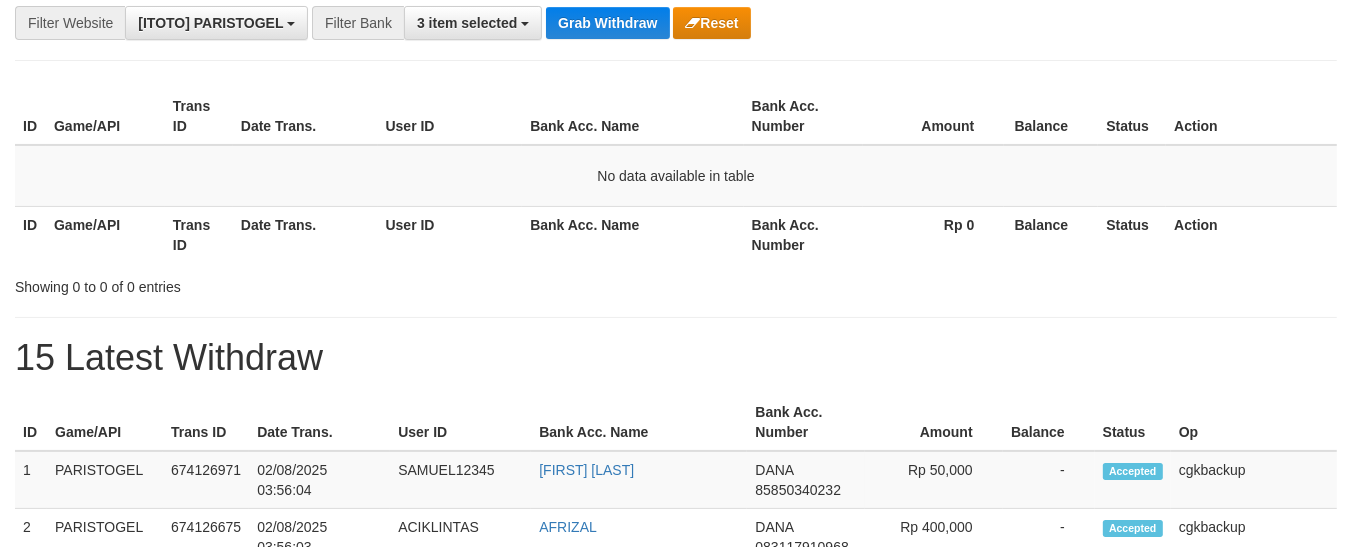 scroll, scrollTop: 286, scrollLeft: 0, axis: vertical 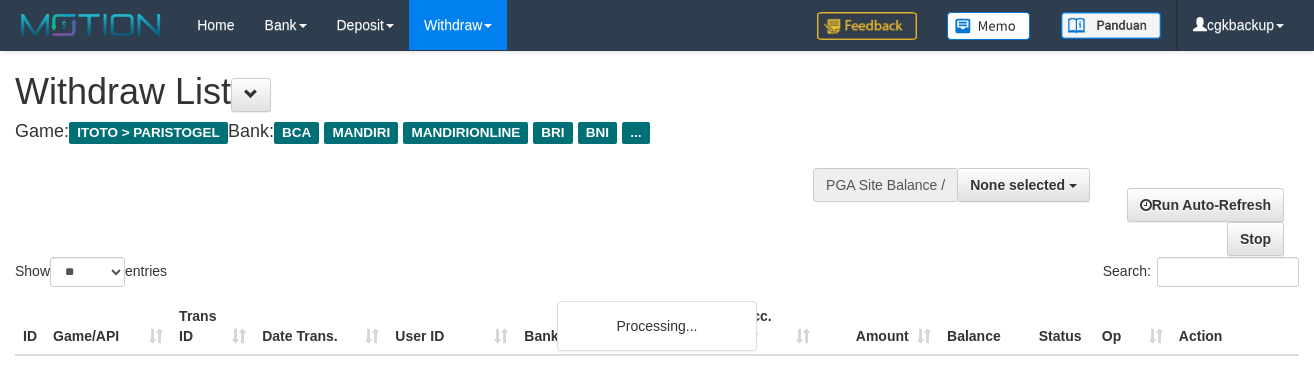 select 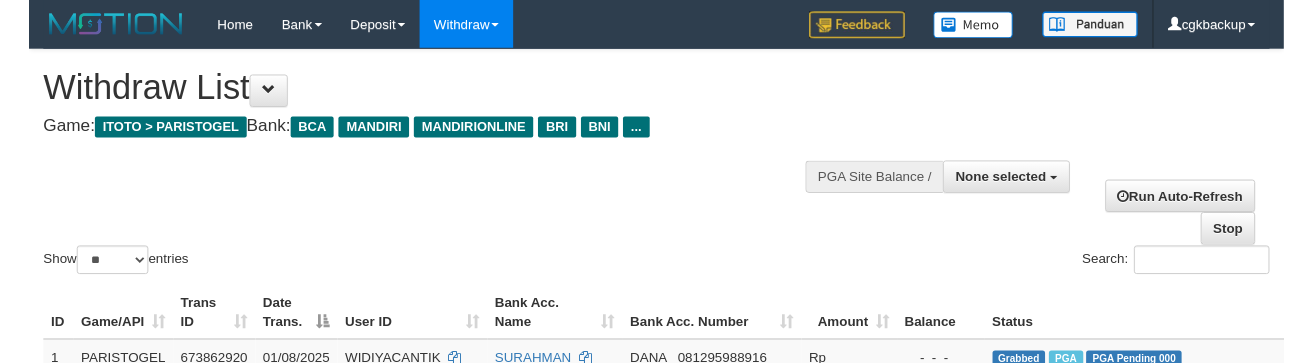scroll, scrollTop: 1000, scrollLeft: 164, axis: both 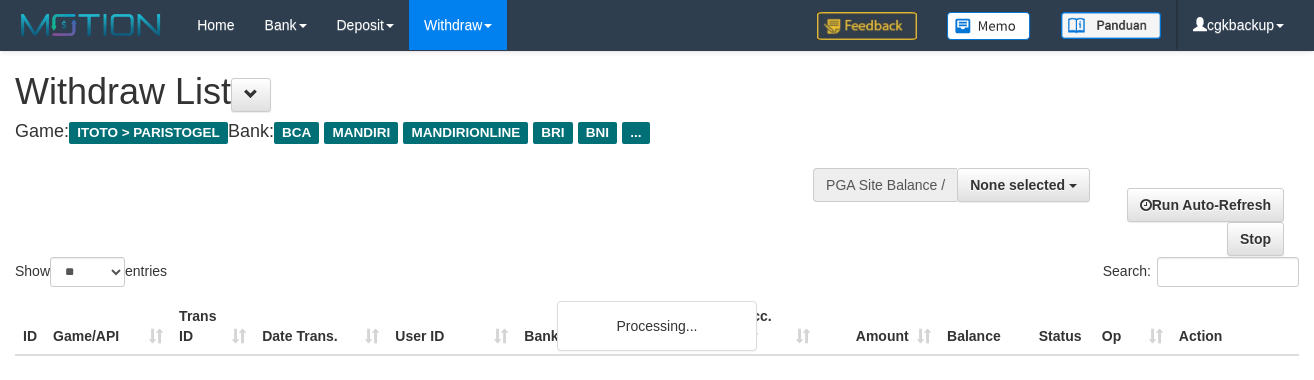select 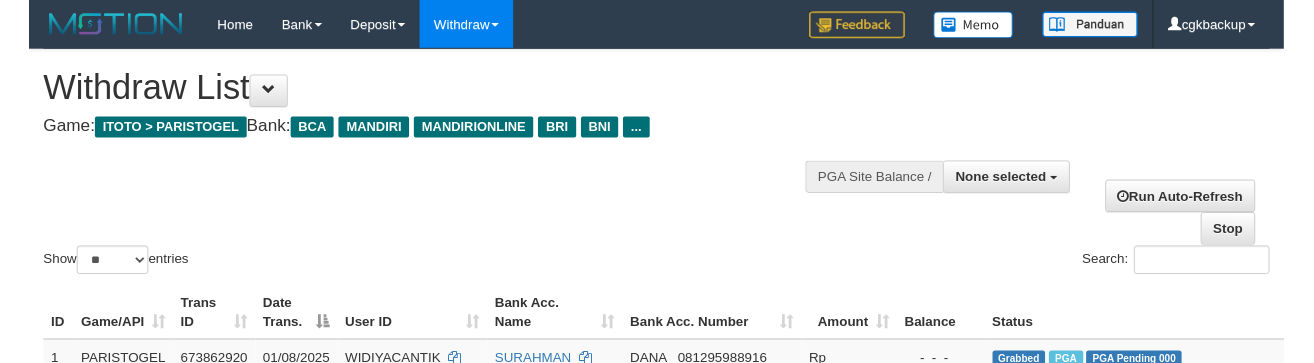 scroll, scrollTop: 1000, scrollLeft: 164, axis: both 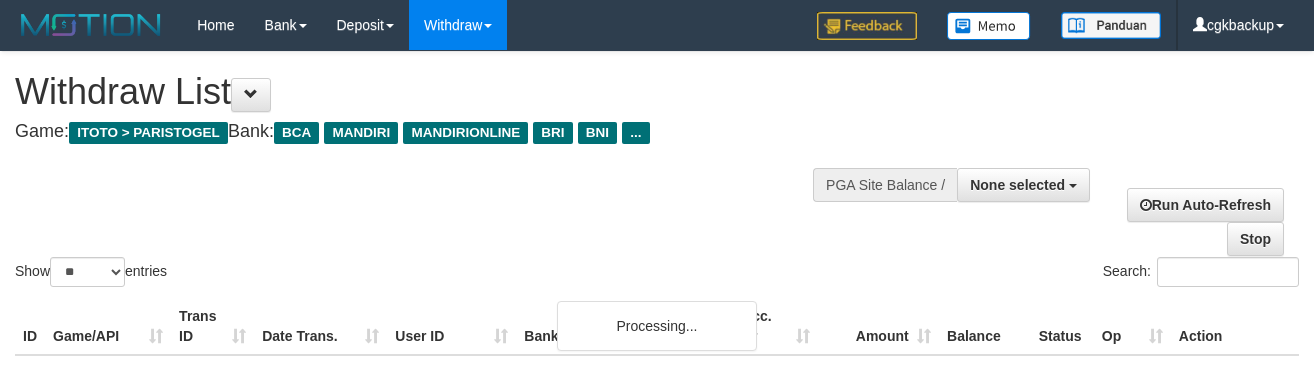 select 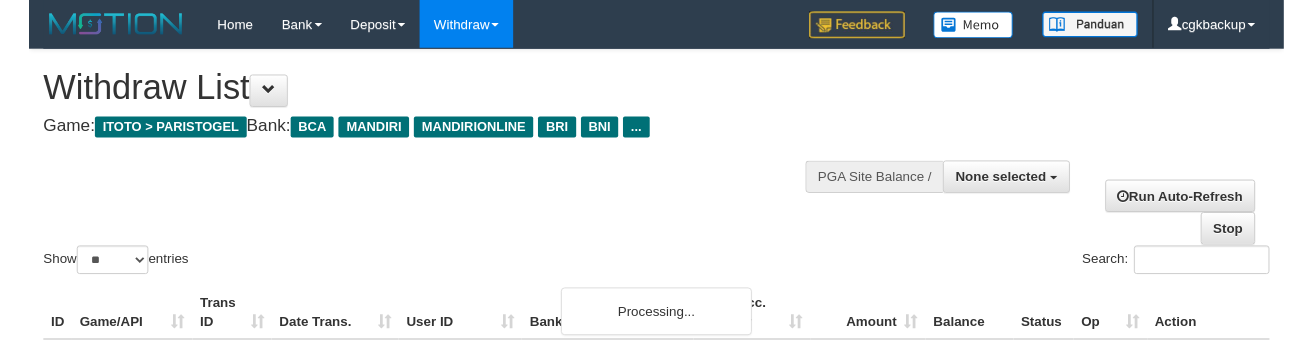 scroll, scrollTop: 1000, scrollLeft: 164, axis: both 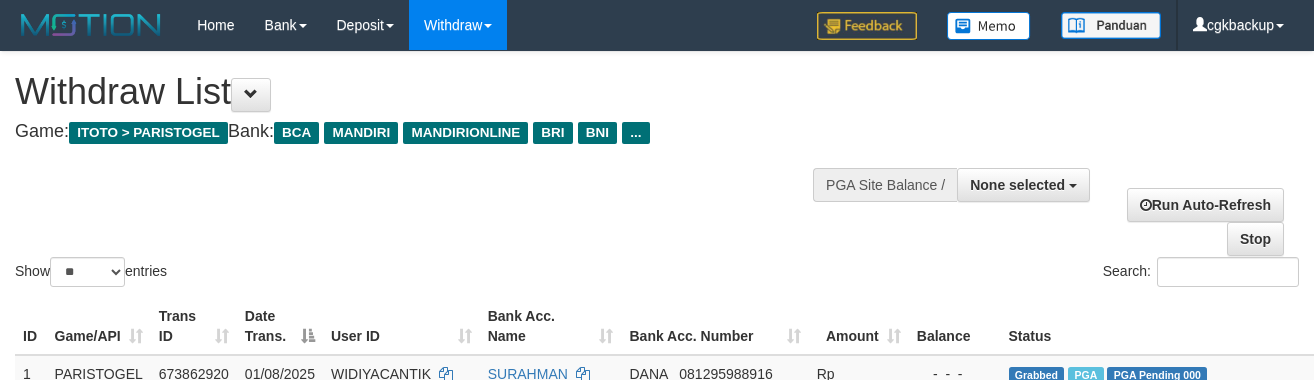 select 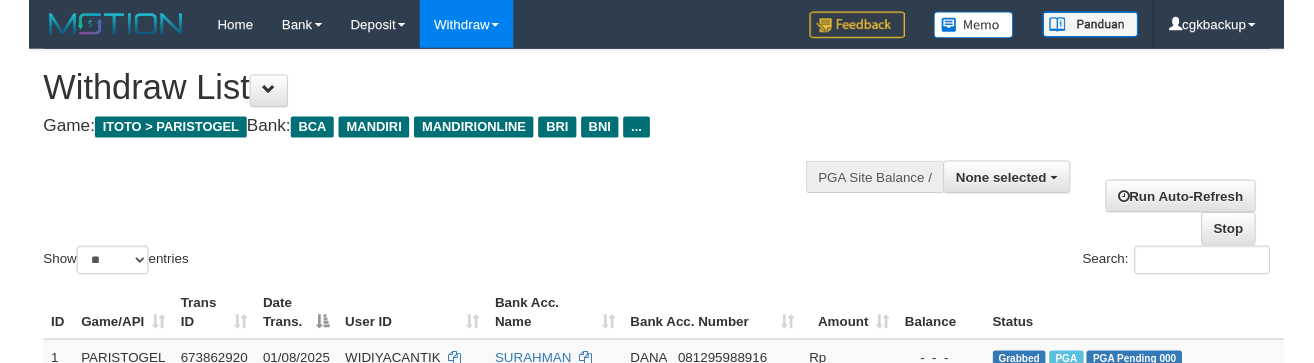 scroll, scrollTop: 1000, scrollLeft: 164, axis: both 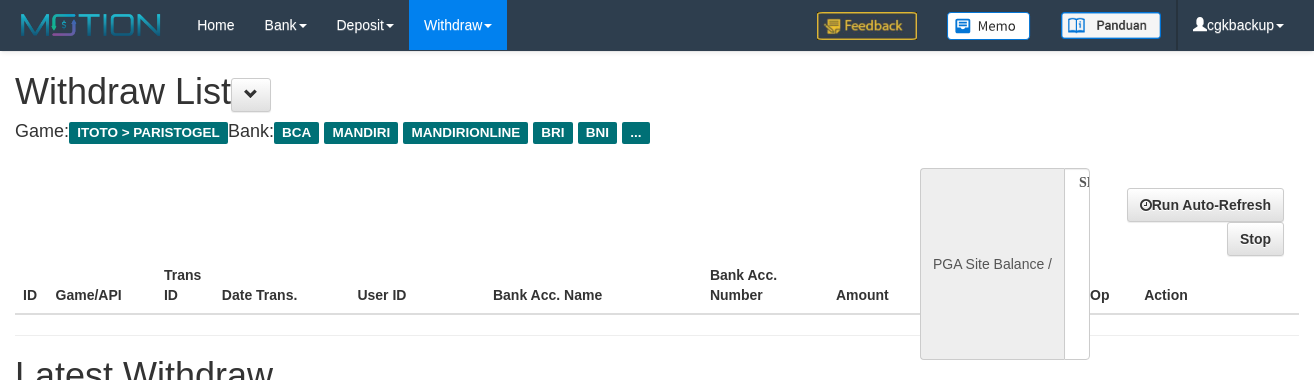 select 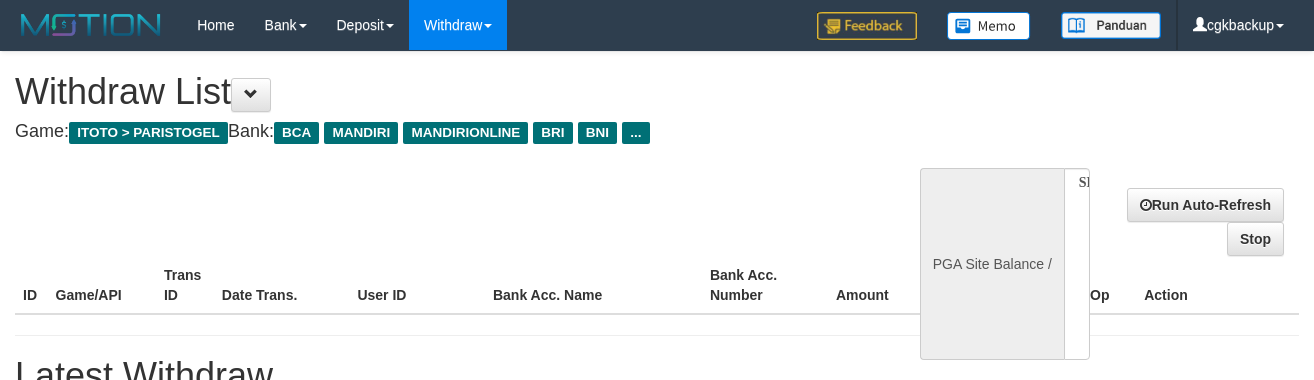 scroll, scrollTop: 0, scrollLeft: 0, axis: both 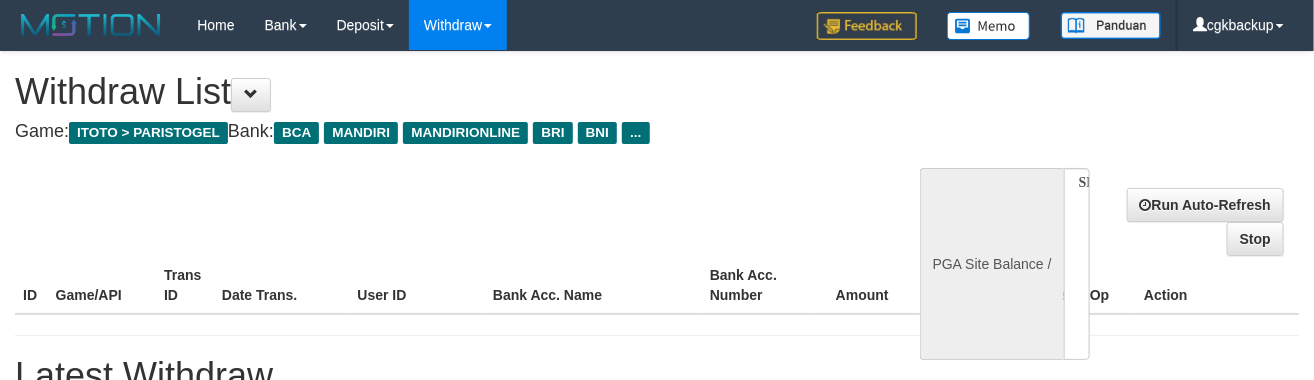 select on "**" 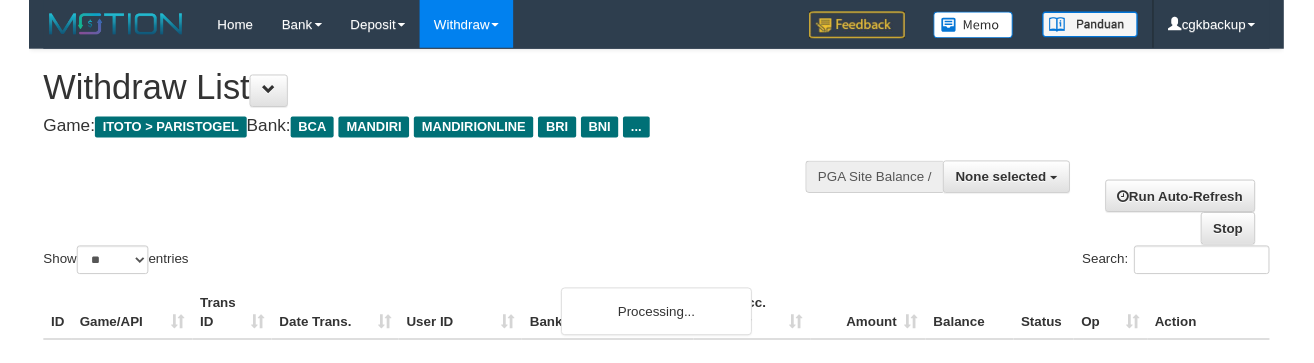 scroll, scrollTop: 1000, scrollLeft: 164, axis: both 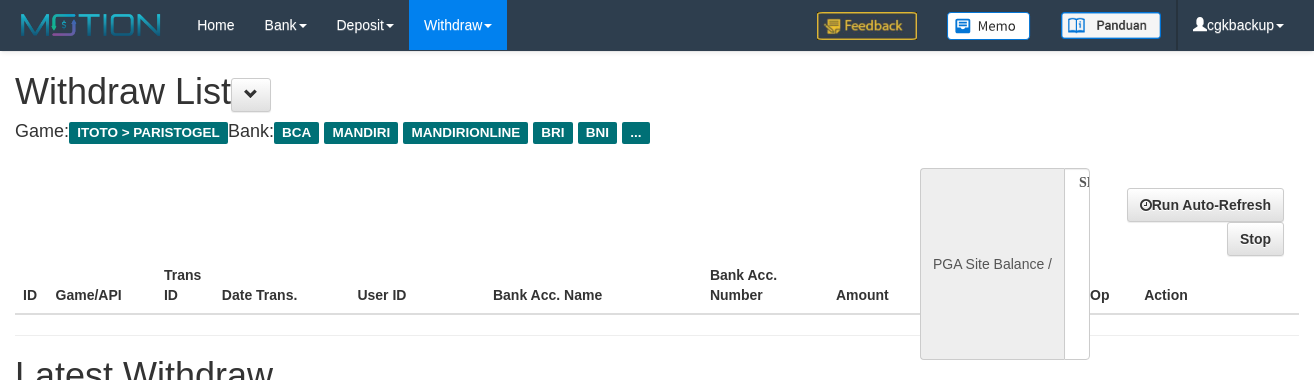 select 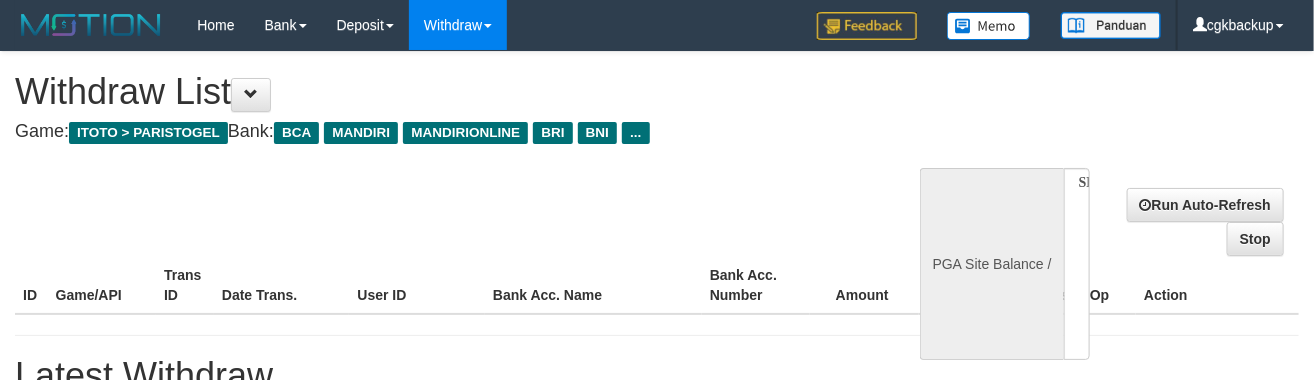 select on "**" 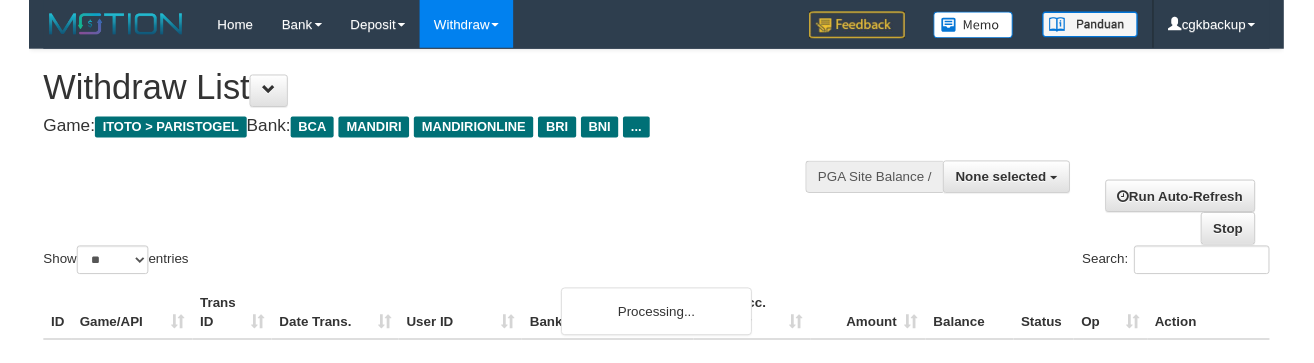 scroll, scrollTop: 1000, scrollLeft: 164, axis: both 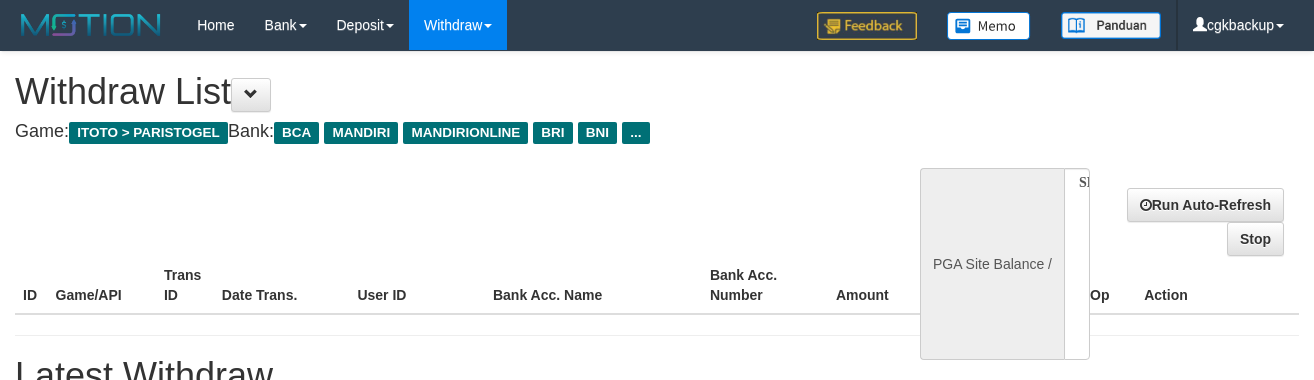 select 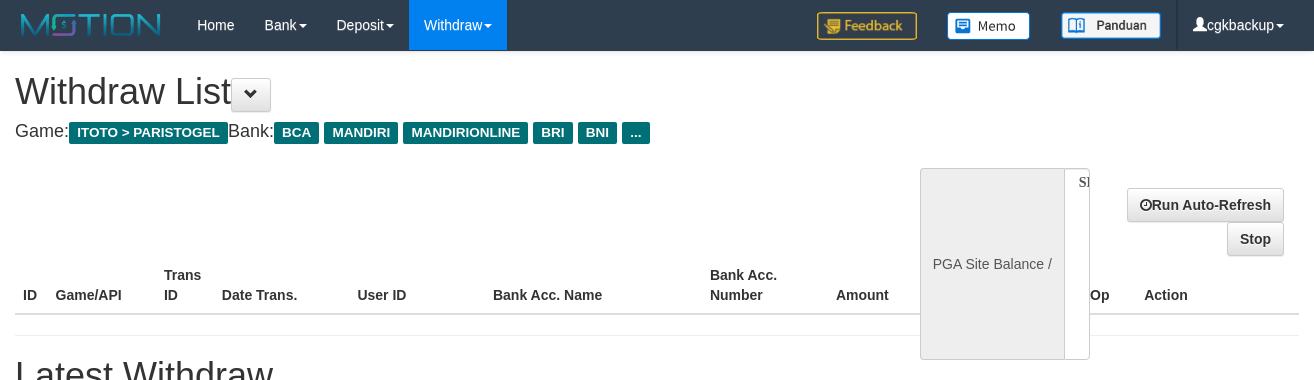 scroll, scrollTop: 0, scrollLeft: 0, axis: both 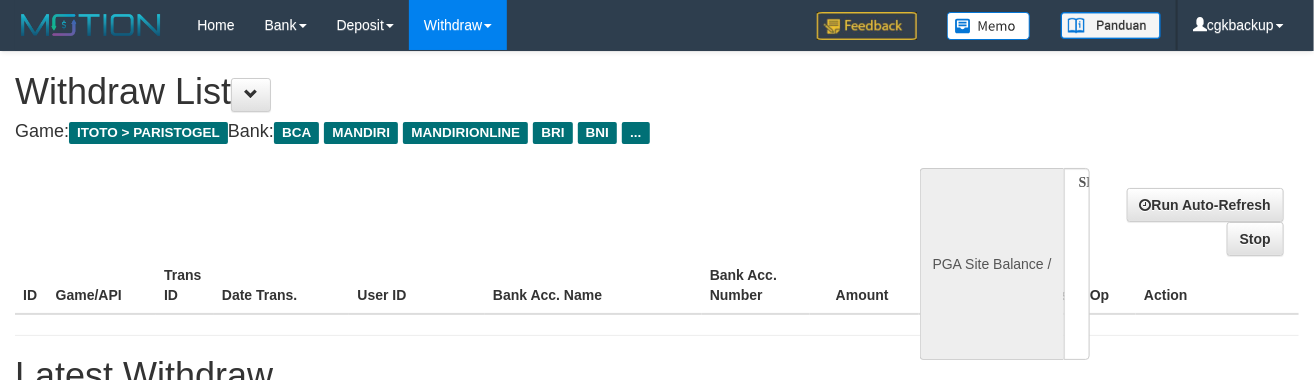 select on "**" 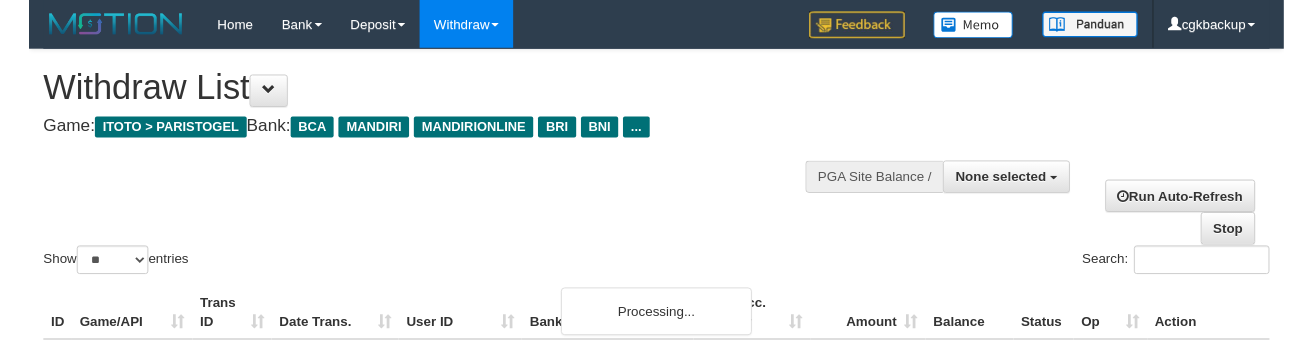 scroll, scrollTop: 2192, scrollLeft: 0, axis: vertical 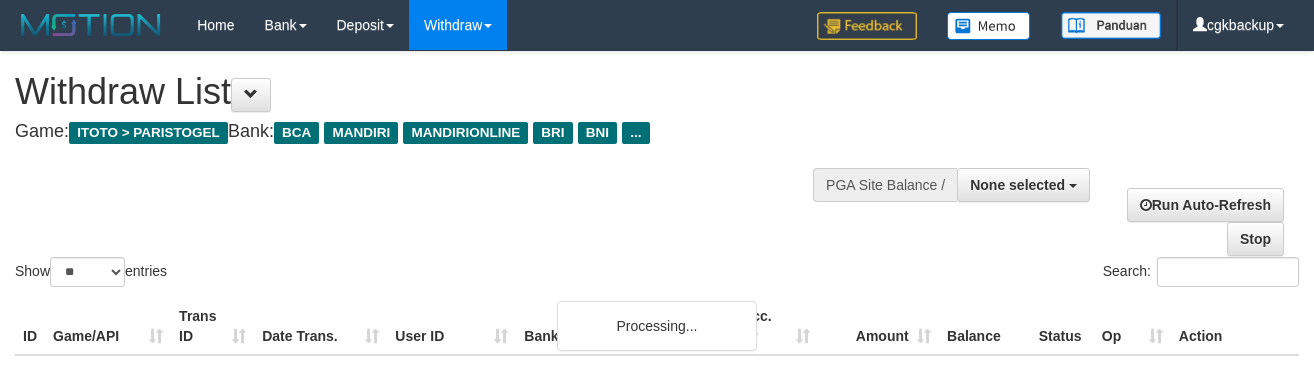 select 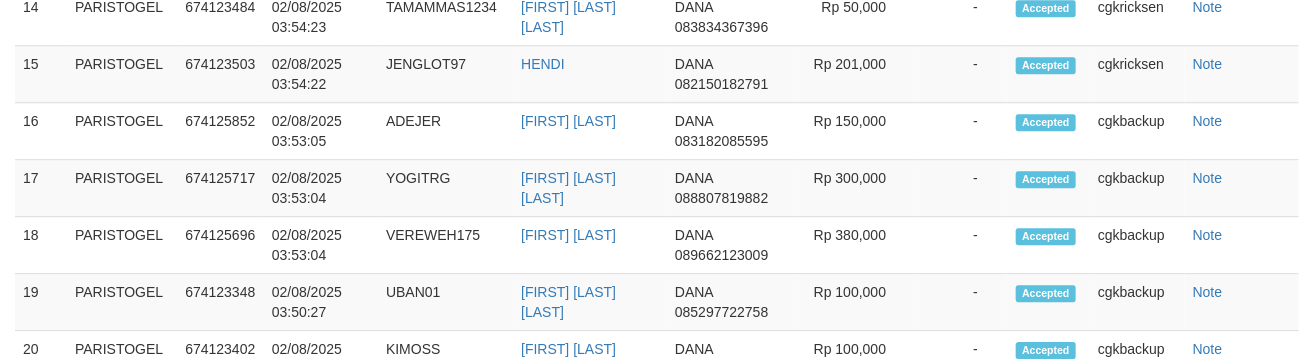 scroll, scrollTop: 2192, scrollLeft: 0, axis: vertical 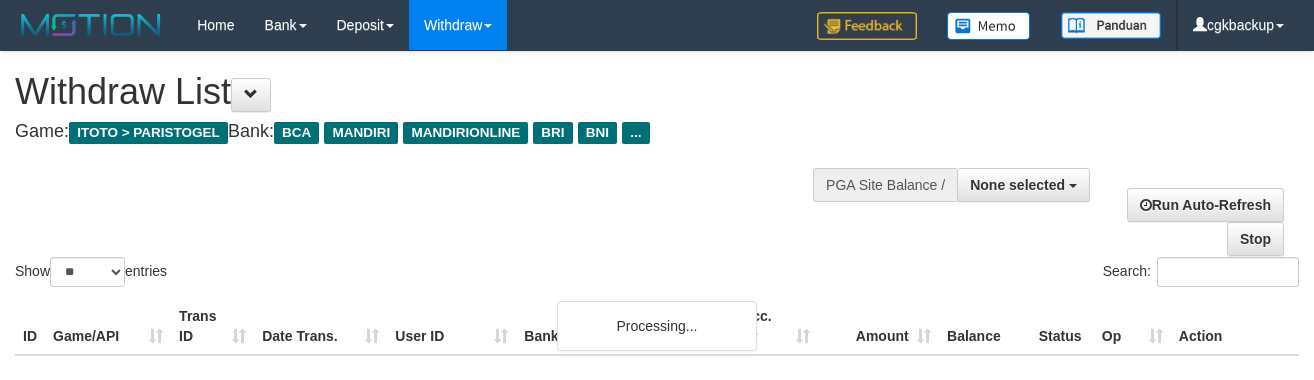 select 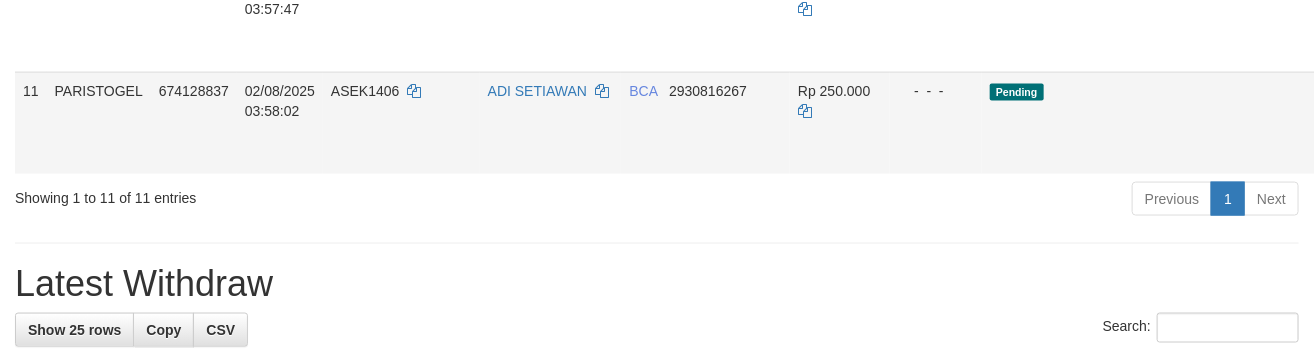 scroll, scrollTop: 1087, scrollLeft: 0, axis: vertical 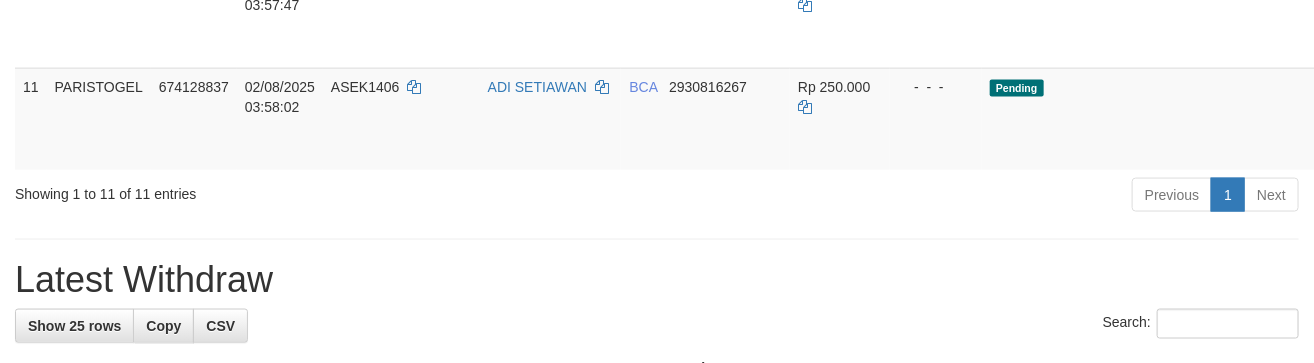 drag, startPoint x: 1051, startPoint y: 360, endPoint x: 1102, endPoint y: 360, distance: 51 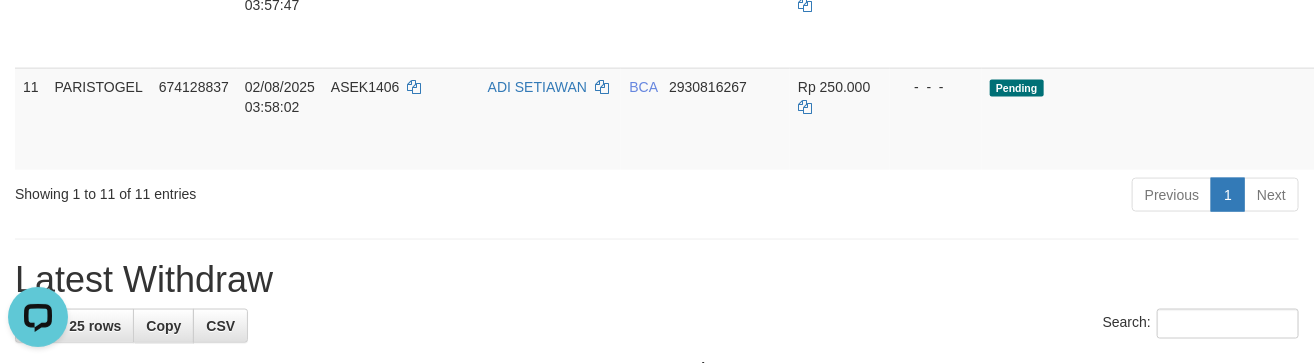 scroll, scrollTop: 0, scrollLeft: 0, axis: both 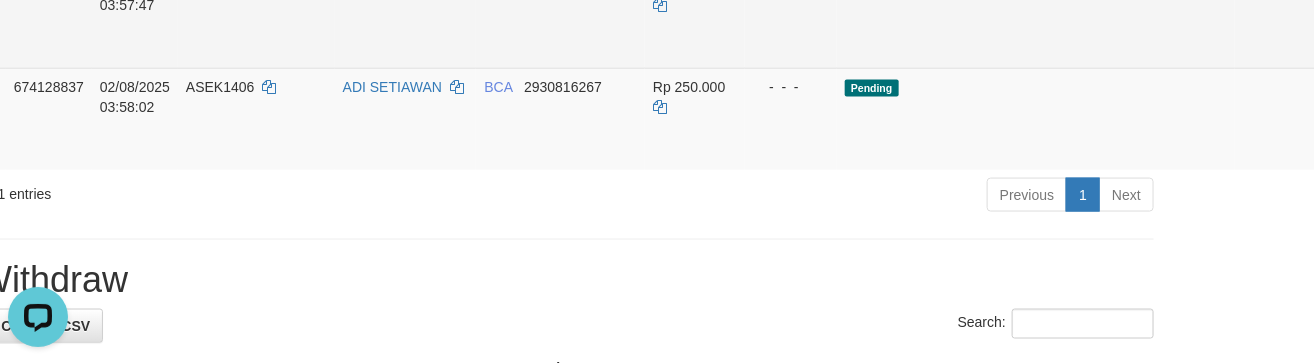 click on "Allow Grab" at bounding box center (1354, -5) 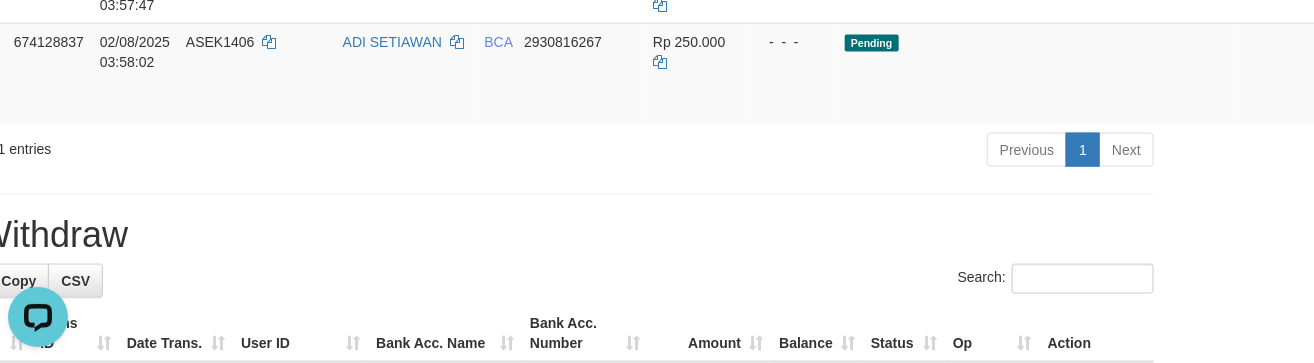 click on "Allow Grab" at bounding box center [1354, -107] 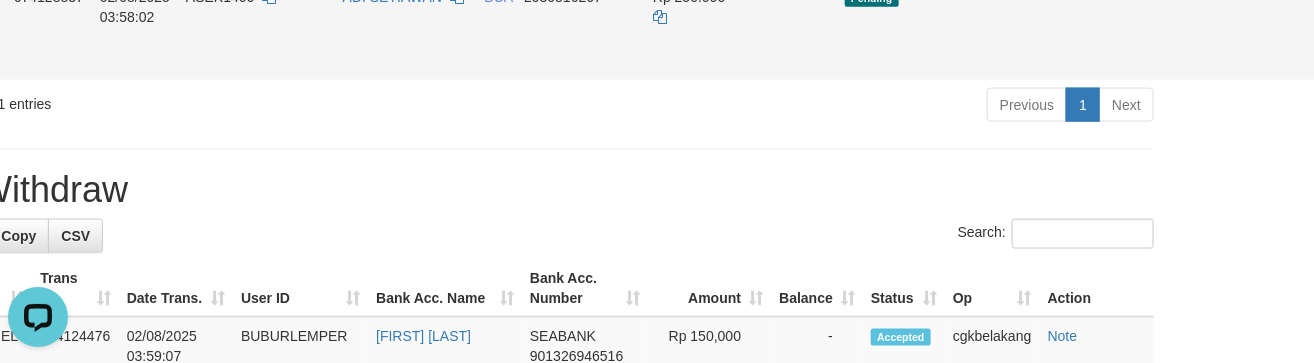 click on "Allow Grab" at bounding box center [1354, 7] 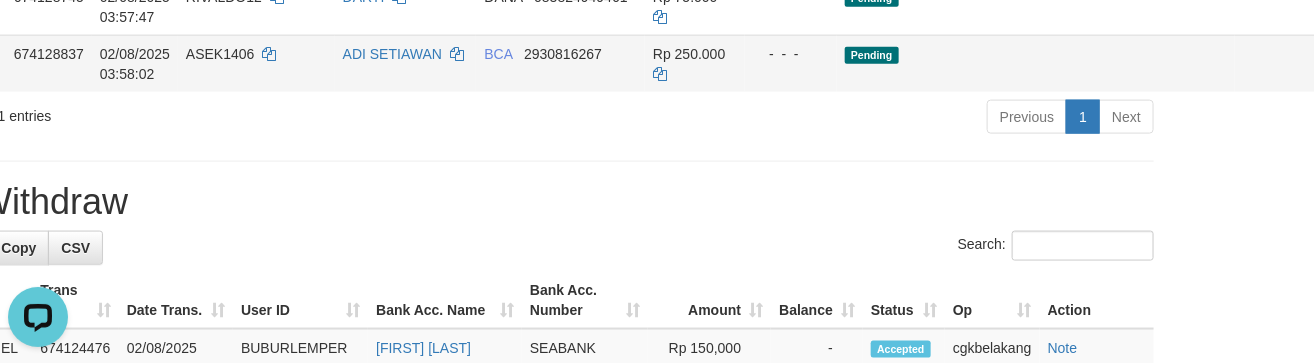 scroll, scrollTop: 976, scrollLeft: 145, axis: both 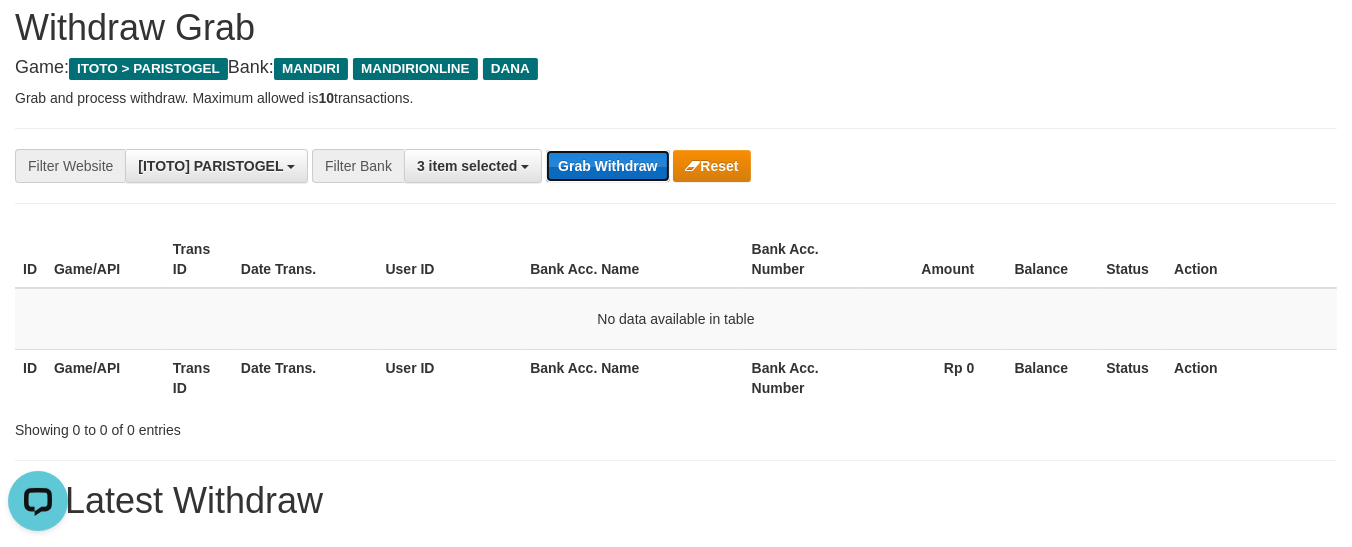 click on "Grab Withdraw" at bounding box center (607, 166) 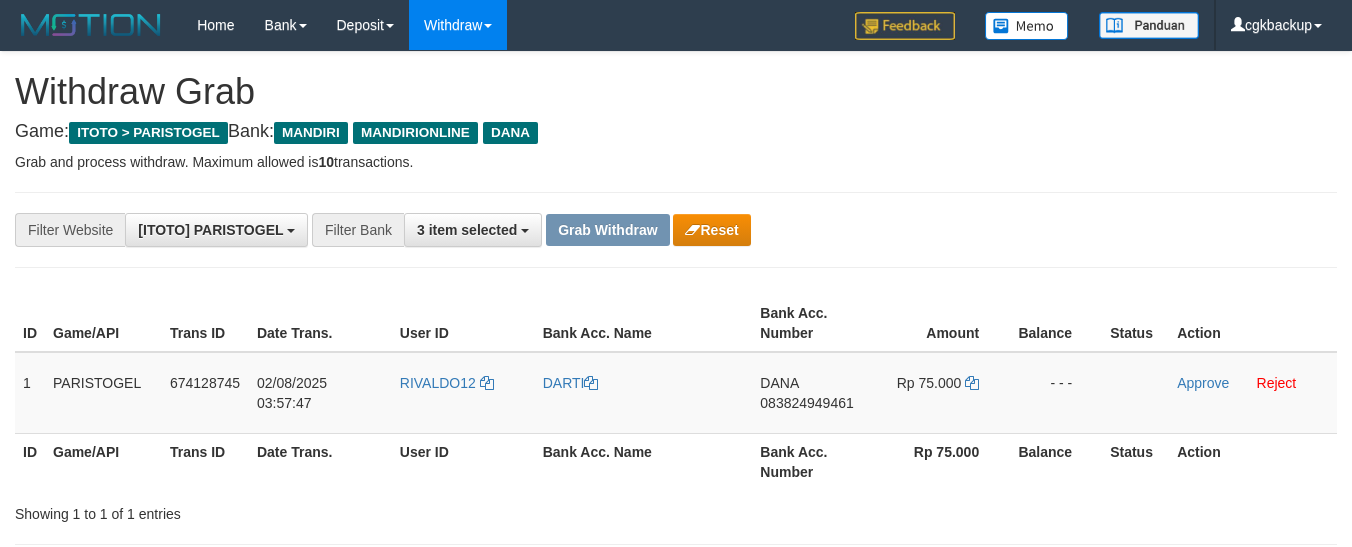 scroll, scrollTop: 0, scrollLeft: 0, axis: both 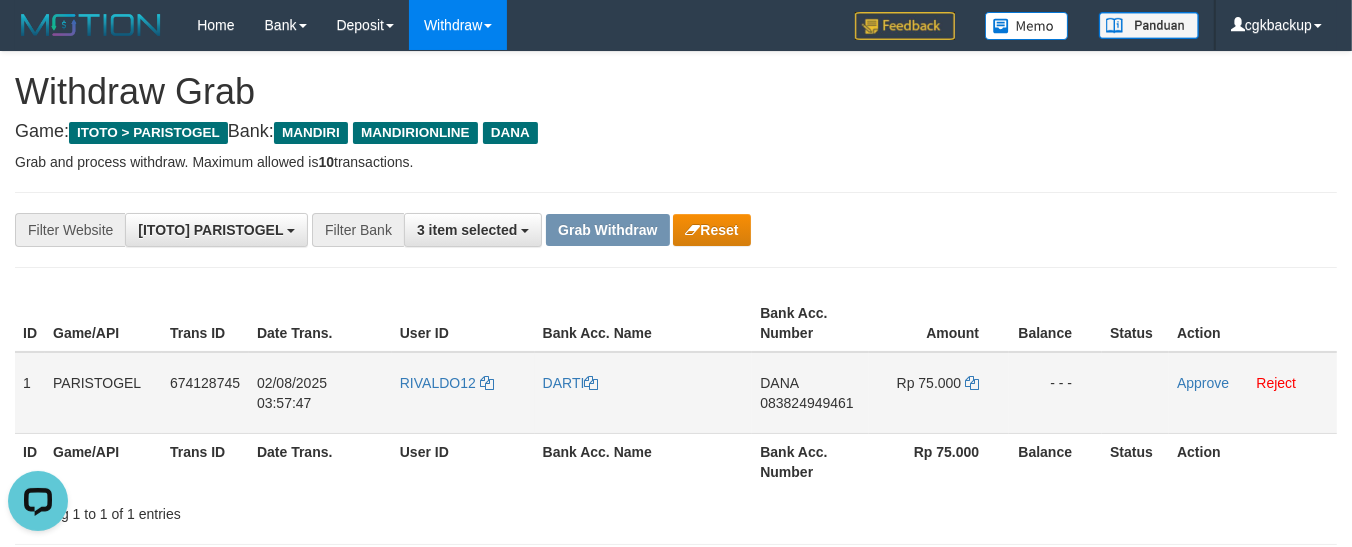 click on "RIVALDO12" at bounding box center [463, 393] 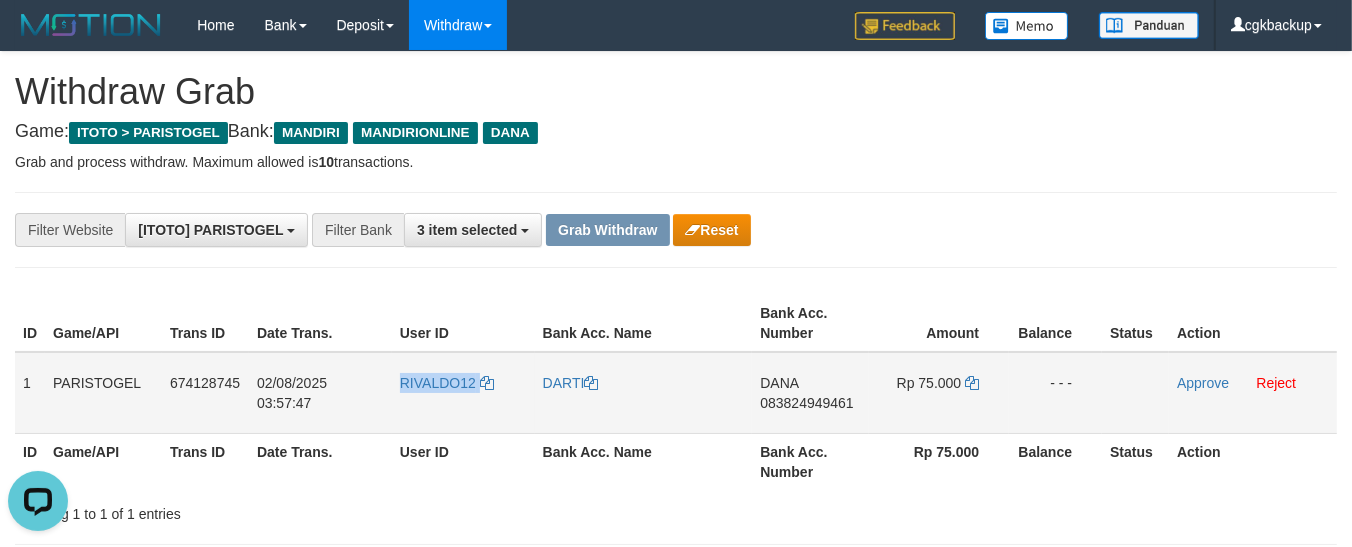 click on "RIVALDO12" at bounding box center [463, 393] 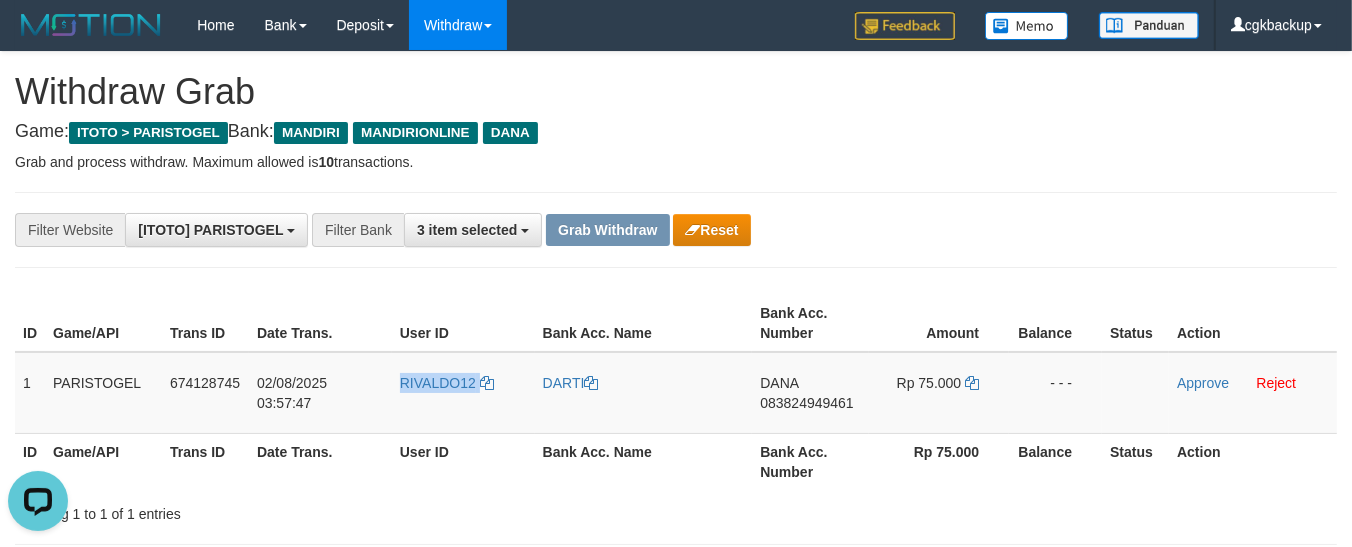 copy on "RIVALDO12" 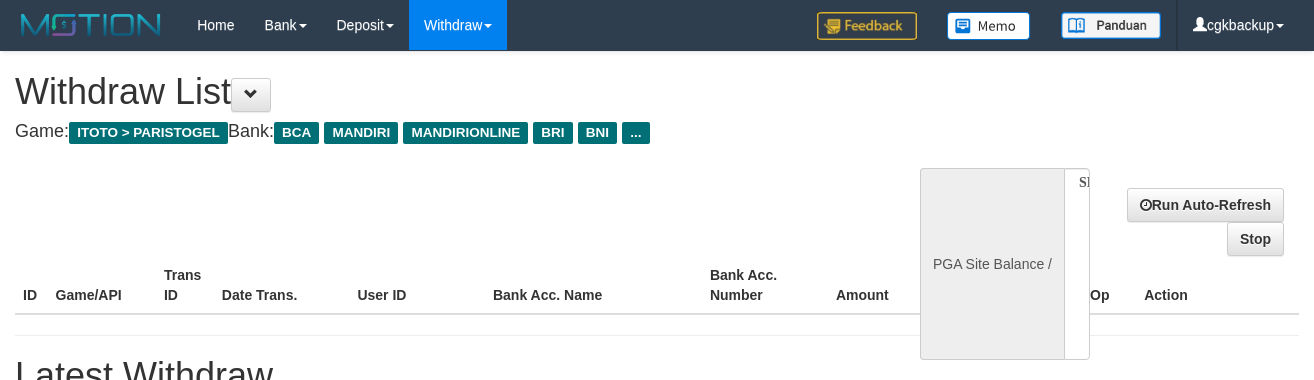 select 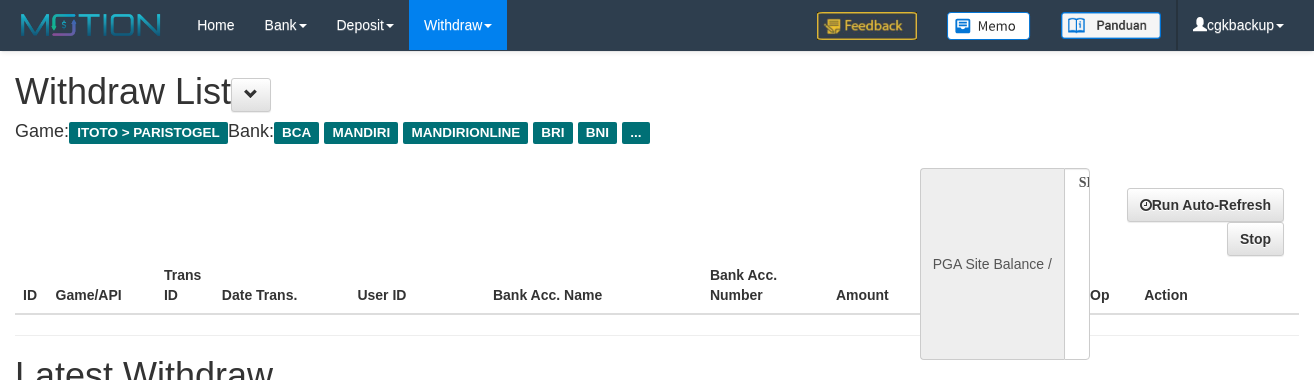 scroll, scrollTop: 0, scrollLeft: 0, axis: both 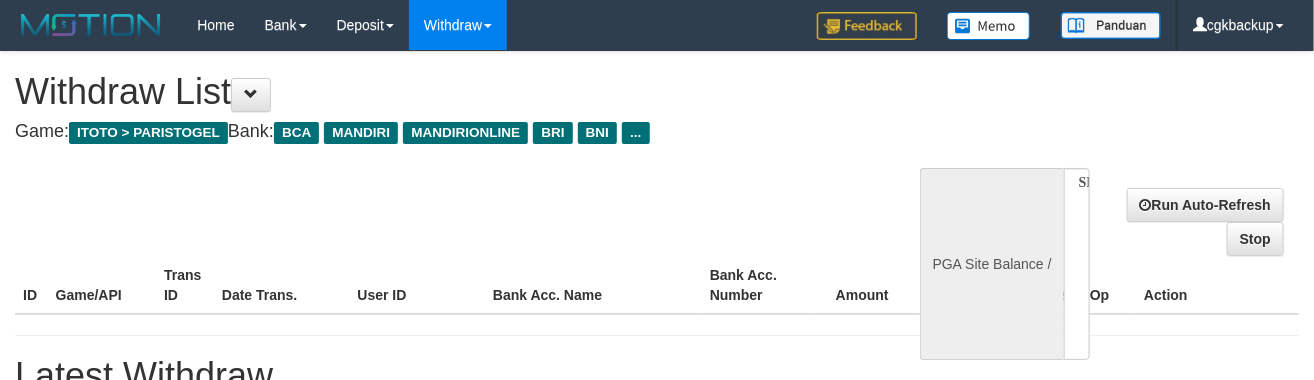 select on "**" 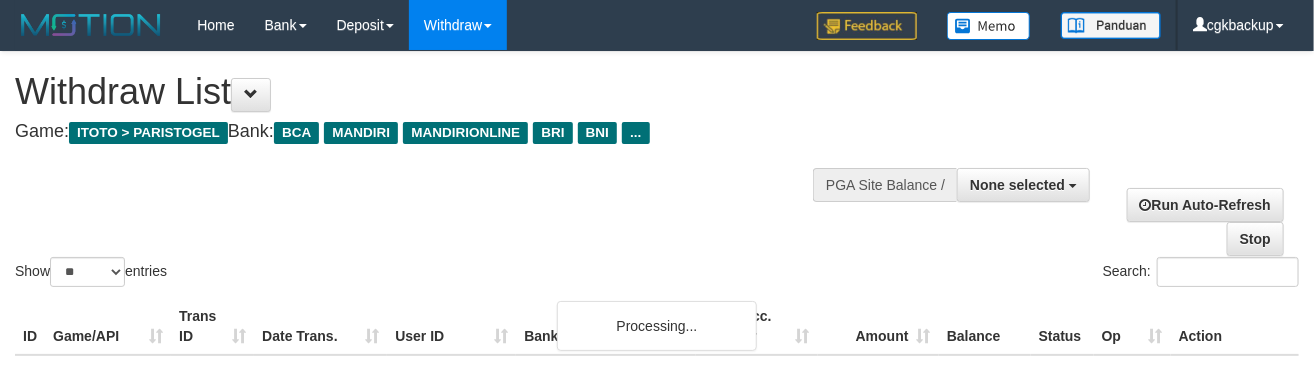 scroll, scrollTop: 976, scrollLeft: 0, axis: vertical 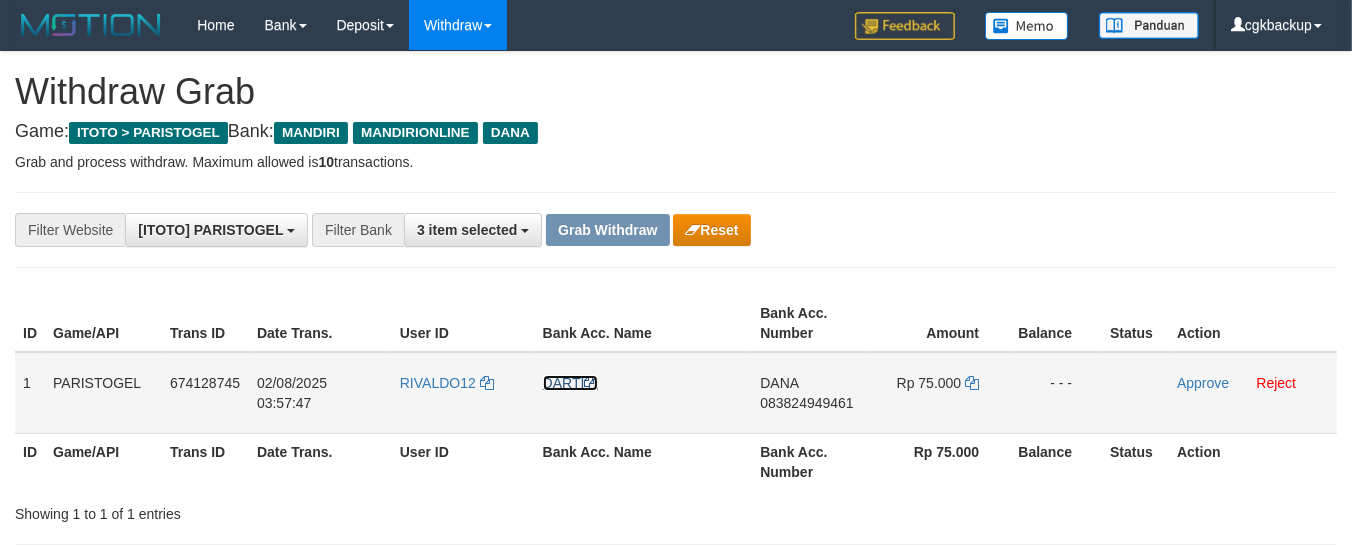click on "DARTI" at bounding box center [571, 383] 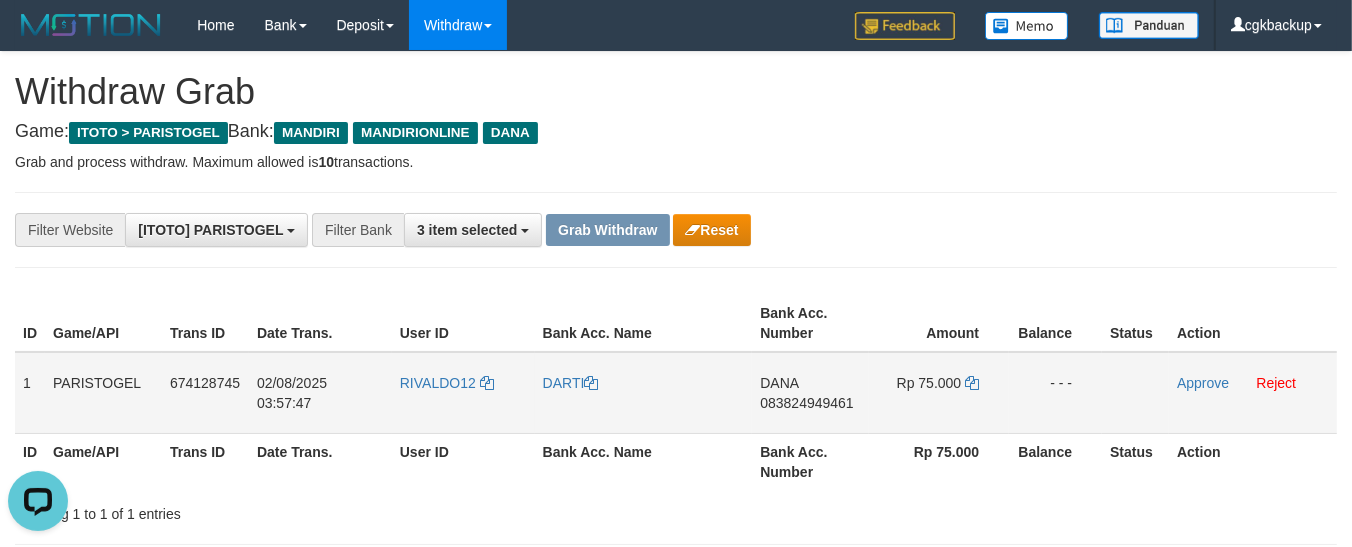 scroll, scrollTop: 0, scrollLeft: 0, axis: both 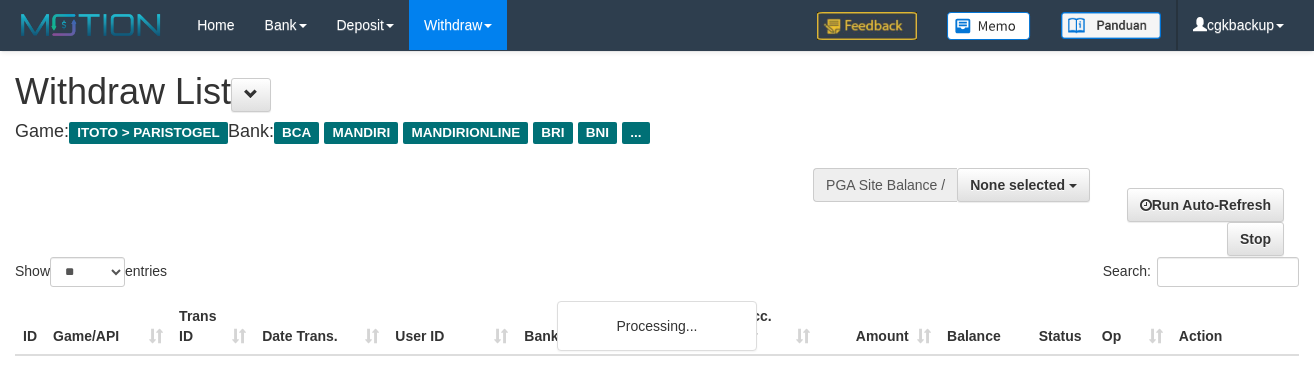 select 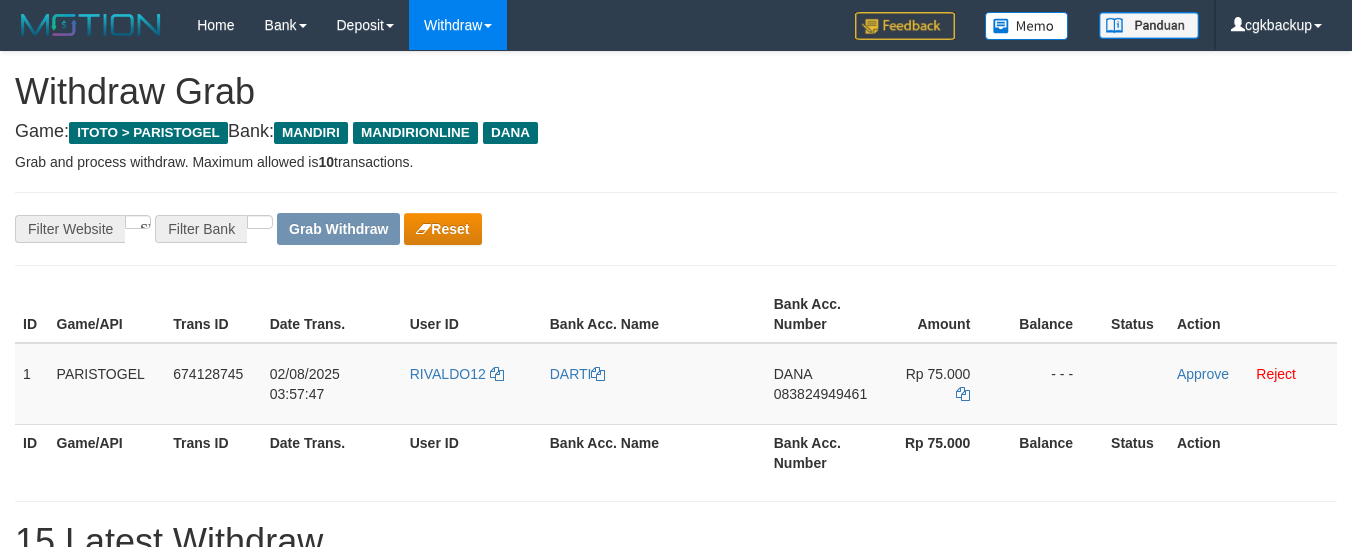 scroll, scrollTop: 0, scrollLeft: 0, axis: both 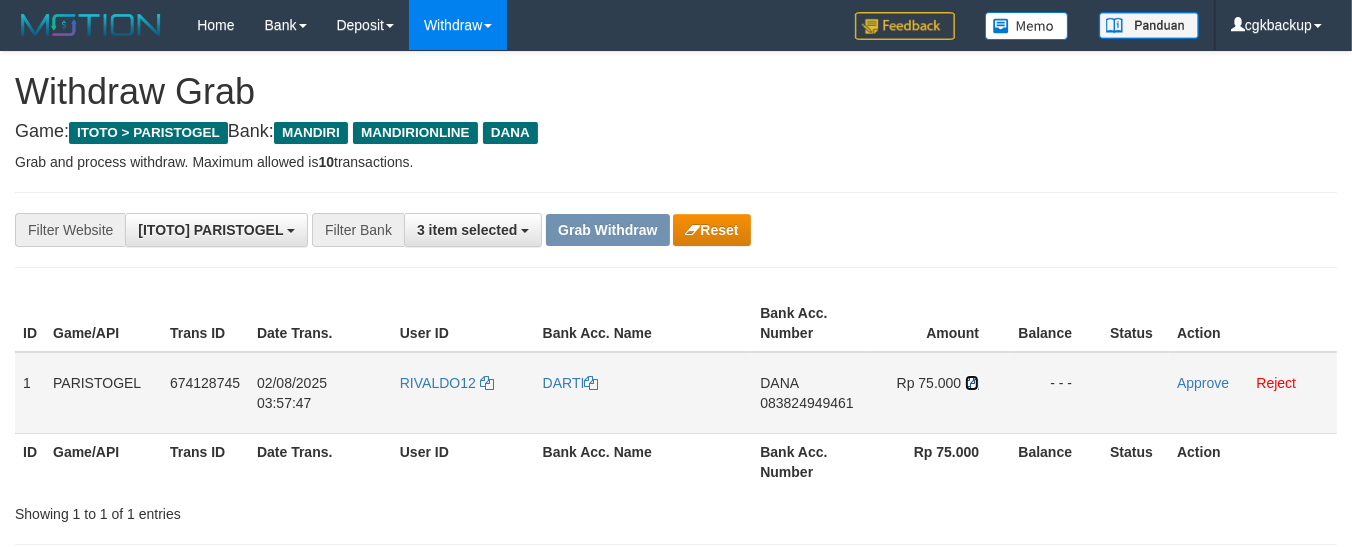 click at bounding box center [972, 383] 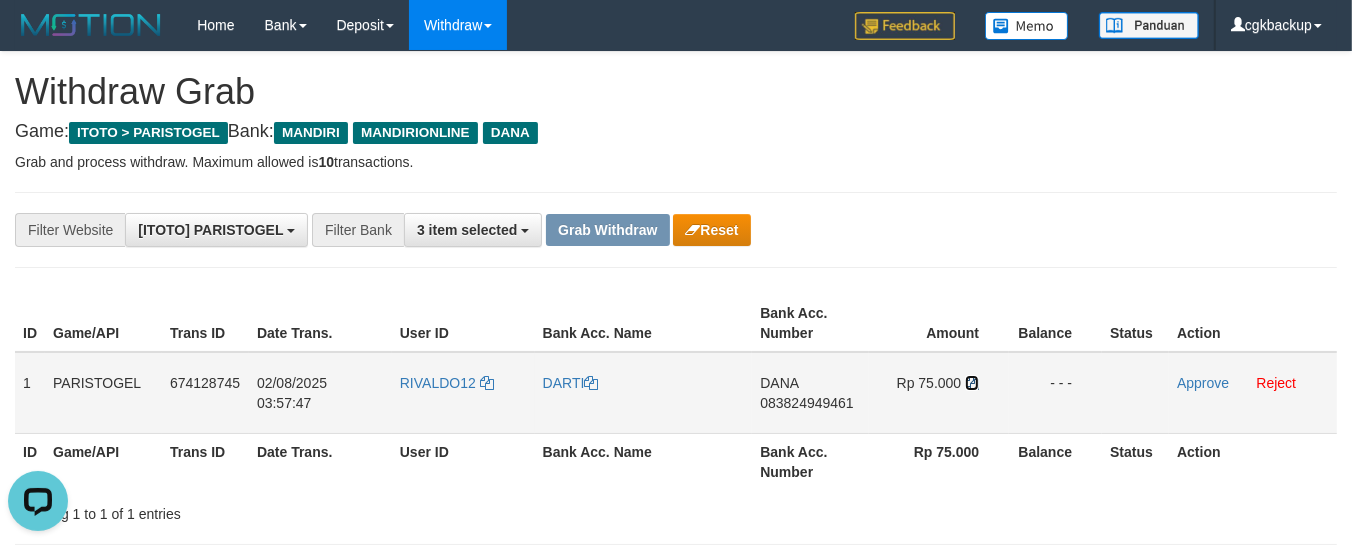 click at bounding box center [972, 383] 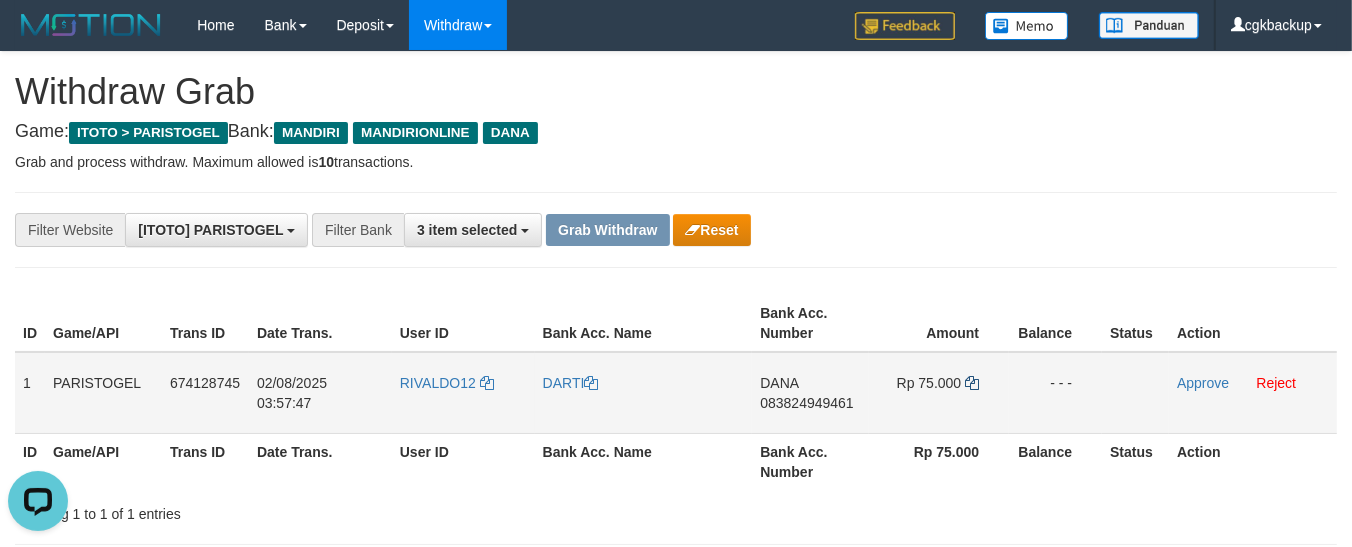 scroll, scrollTop: 0, scrollLeft: 0, axis: both 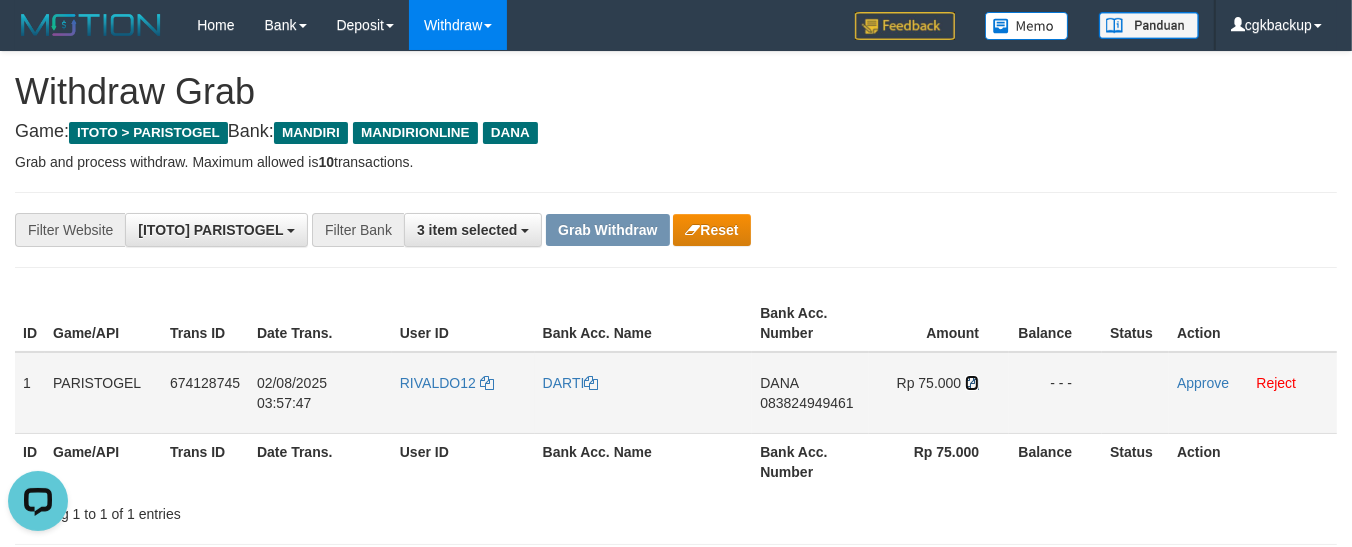 click at bounding box center (972, 383) 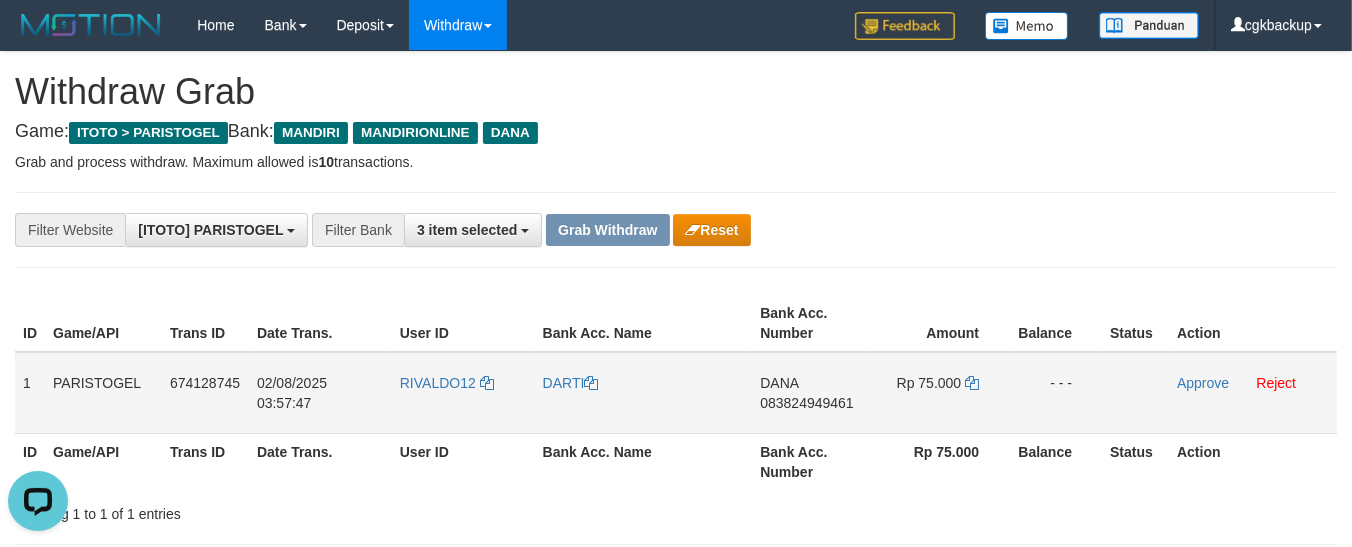 click on "DANA
083824949461" at bounding box center [810, 393] 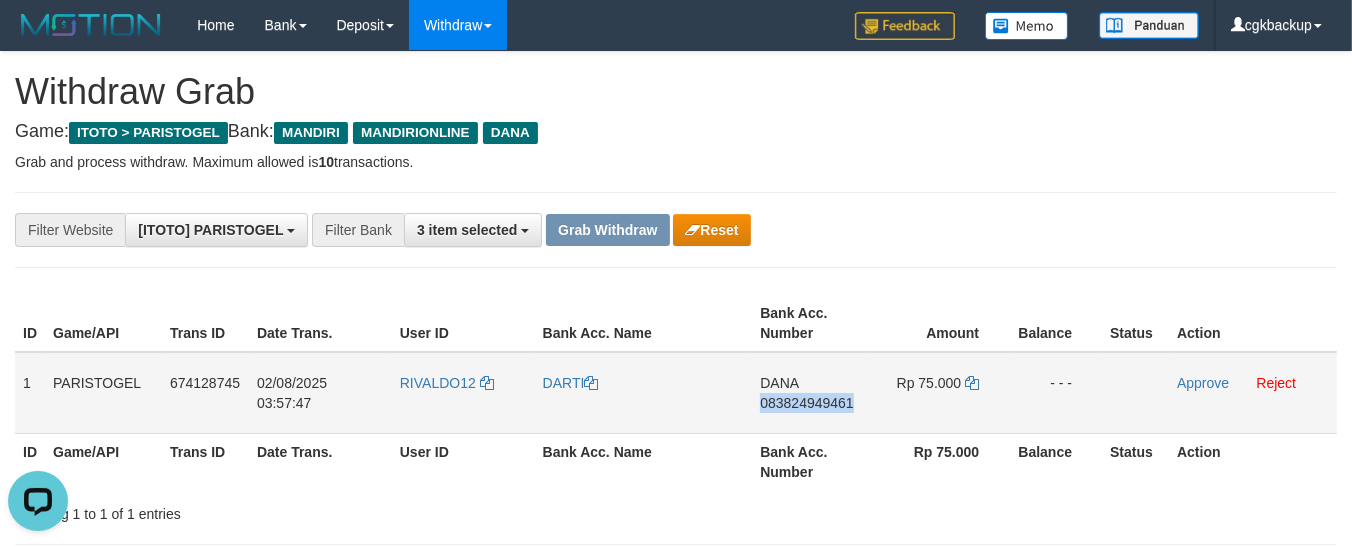 copy on "083824949461" 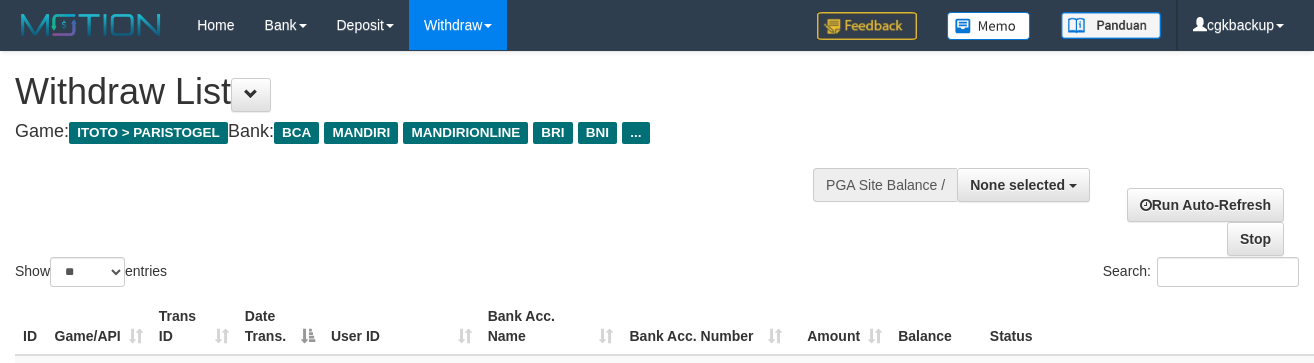 select 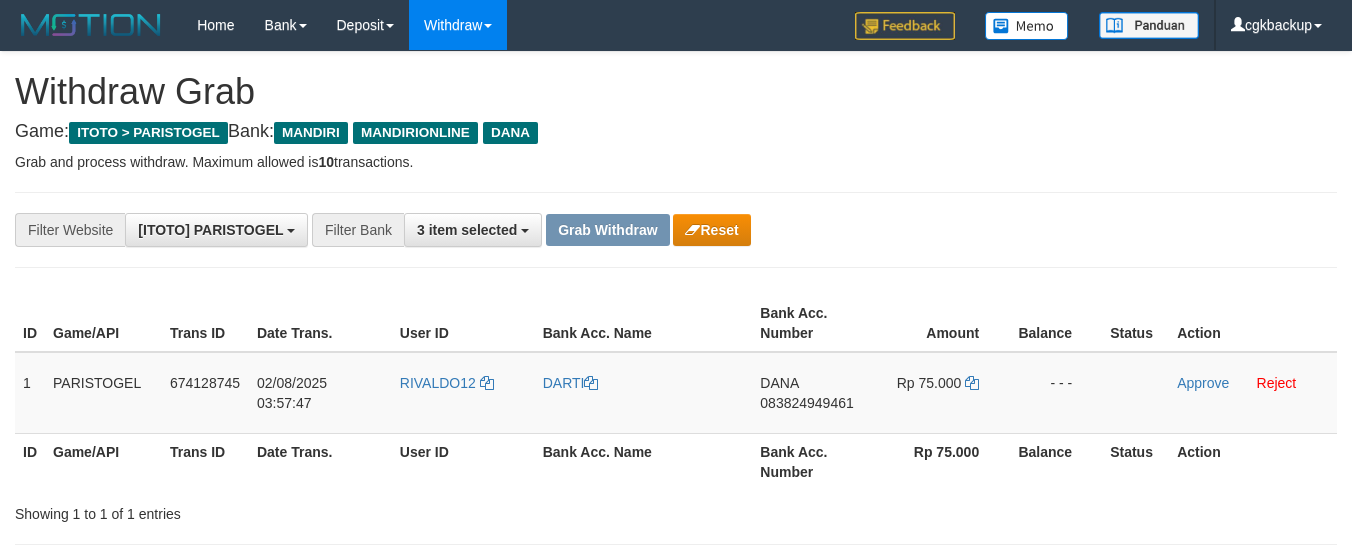 scroll, scrollTop: 0, scrollLeft: 0, axis: both 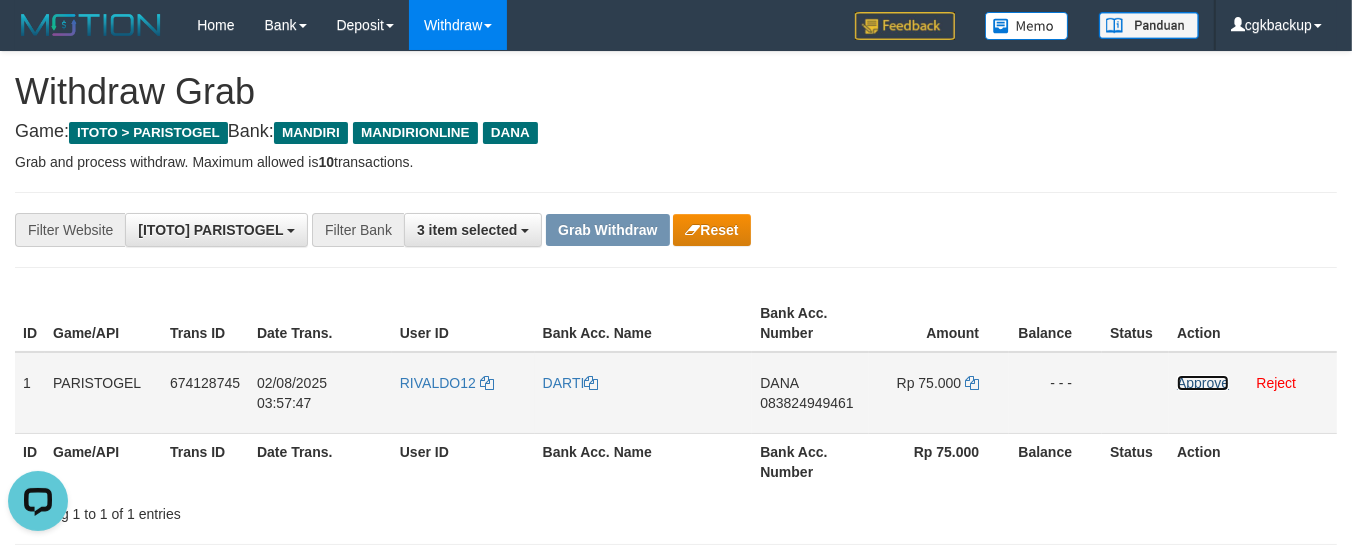 click on "Approve" at bounding box center [1203, 383] 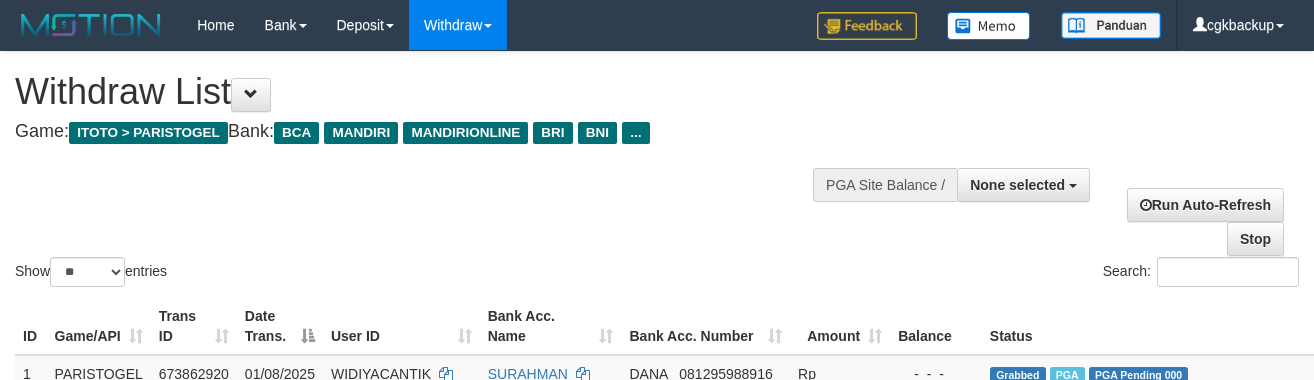 select 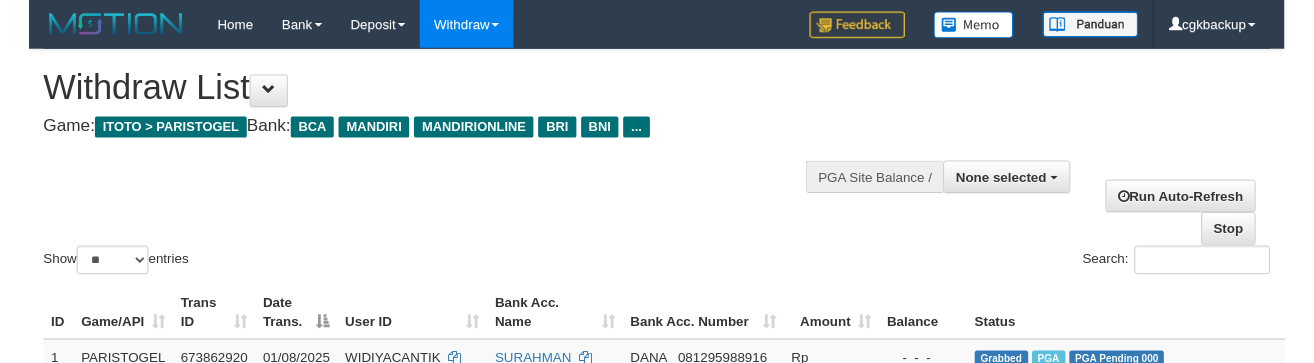 scroll, scrollTop: 1918, scrollLeft: 0, axis: vertical 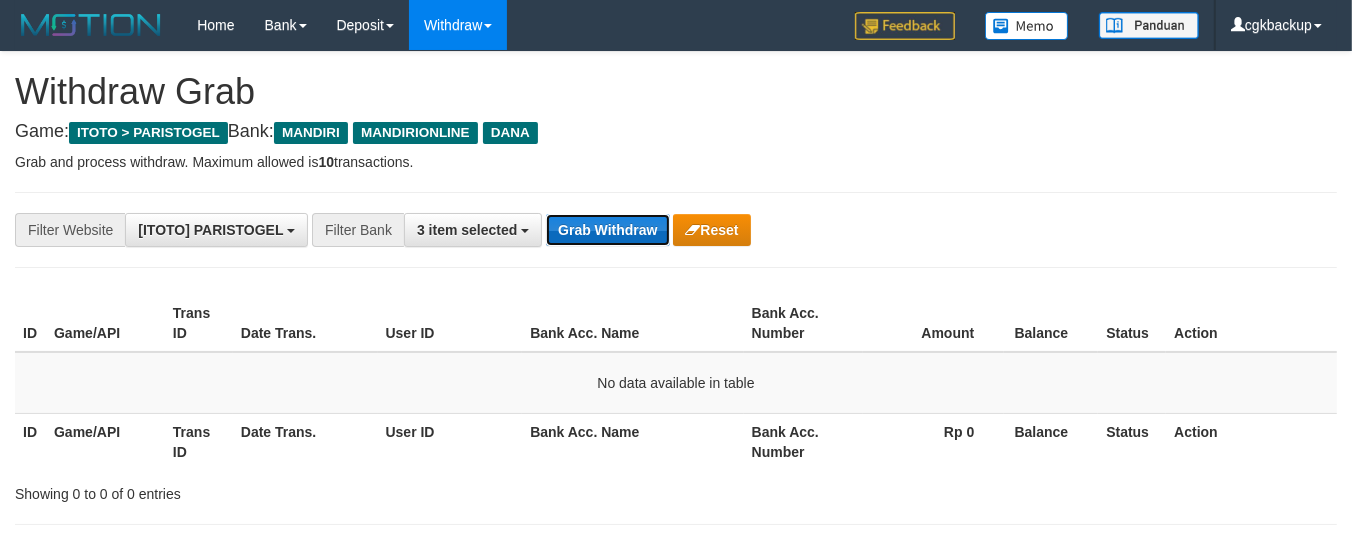 click on "Grab Withdraw" at bounding box center [607, 230] 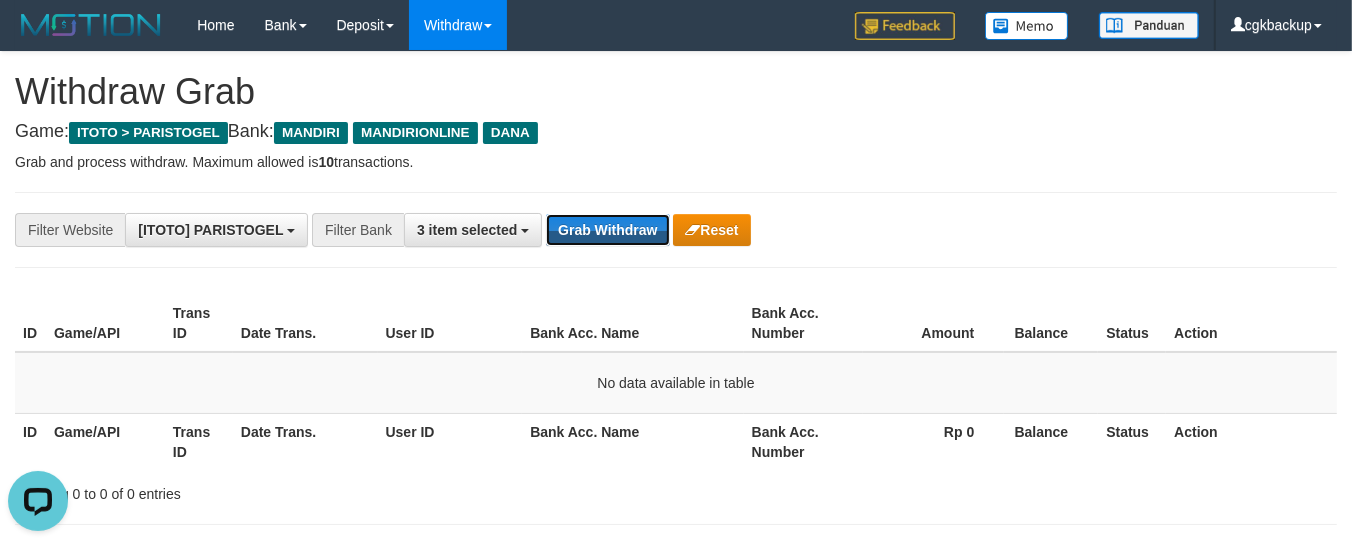 scroll, scrollTop: 0, scrollLeft: 0, axis: both 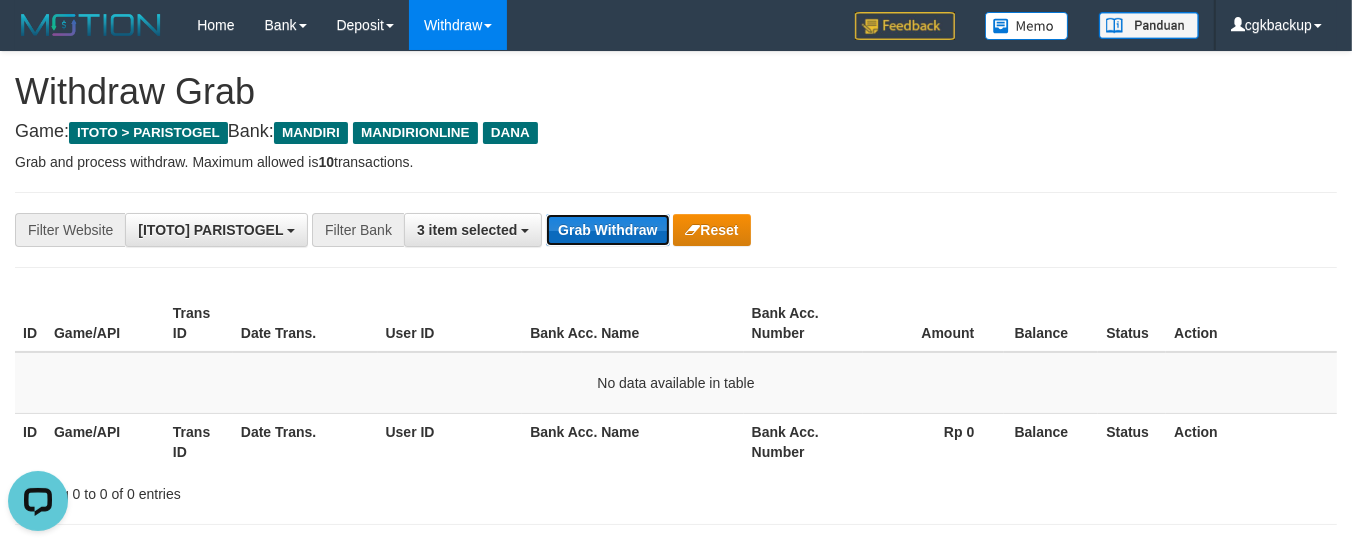 click on "Grab Withdraw" at bounding box center (607, 230) 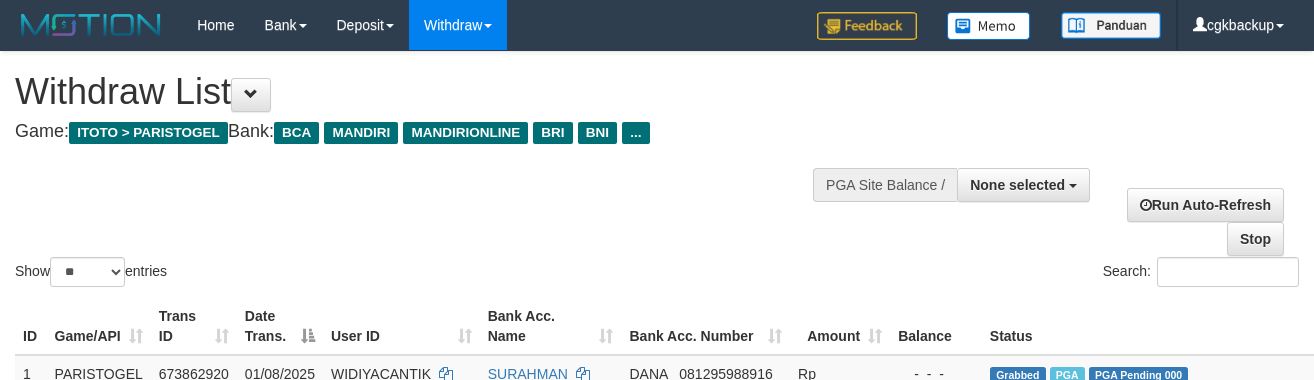 select 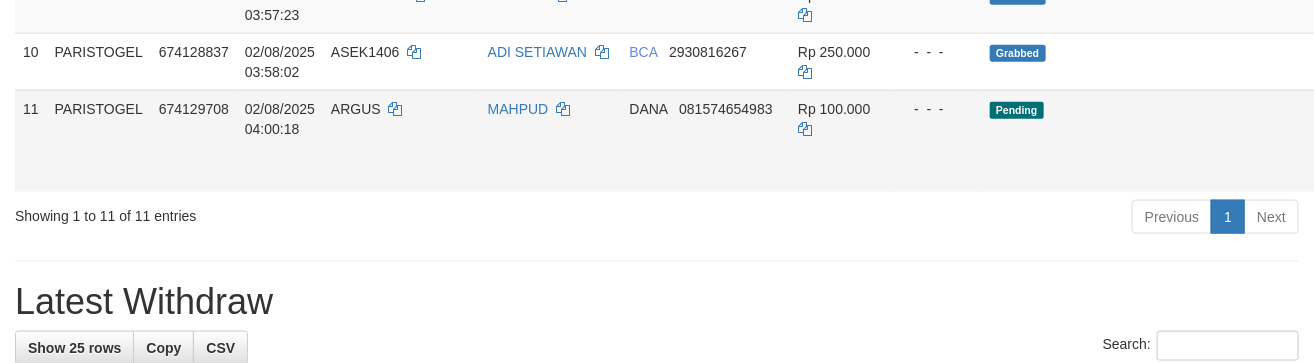 scroll, scrollTop: 974, scrollLeft: 0, axis: vertical 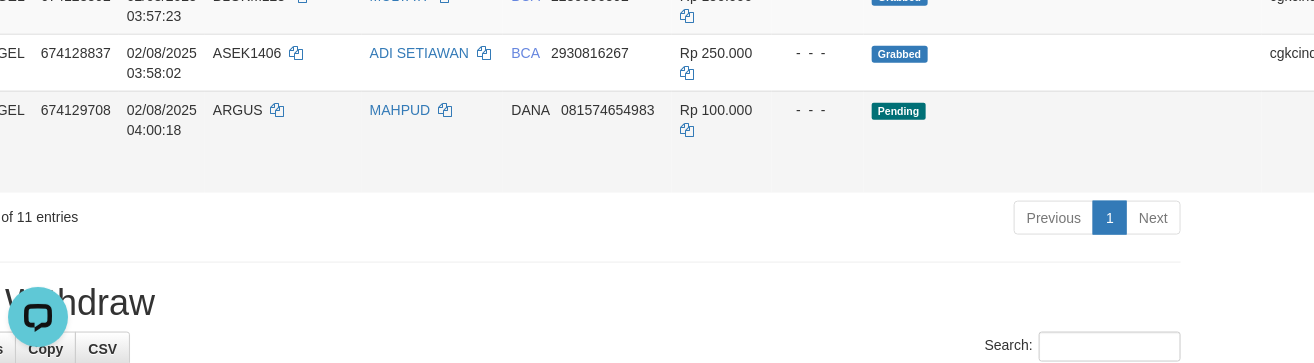 click on "Allow Grab" at bounding box center [1369, 120] 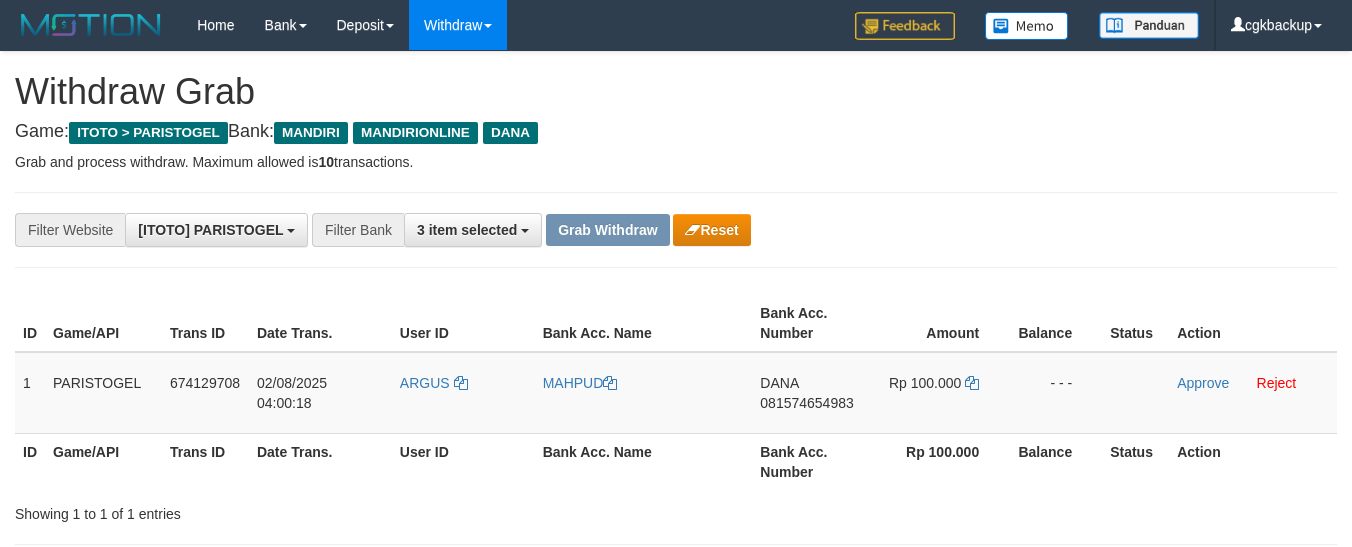 scroll, scrollTop: 0, scrollLeft: 0, axis: both 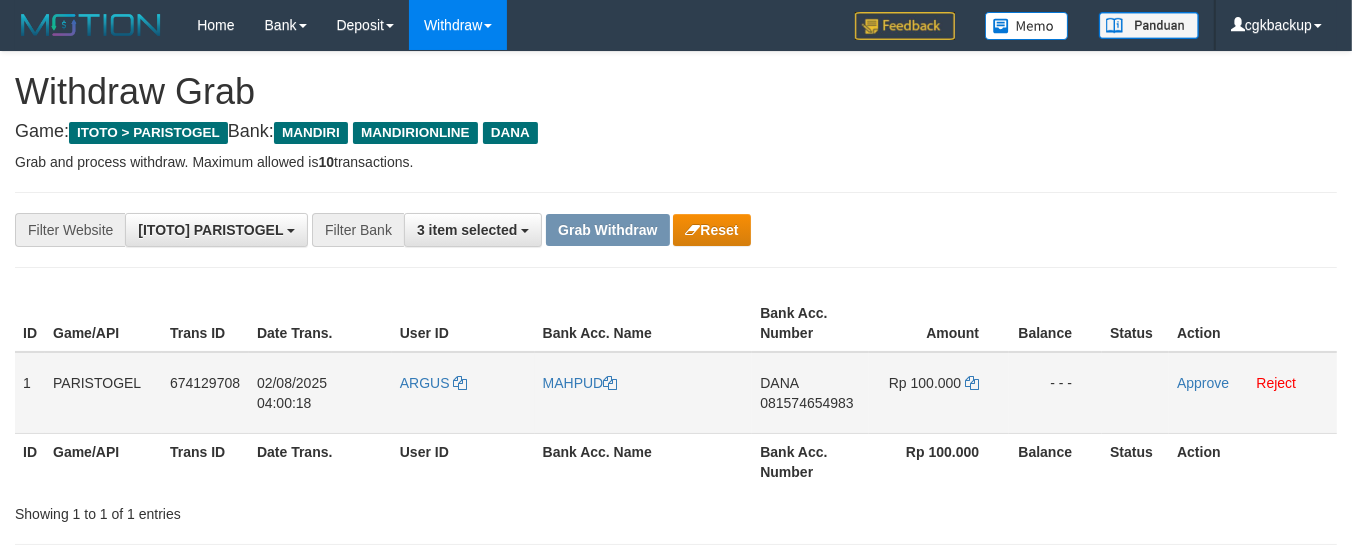 click on "ARGUS" at bounding box center [463, 393] 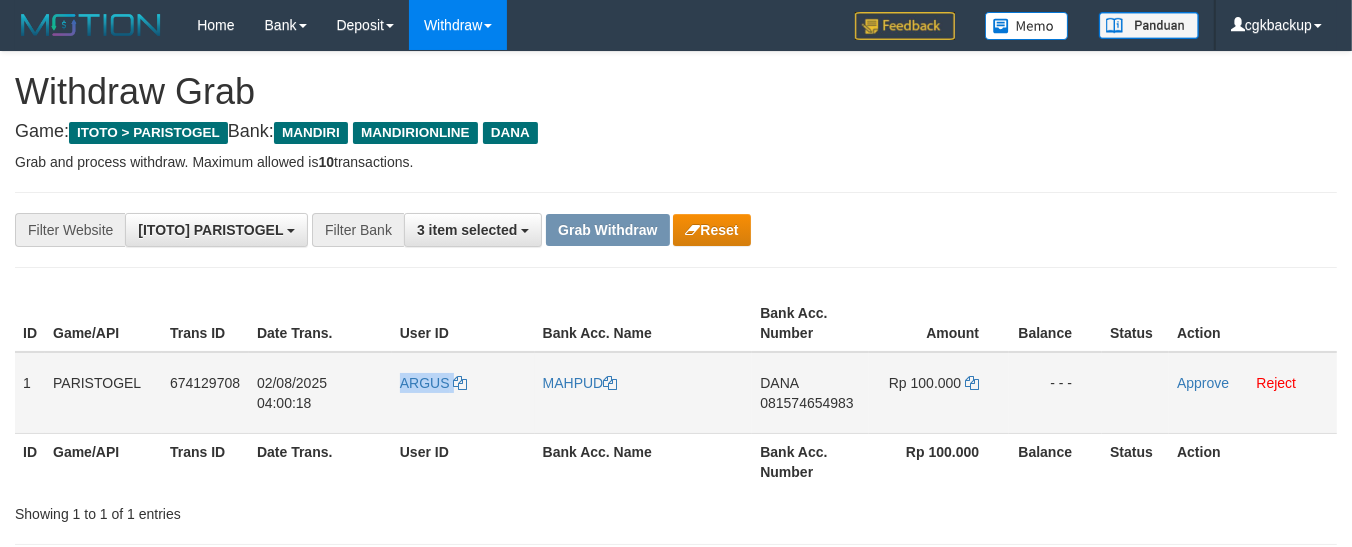 click on "ARGUS" at bounding box center [463, 393] 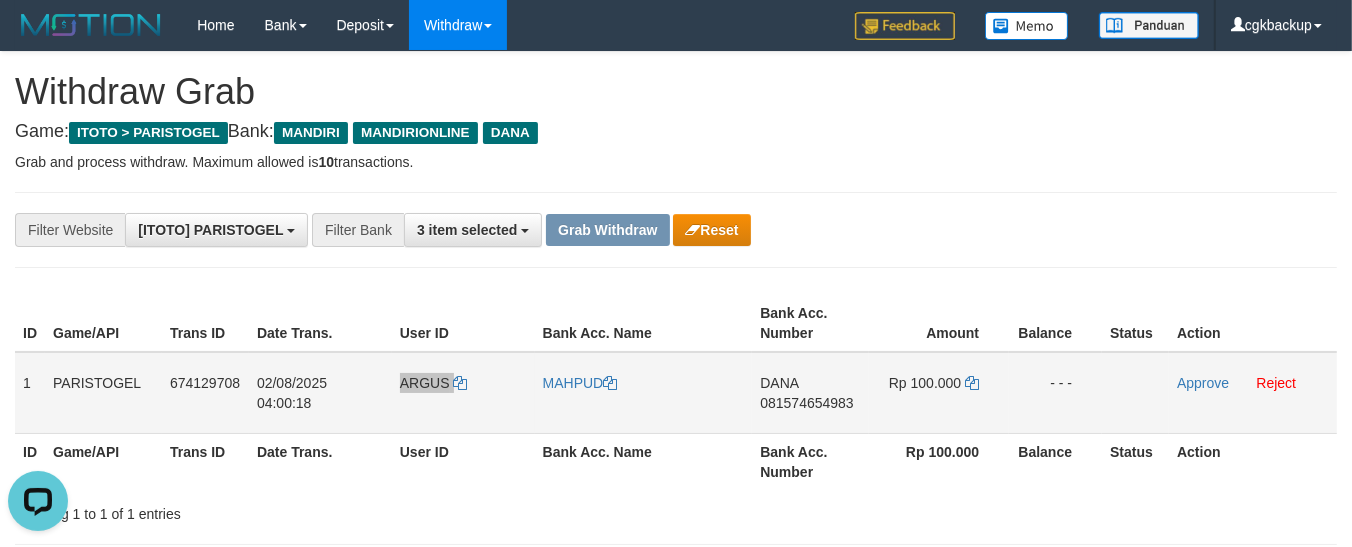 scroll, scrollTop: 0, scrollLeft: 0, axis: both 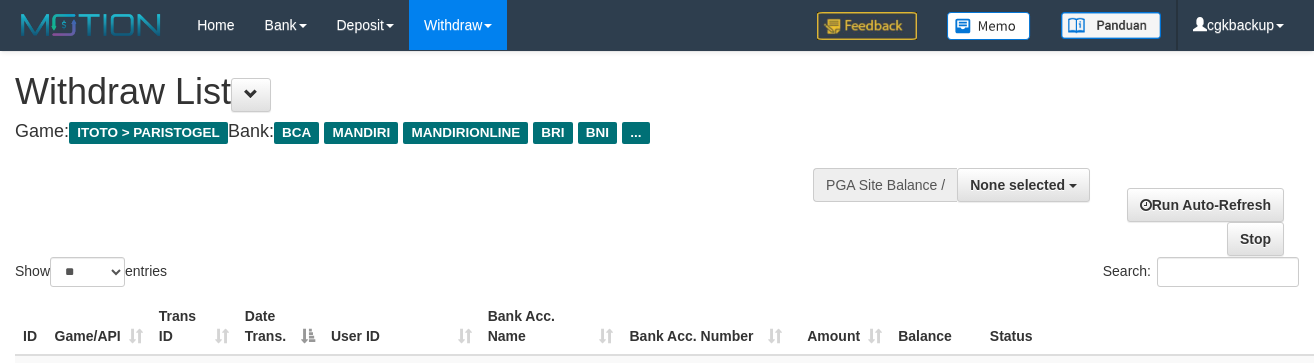 select 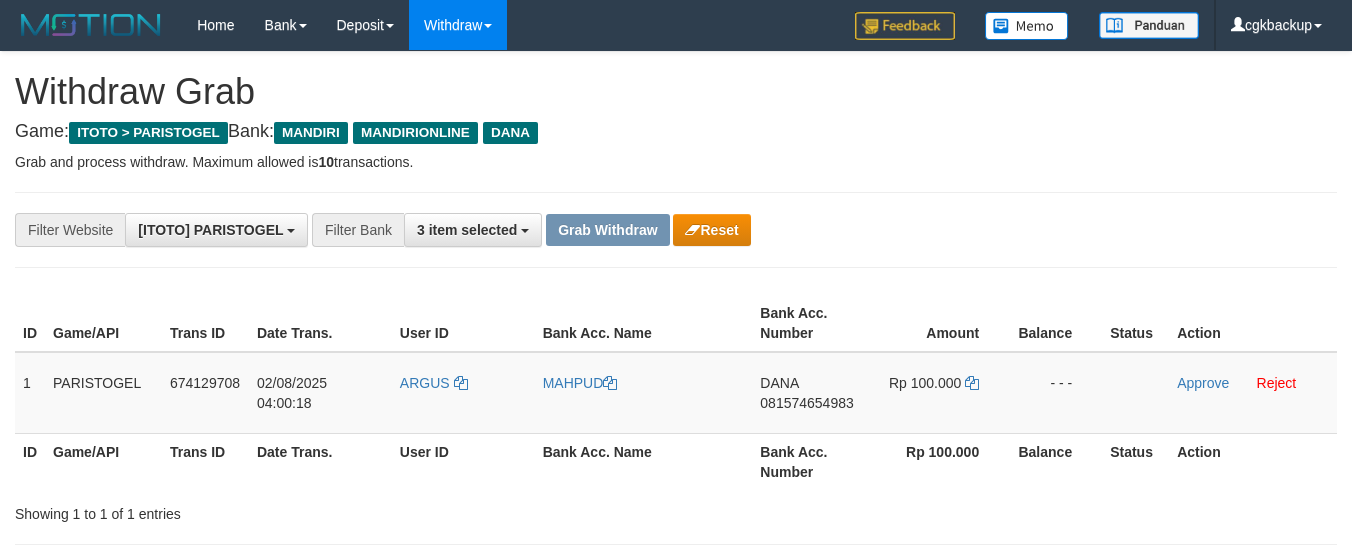 scroll, scrollTop: 0, scrollLeft: 0, axis: both 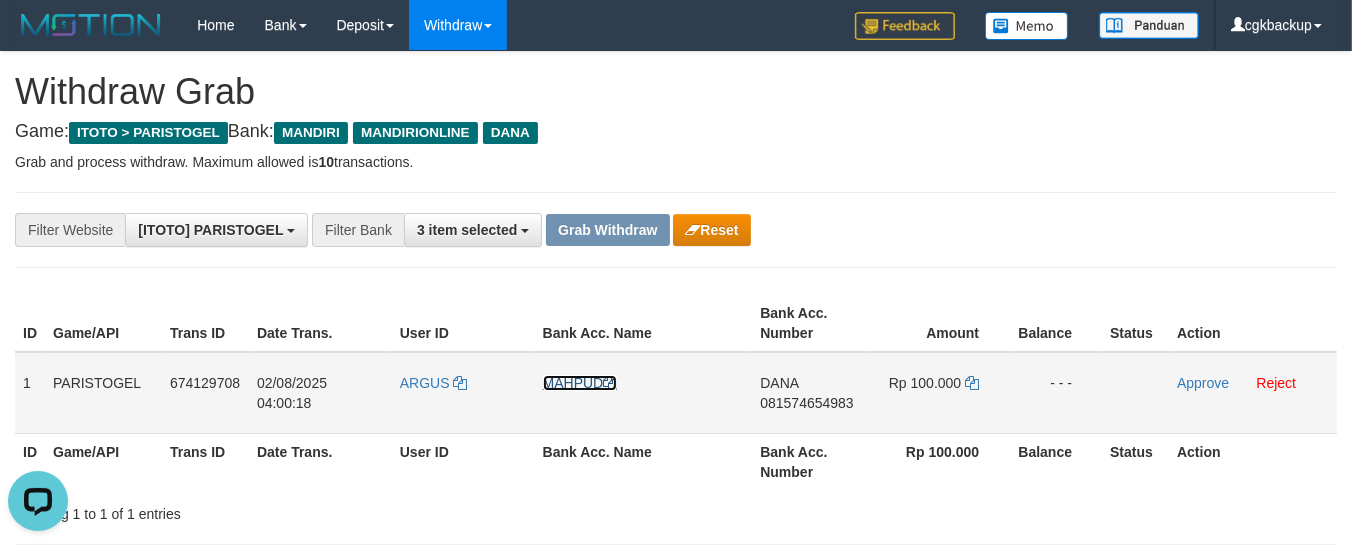 click on "MAHPUD" at bounding box center (580, 383) 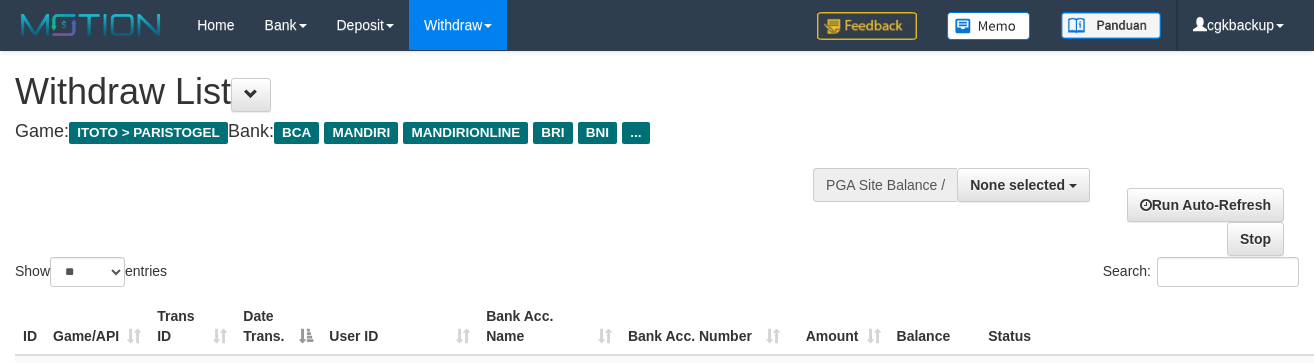 select 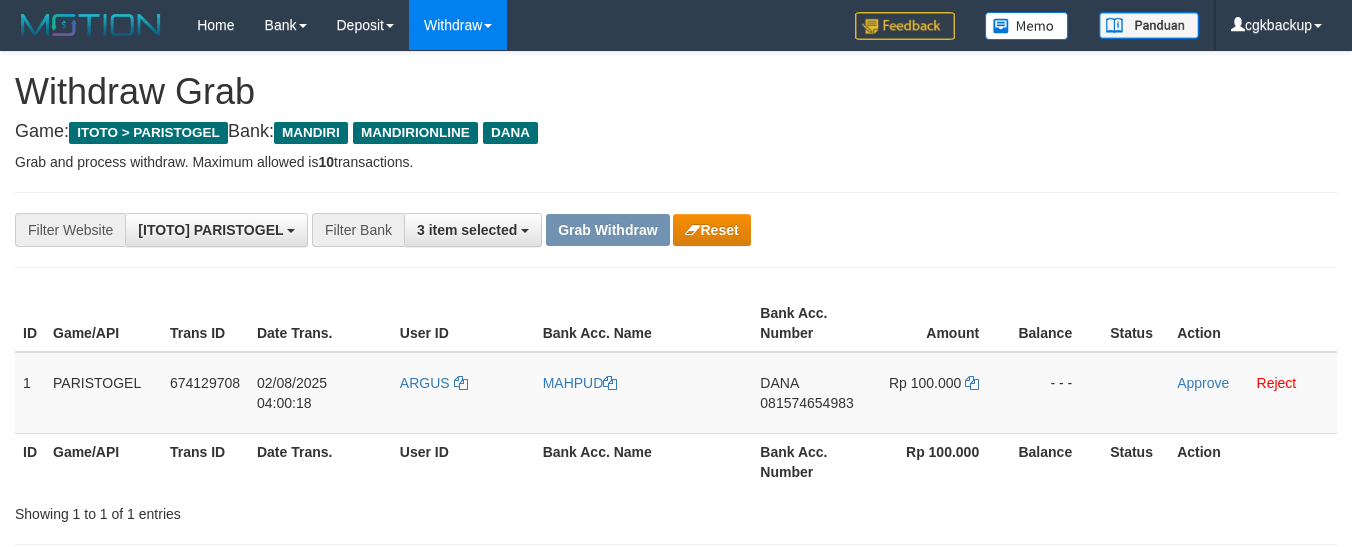 scroll, scrollTop: 0, scrollLeft: 0, axis: both 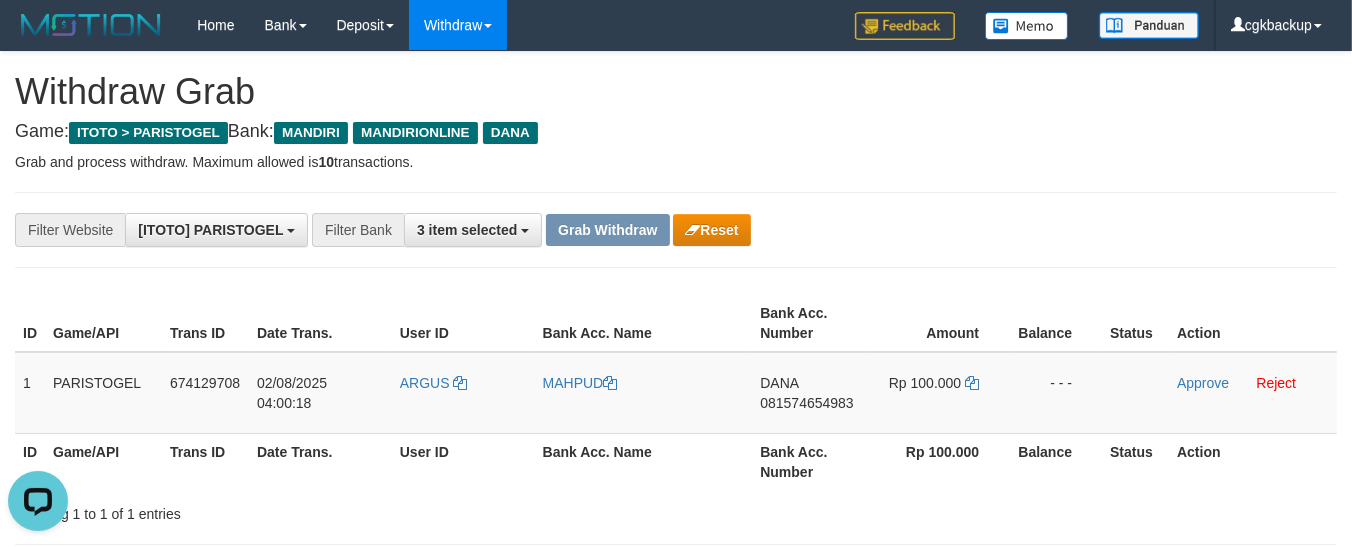 click at bounding box center [676, 267] 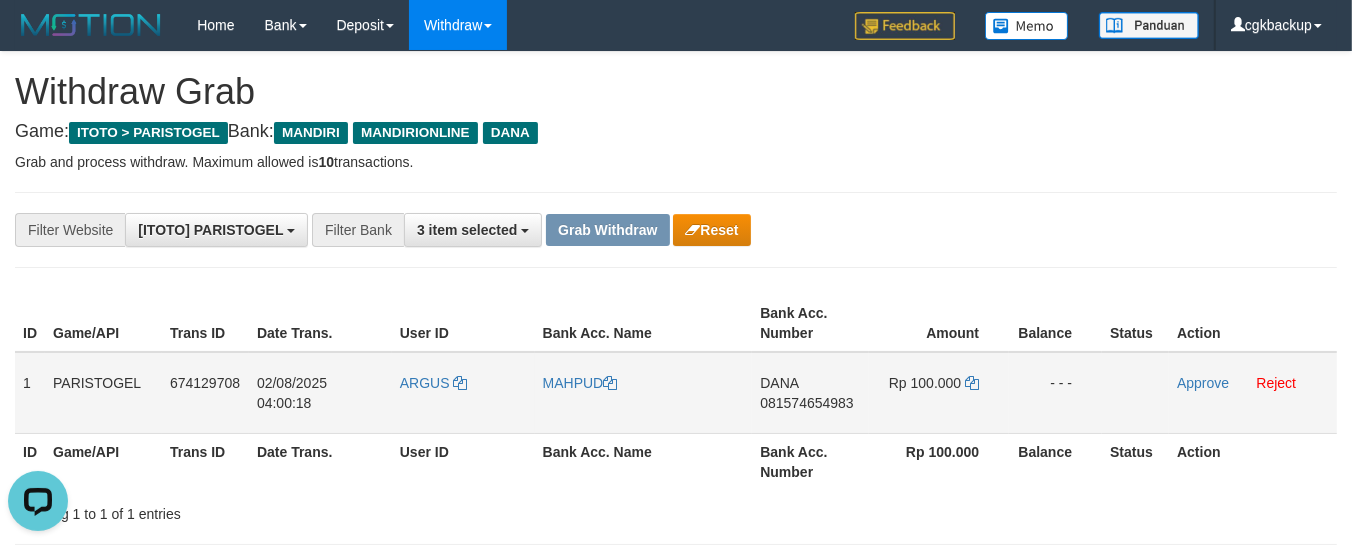 click on "[NAME]
[PHONE]" at bounding box center [810, 393] 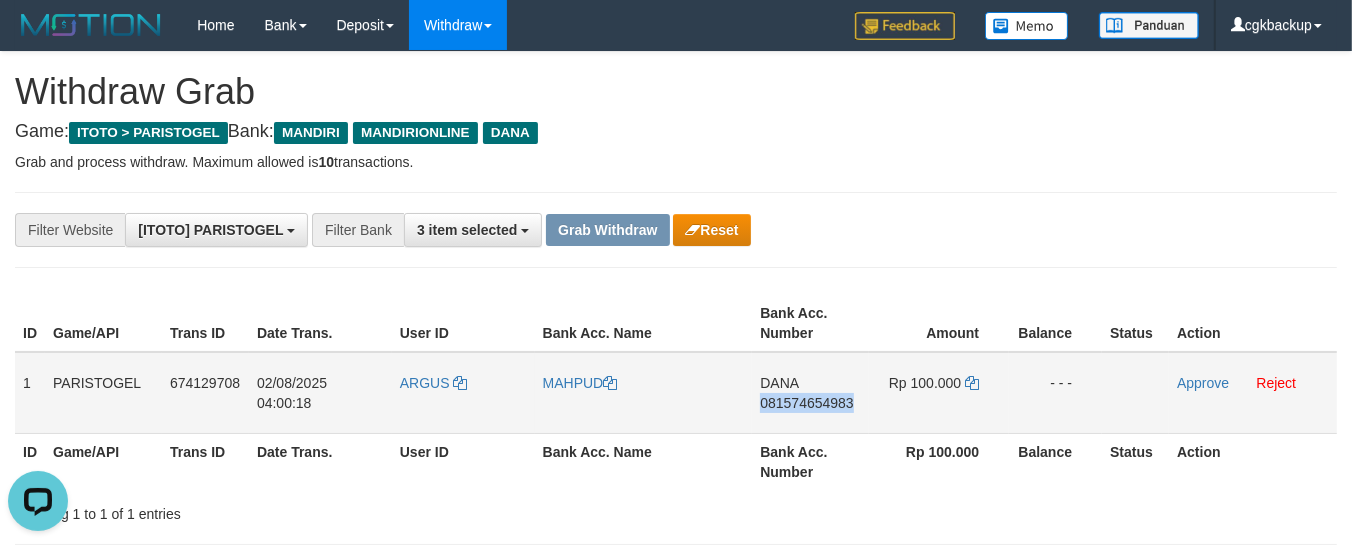 click on "[NAME]
[PHONE]" at bounding box center [810, 393] 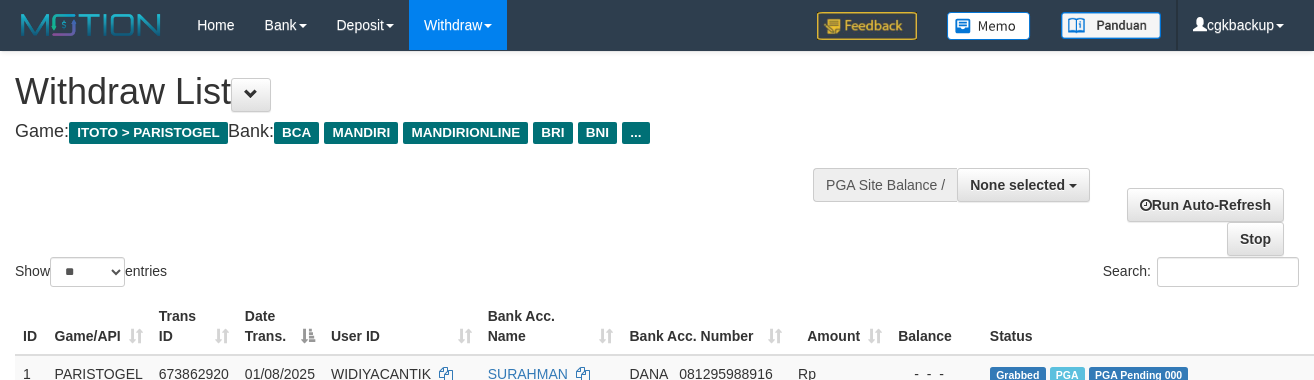 select 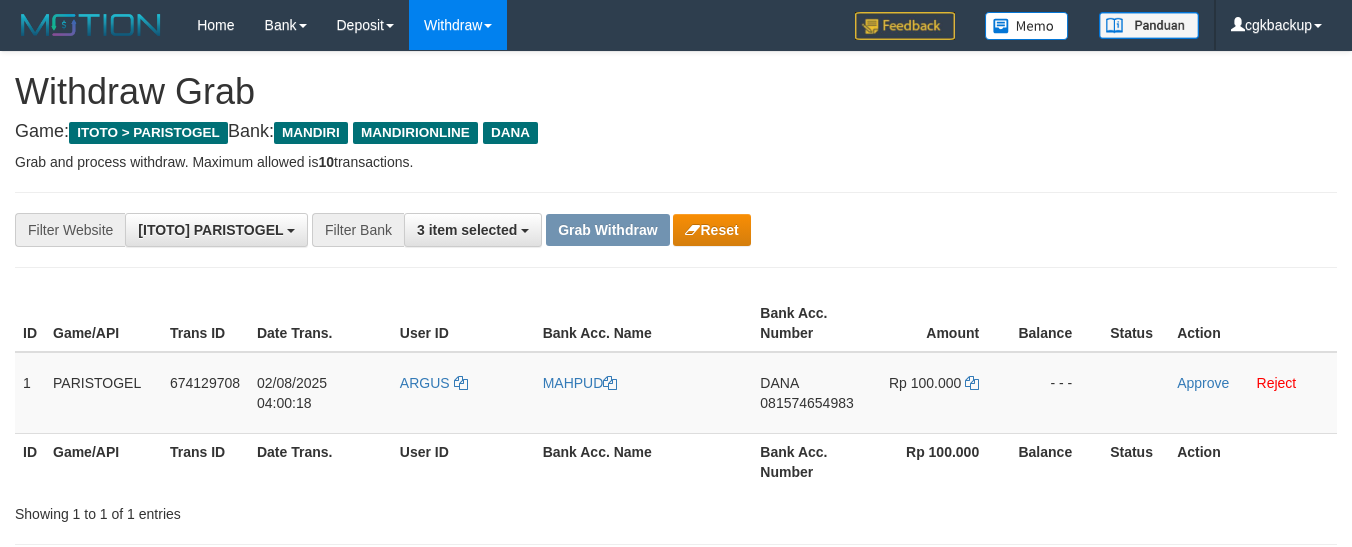 scroll, scrollTop: 0, scrollLeft: 0, axis: both 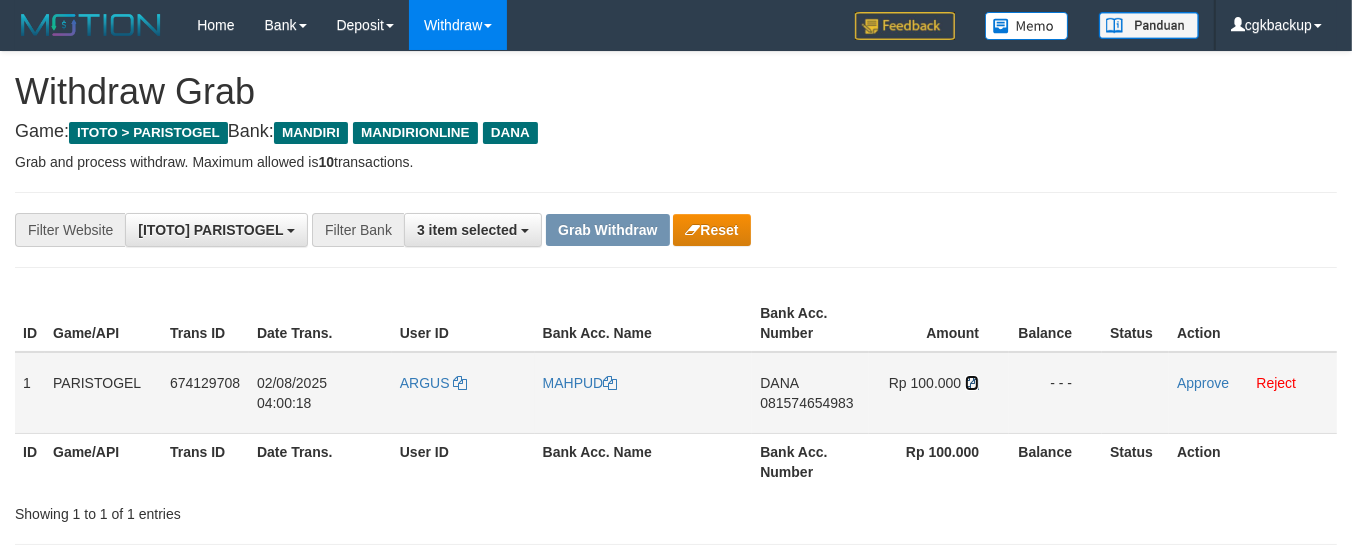 click at bounding box center (972, 383) 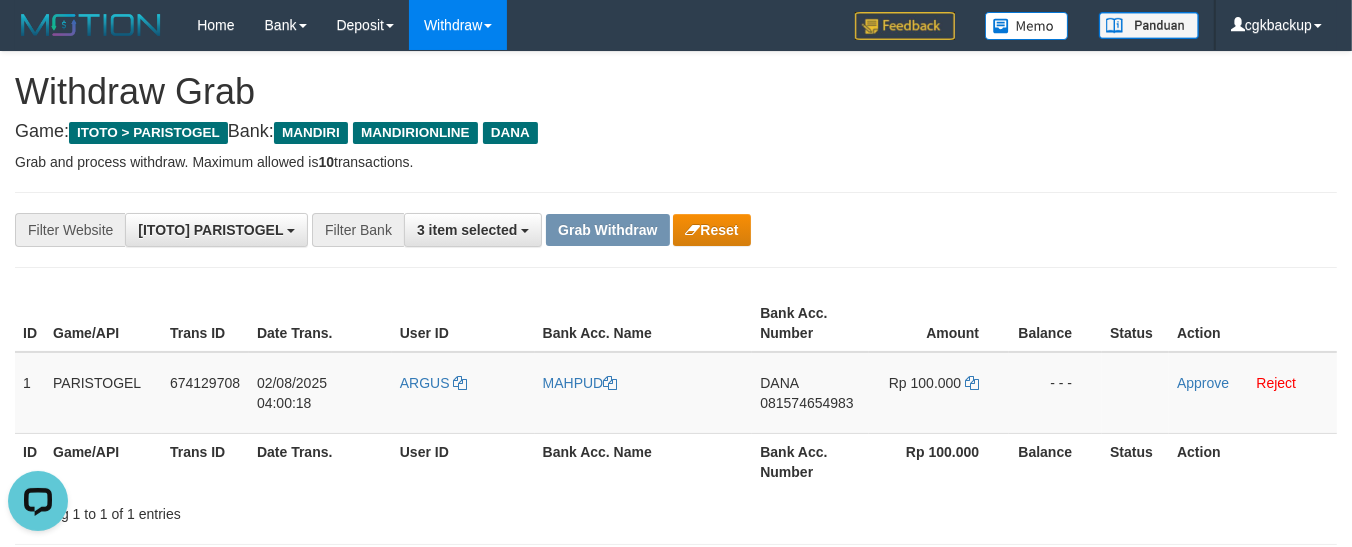 scroll, scrollTop: 0, scrollLeft: 0, axis: both 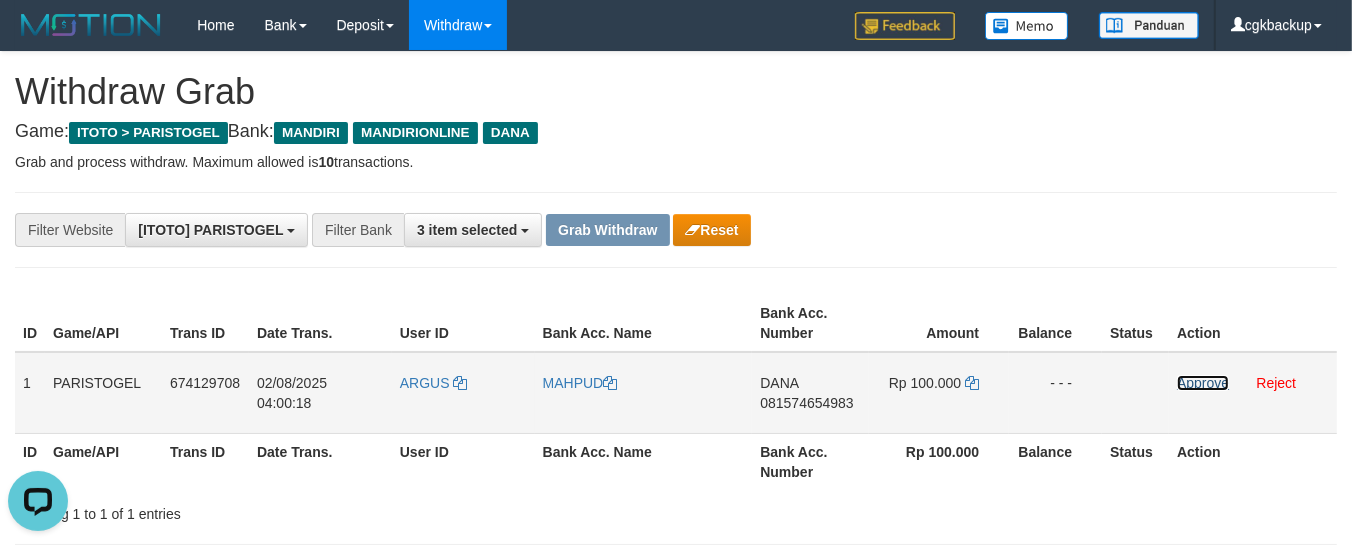click on "Approve" at bounding box center (1203, 383) 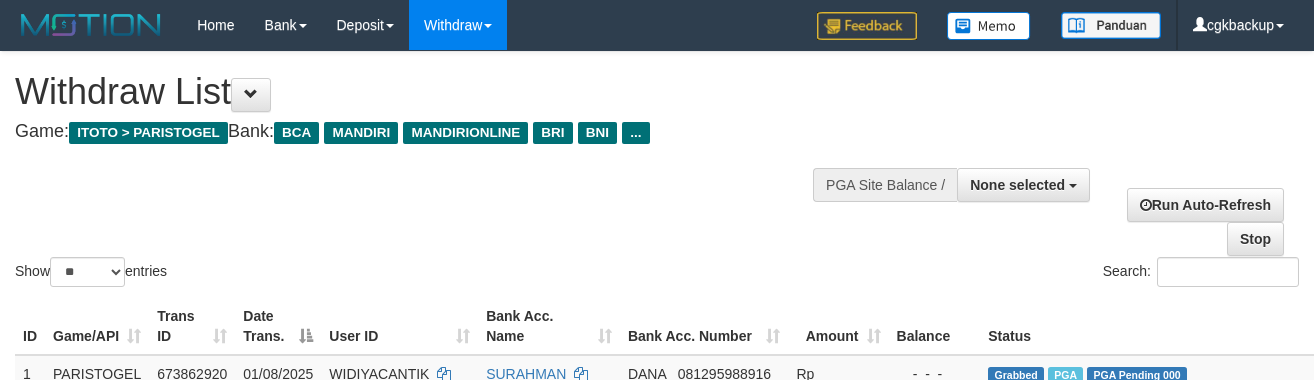 select 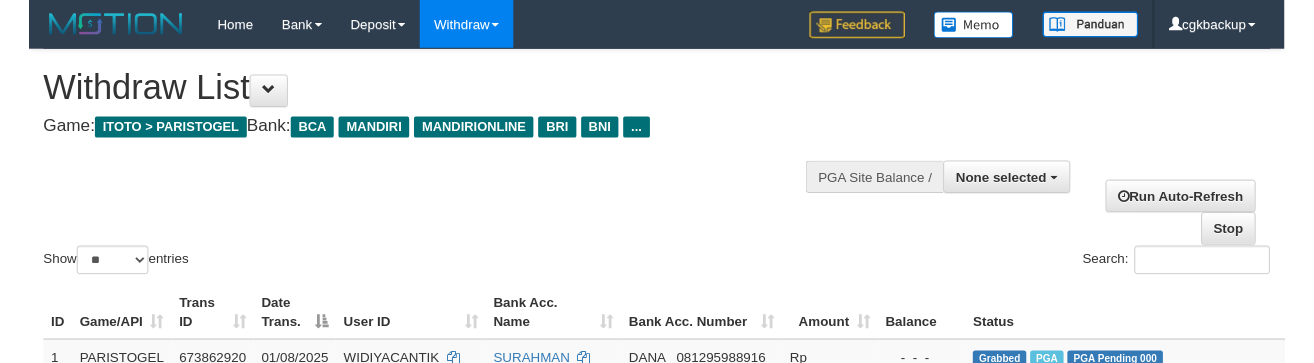 scroll, scrollTop: 974, scrollLeft: 116, axis: both 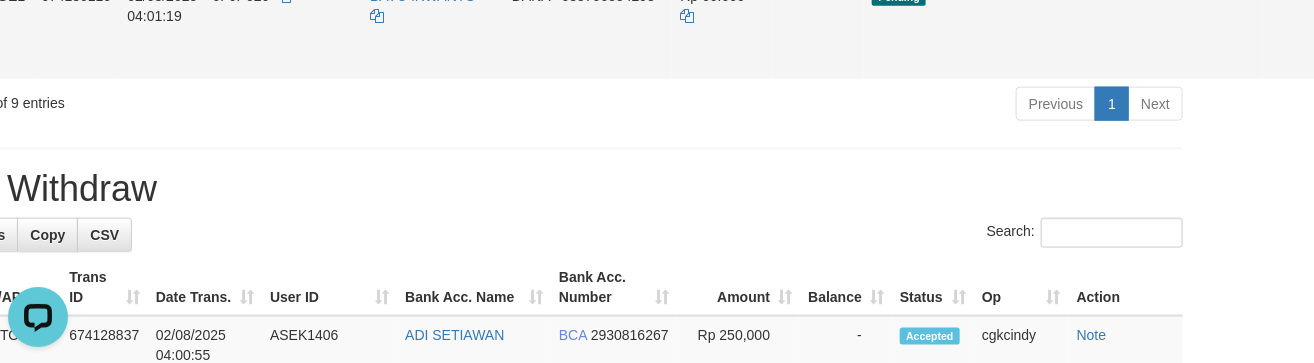 click on "Allow Grab" at bounding box center [1369, 6] 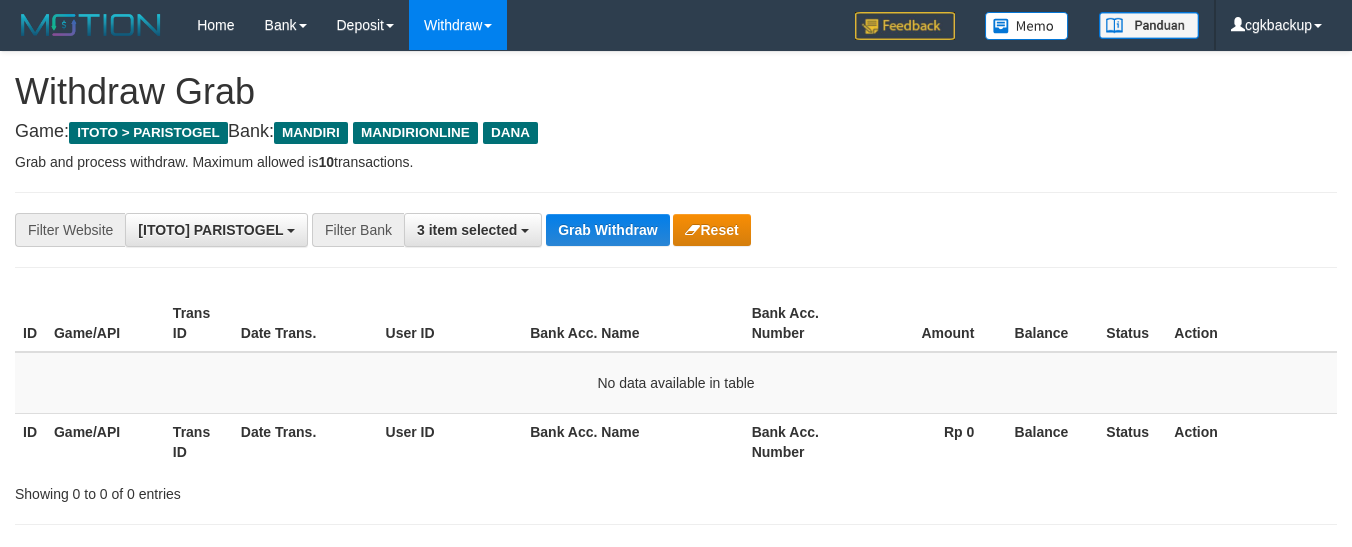 scroll, scrollTop: 0, scrollLeft: 0, axis: both 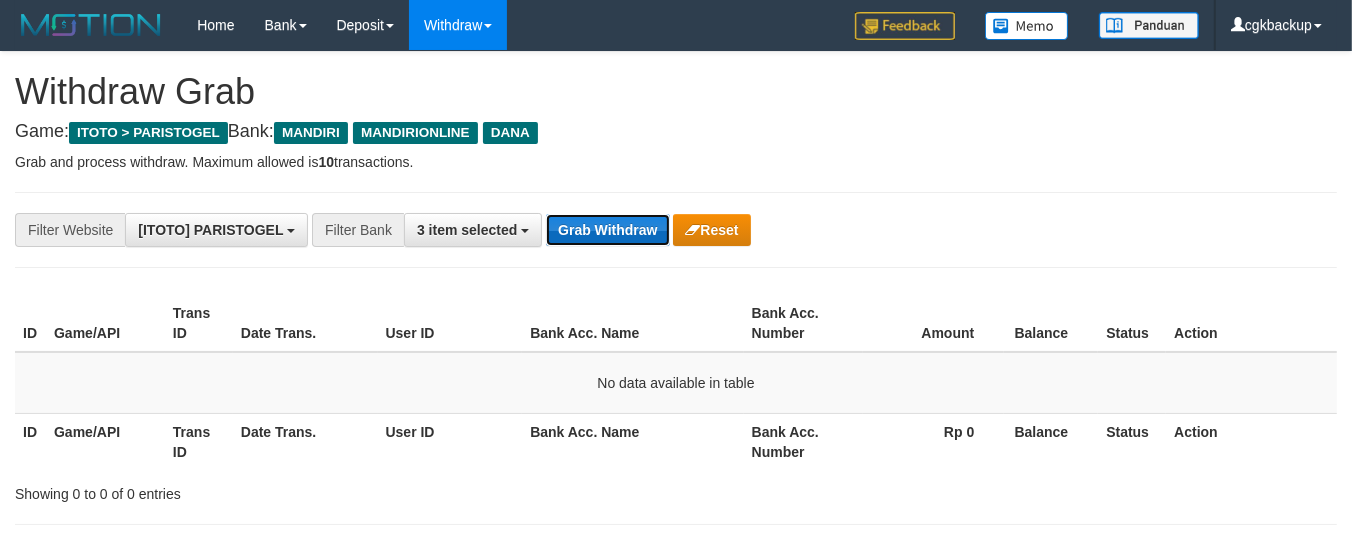click on "Grab Withdraw" at bounding box center [607, 230] 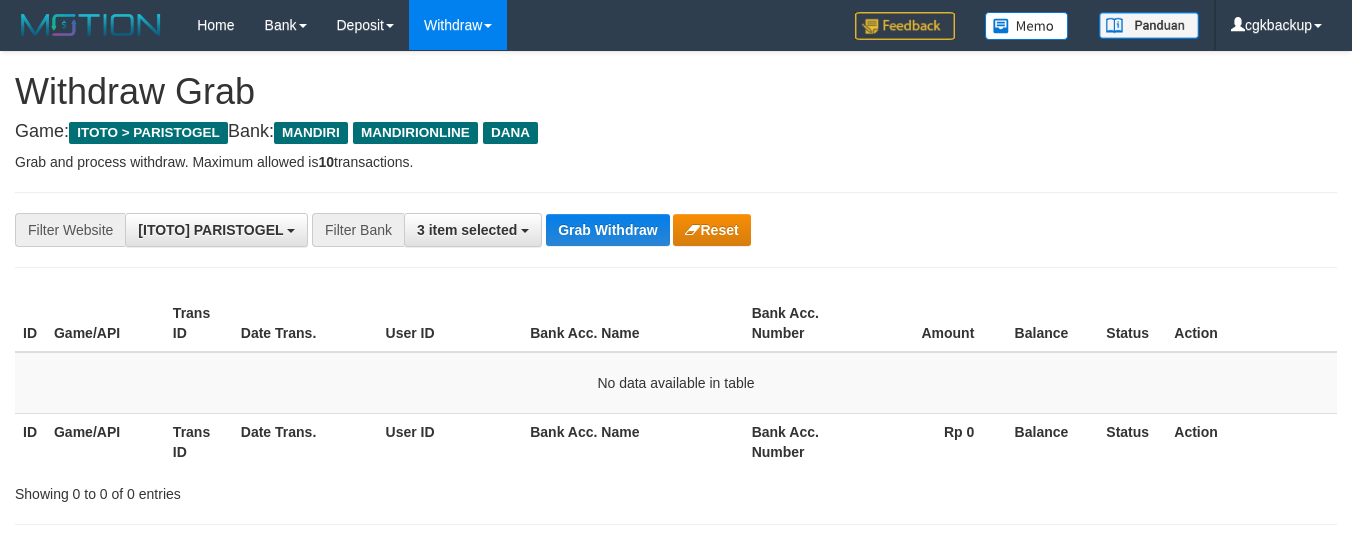 scroll, scrollTop: 0, scrollLeft: 0, axis: both 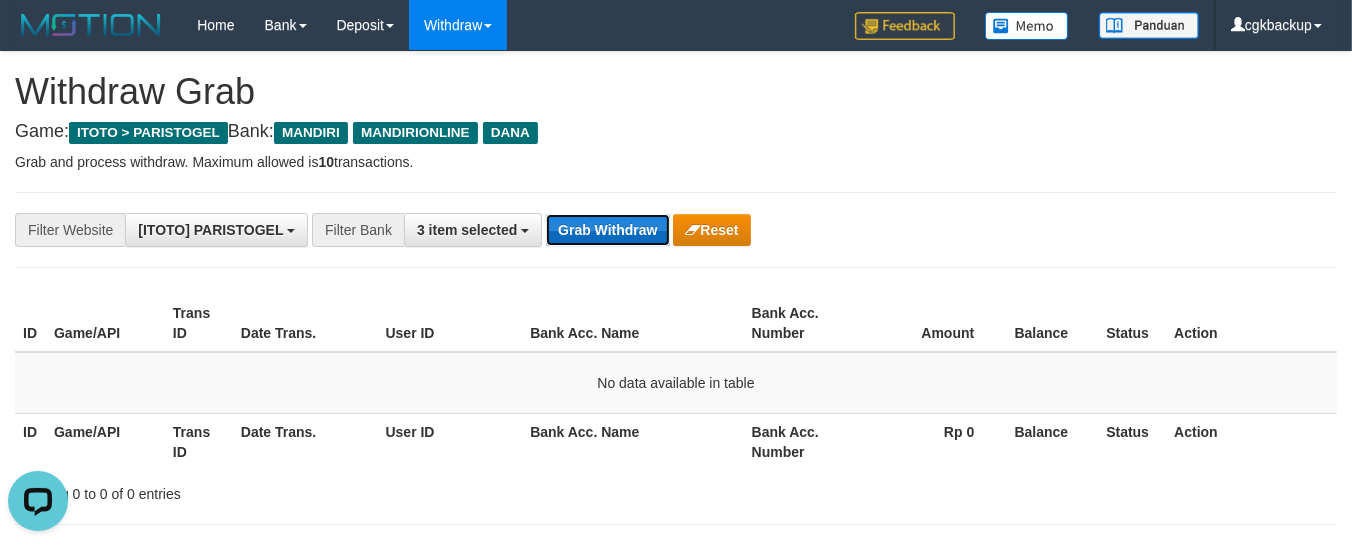 click on "Grab Withdraw" at bounding box center [607, 230] 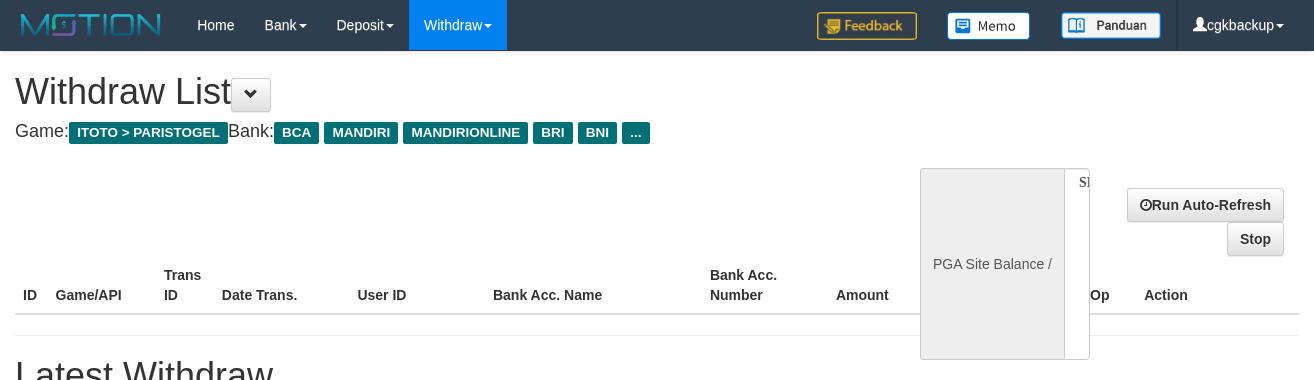 select 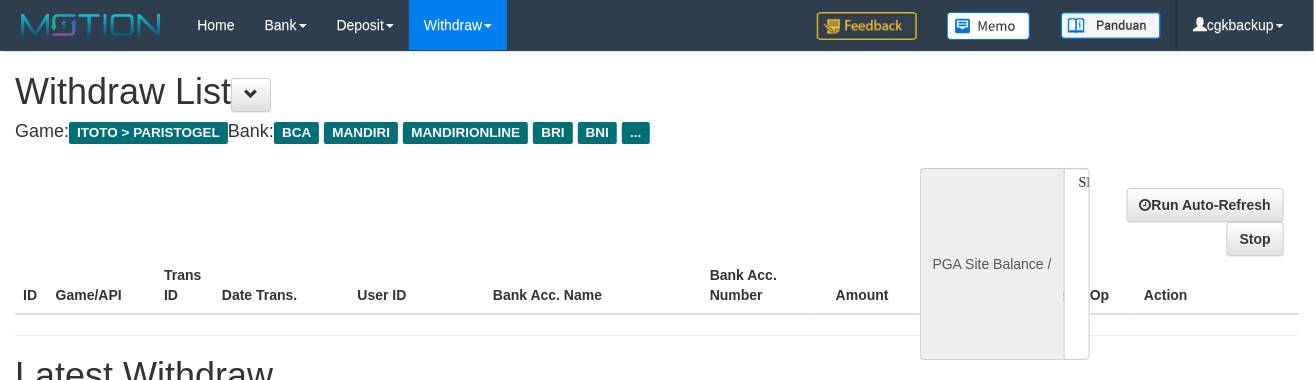 select on "**" 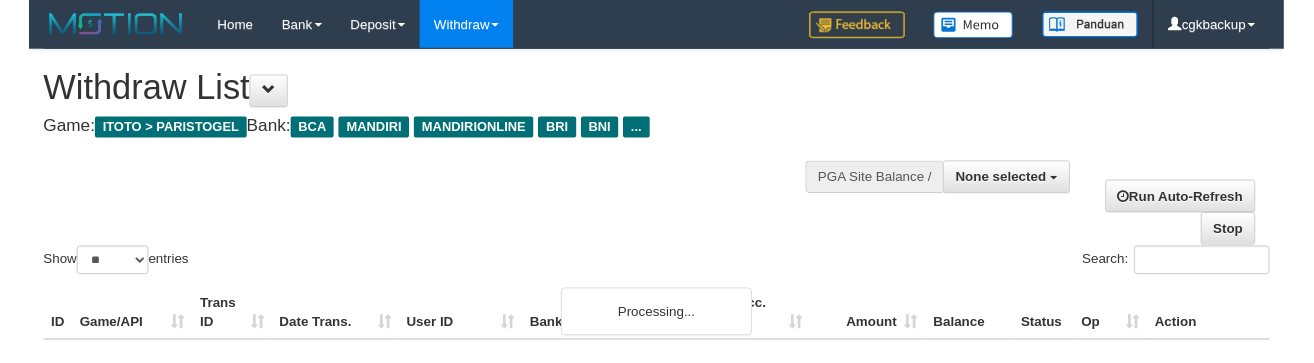 scroll, scrollTop: 974, scrollLeft: 116, axis: both 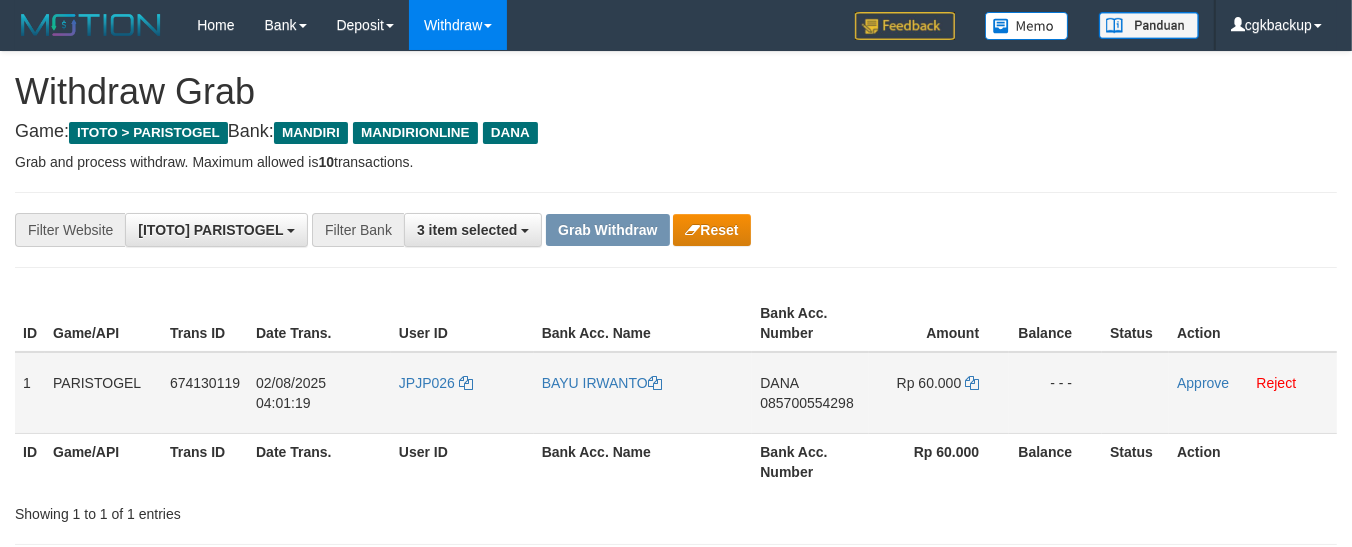 click on "JPJP026" at bounding box center (462, 393) 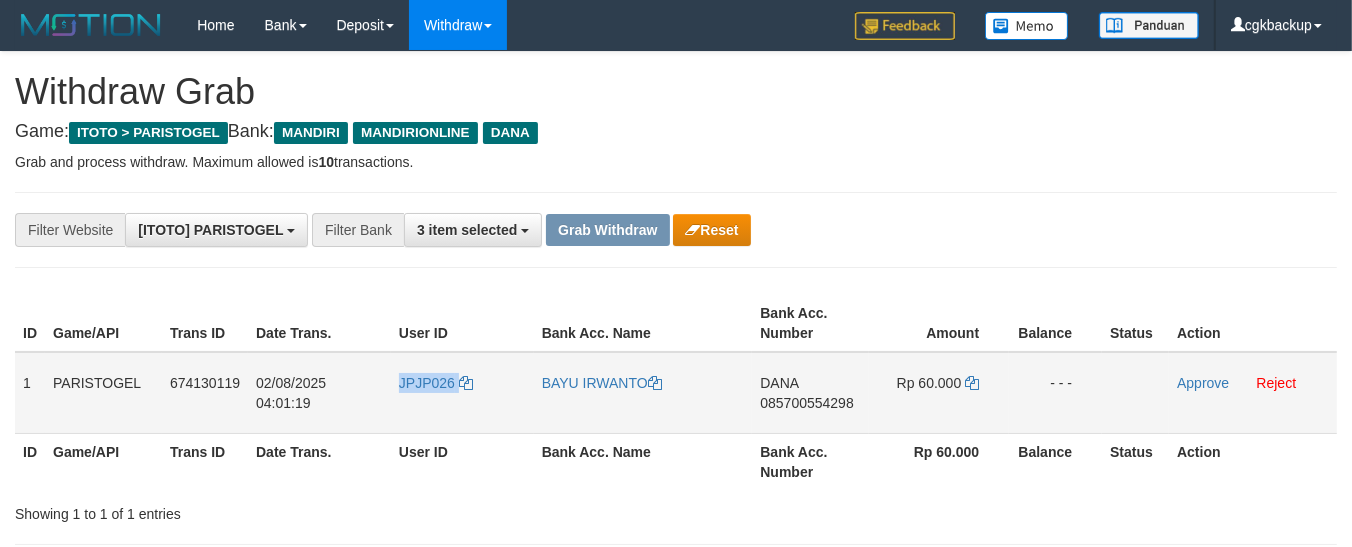 click on "JPJP026" at bounding box center [462, 393] 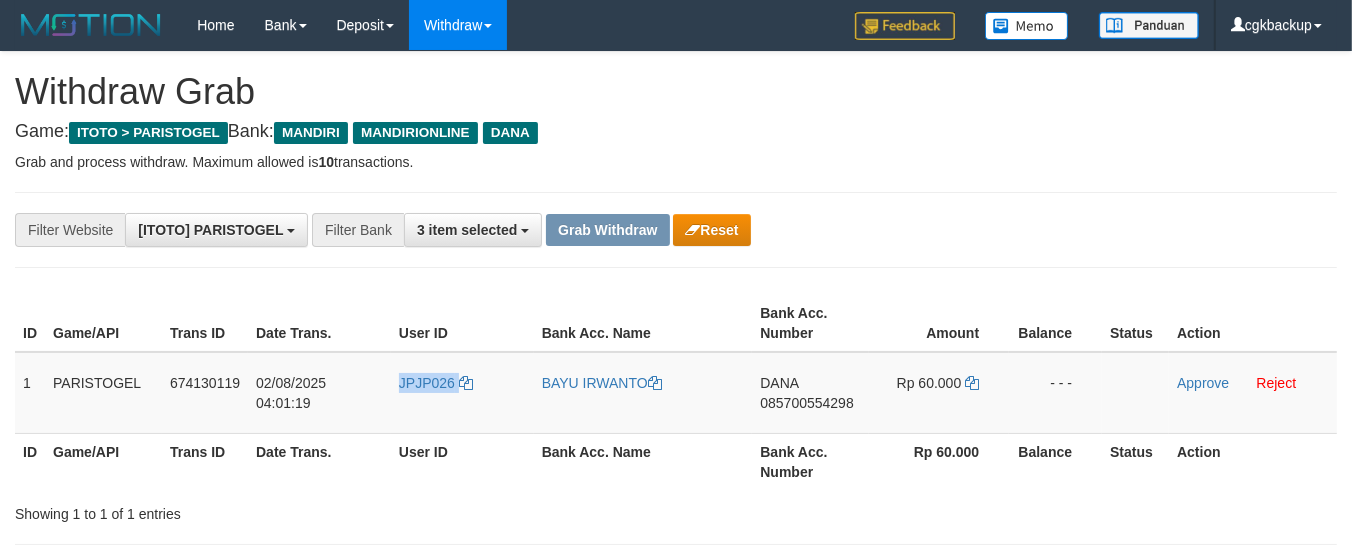 copy on "JPJP026" 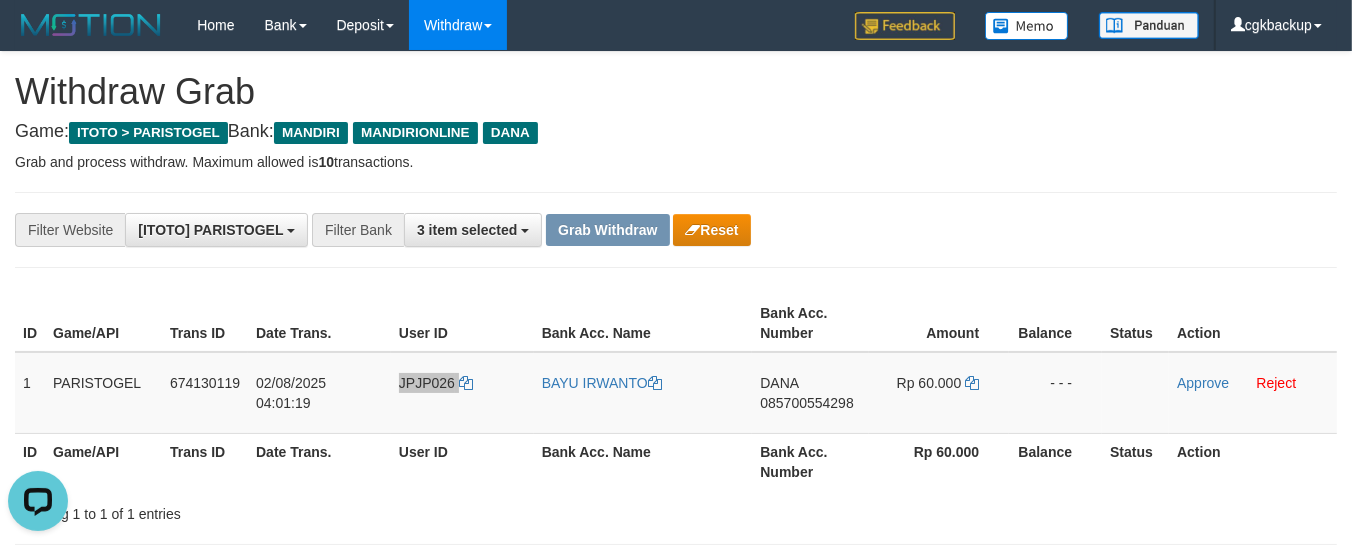scroll, scrollTop: 0, scrollLeft: 0, axis: both 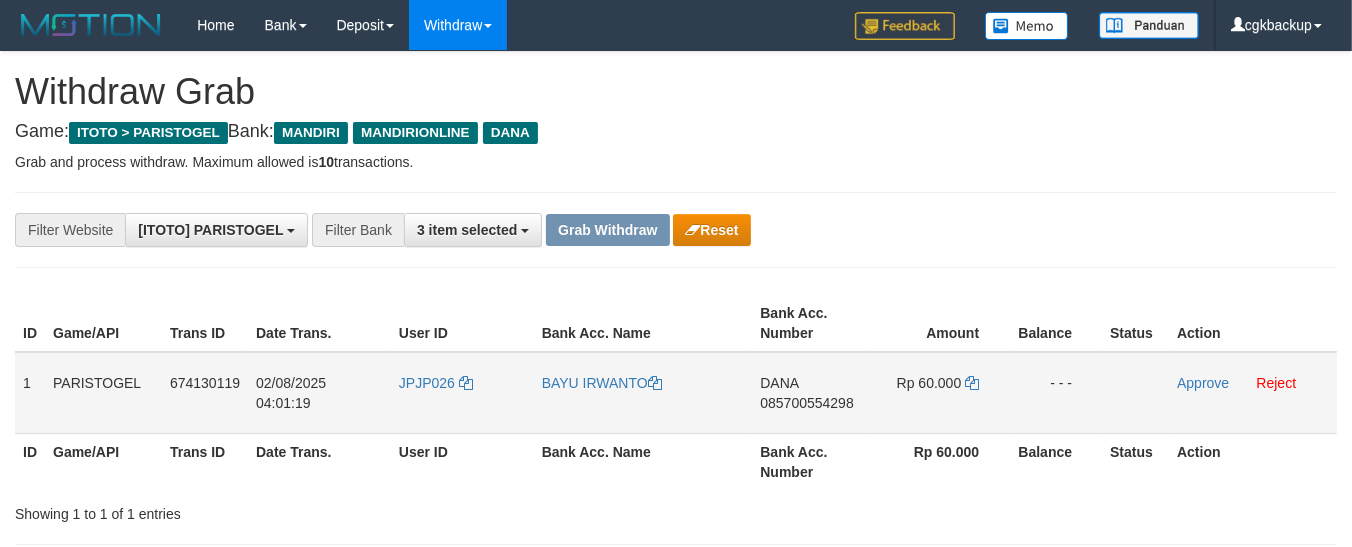click on "BAYU IRWANTO" at bounding box center [643, 393] 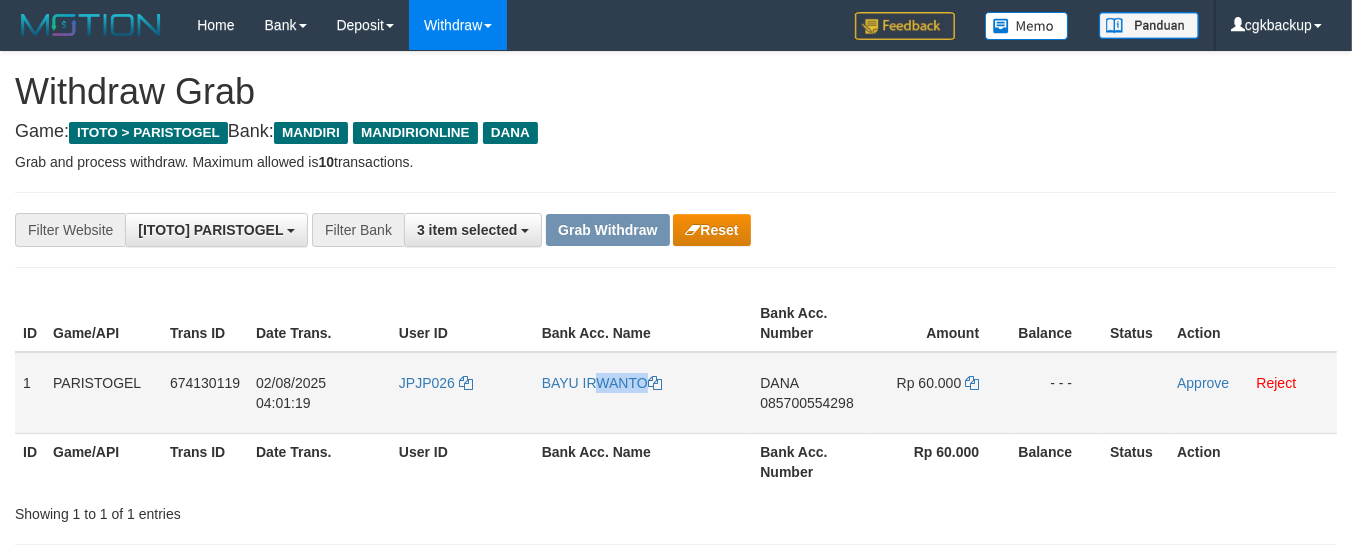 click on "BAYU IRWANTO" at bounding box center (643, 393) 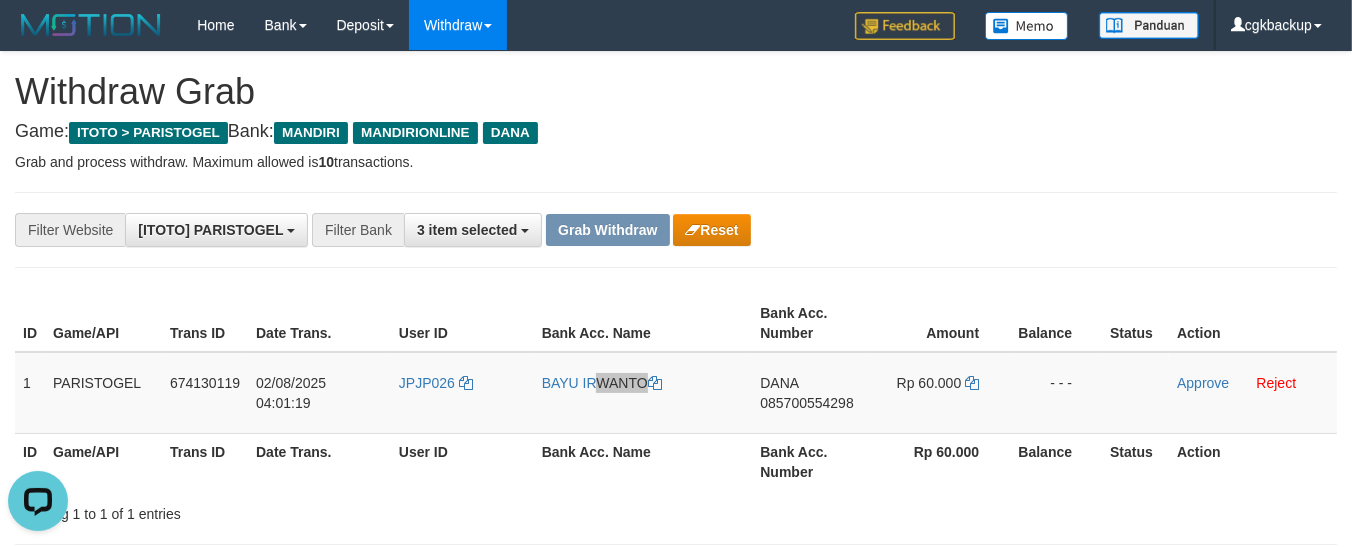 scroll, scrollTop: 0, scrollLeft: 0, axis: both 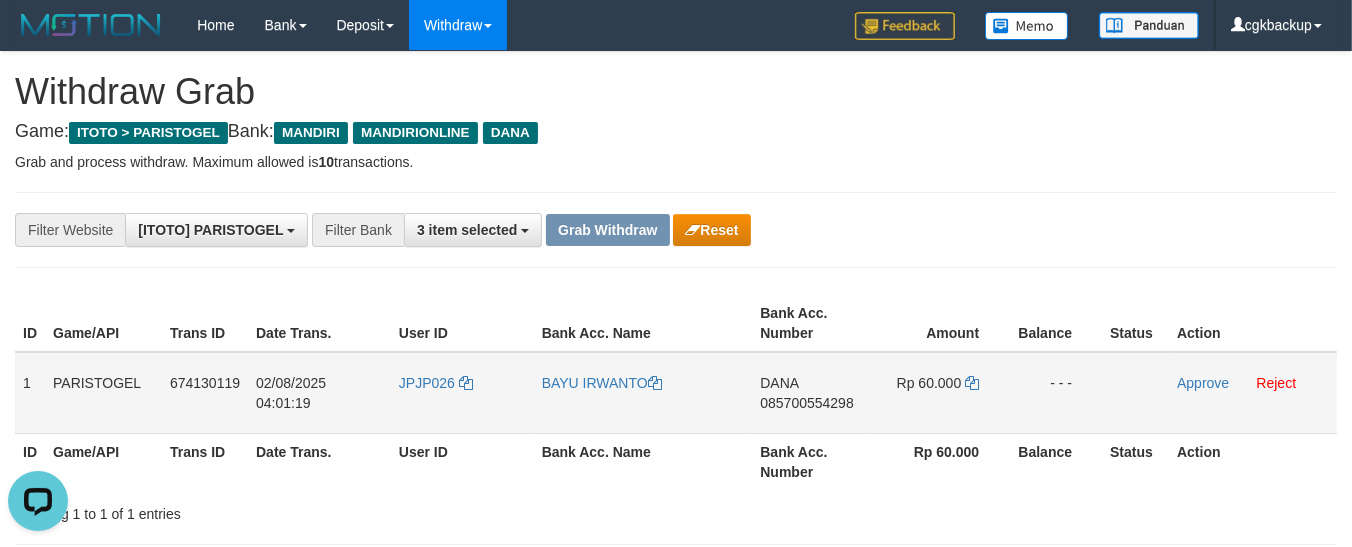 click on "DANA
085700554298" at bounding box center (810, 393) 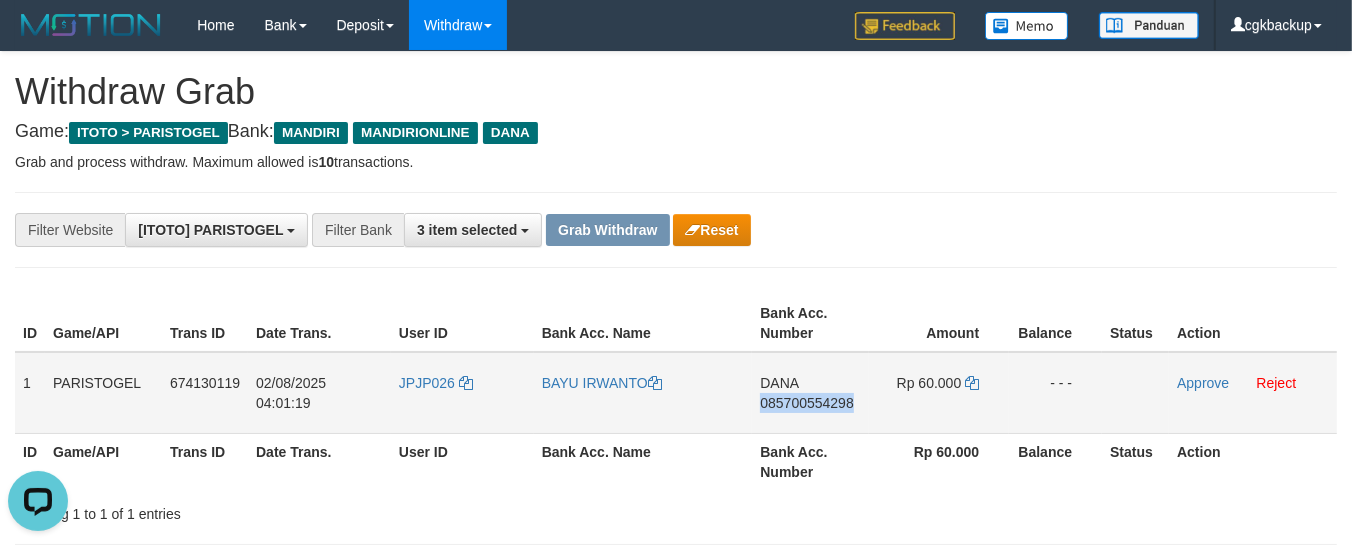 click on "DANA
085700554298" at bounding box center [810, 393] 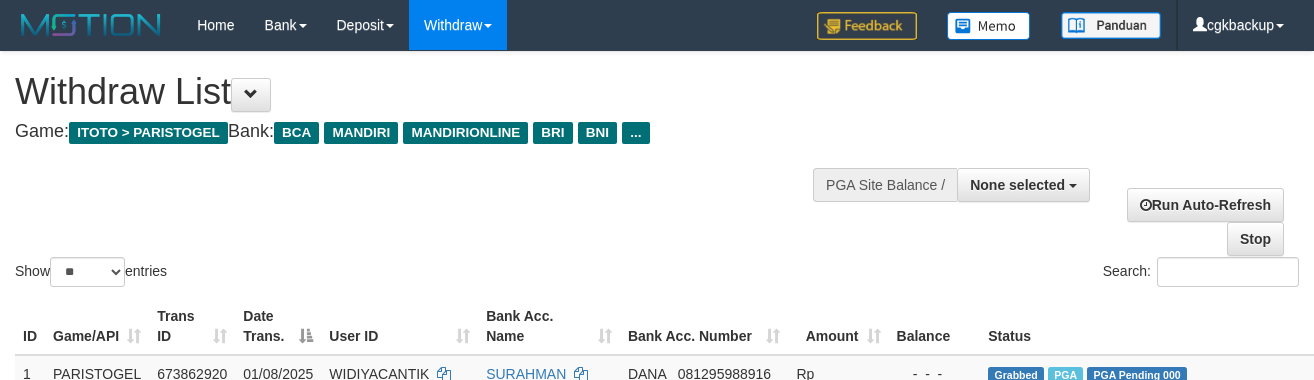 select 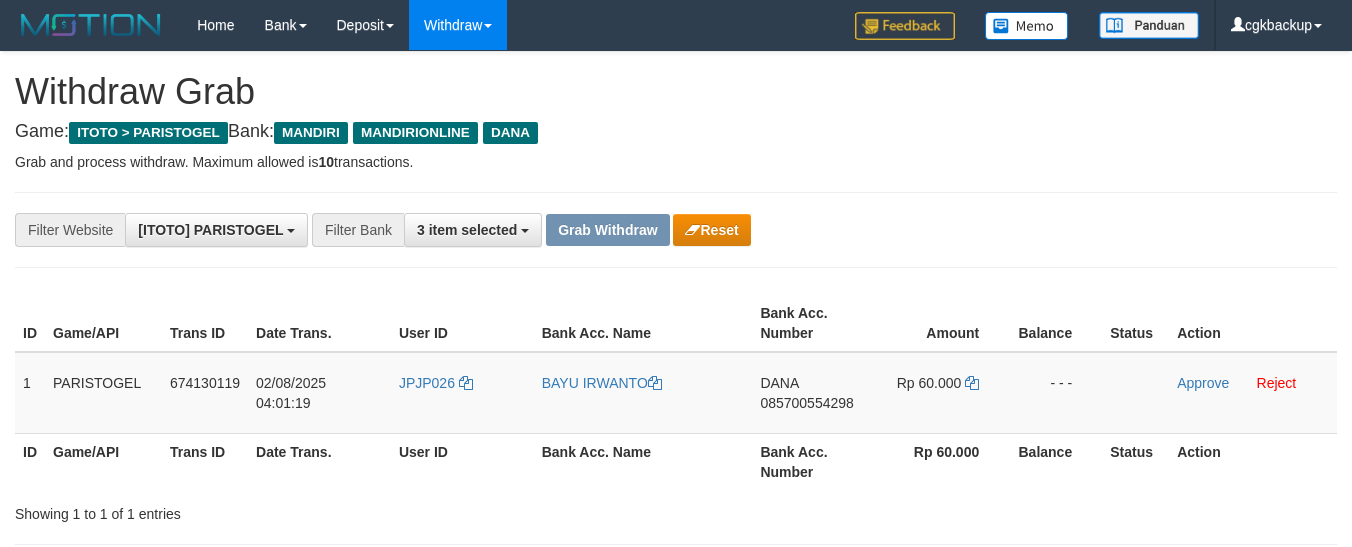 scroll, scrollTop: 0, scrollLeft: 0, axis: both 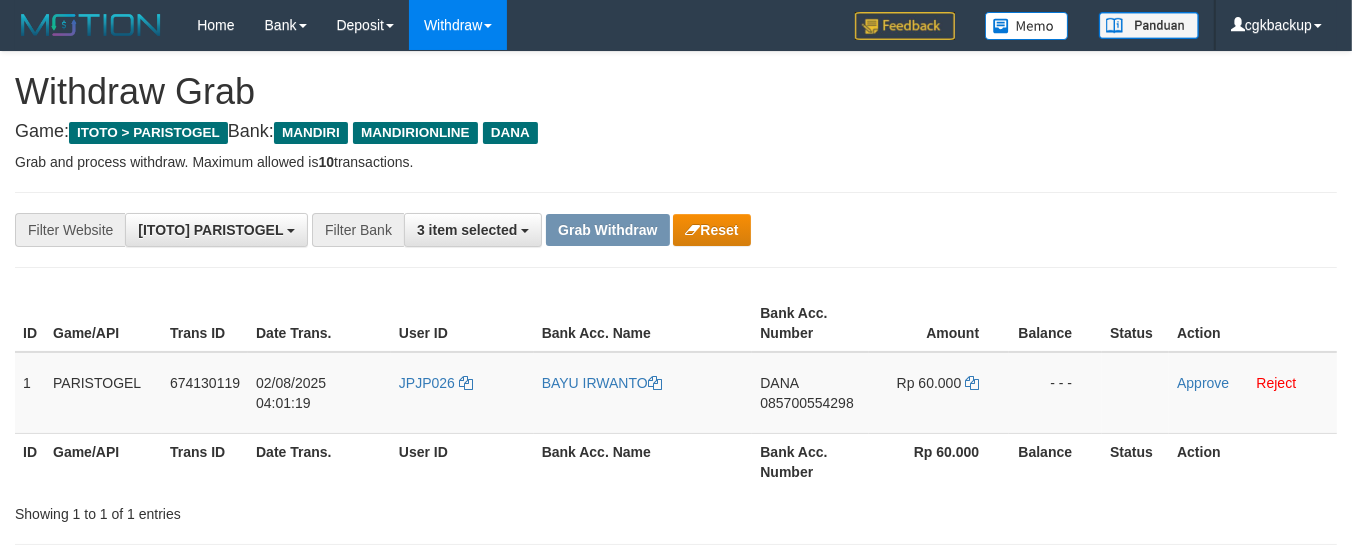 click on "**********" at bounding box center [563, 230] 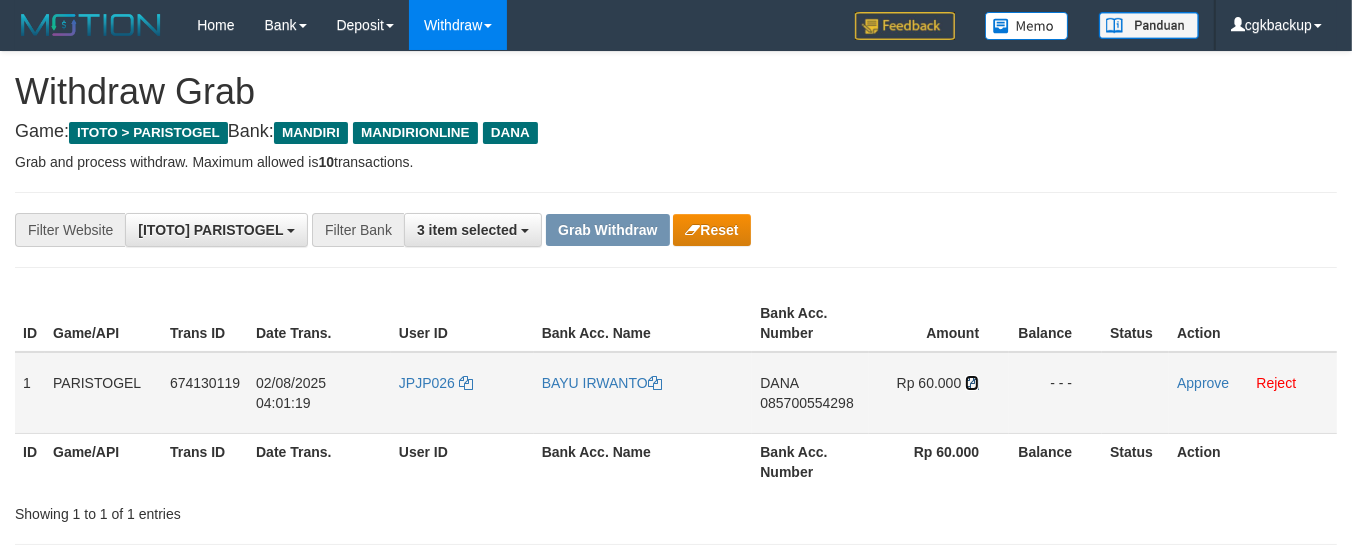click at bounding box center [972, 383] 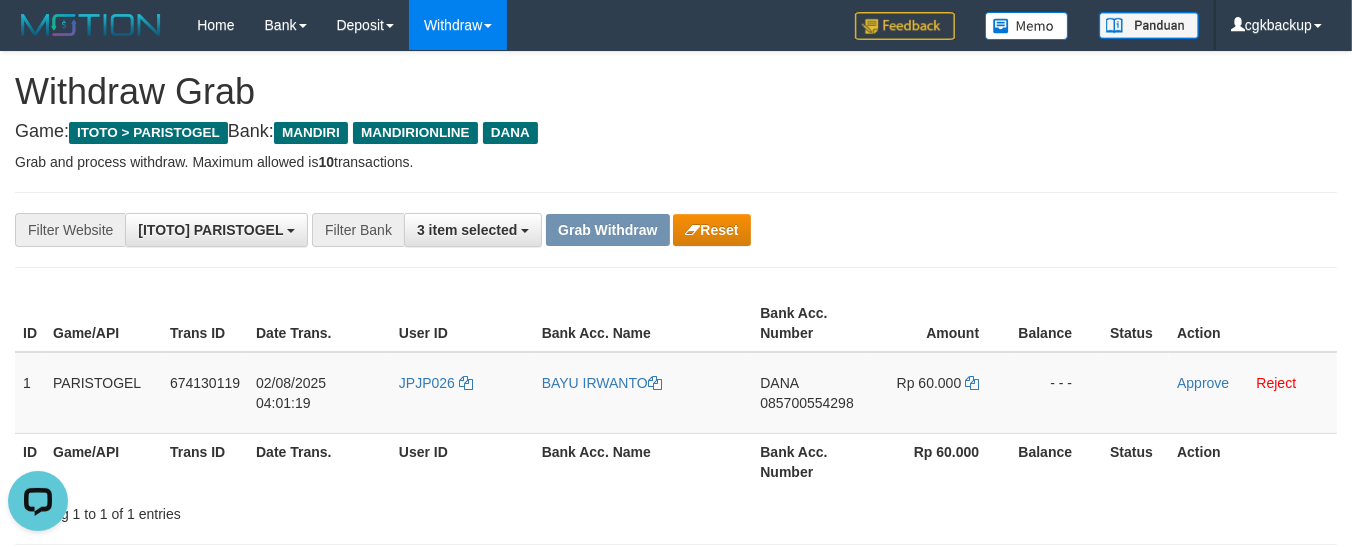 scroll, scrollTop: 0, scrollLeft: 0, axis: both 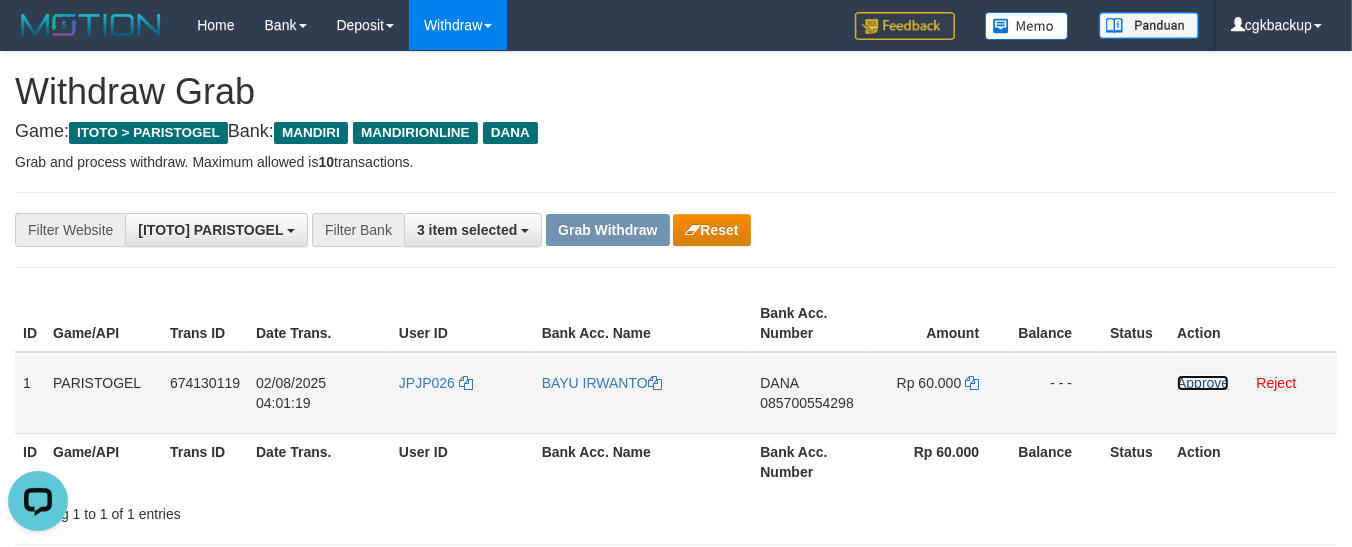 click on "Approve" at bounding box center [1203, 383] 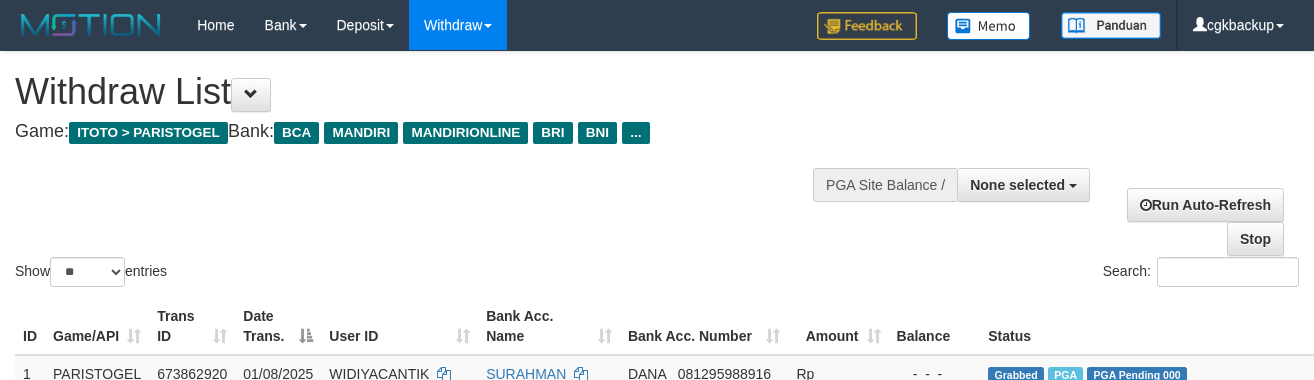 select 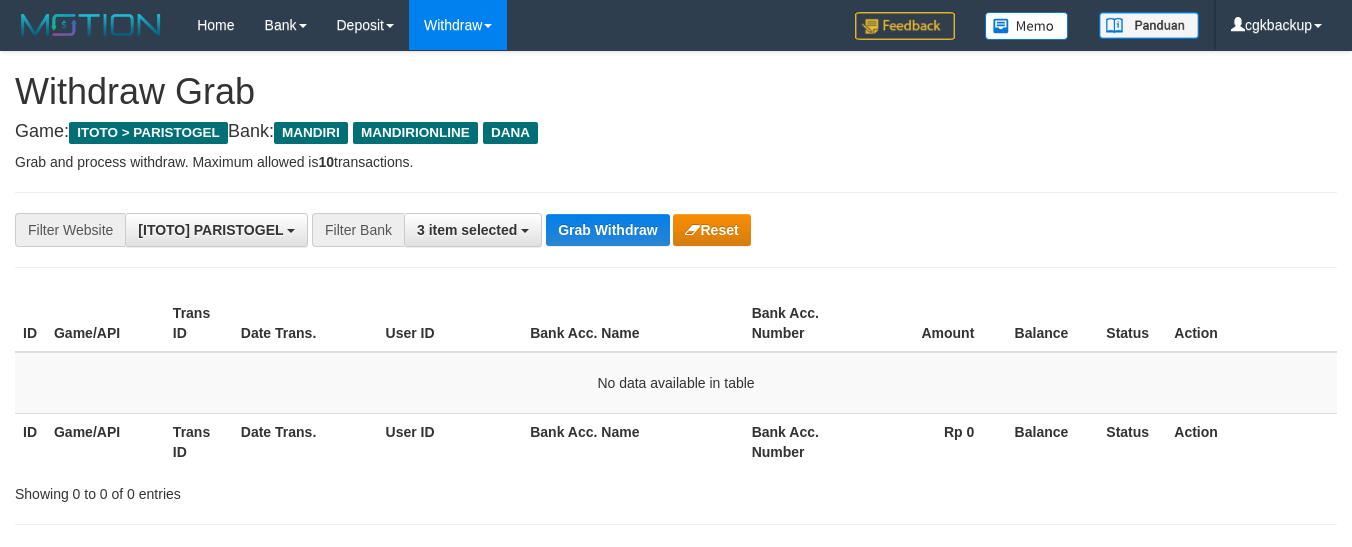scroll, scrollTop: 0, scrollLeft: 0, axis: both 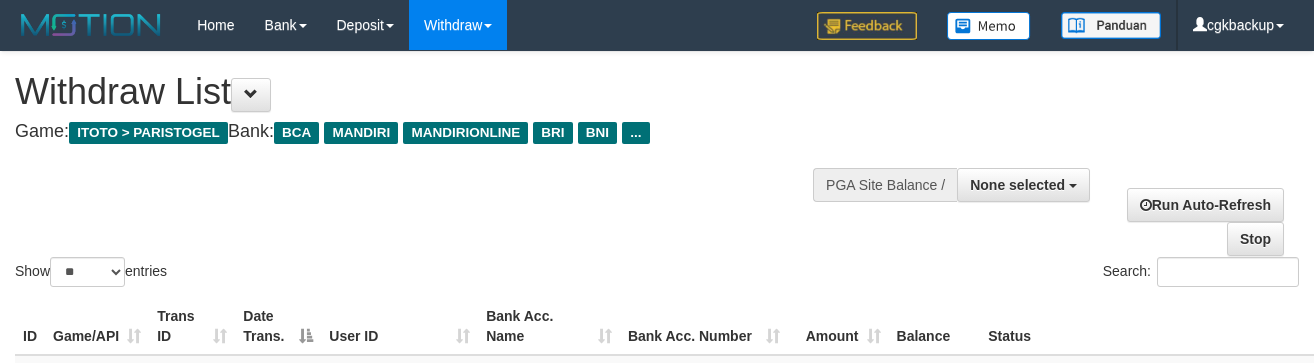 select 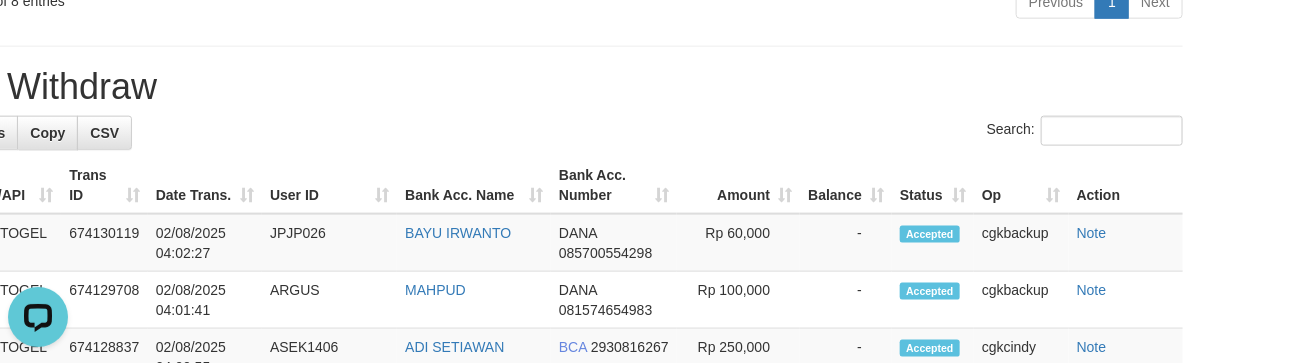 scroll, scrollTop: 0, scrollLeft: 0, axis: both 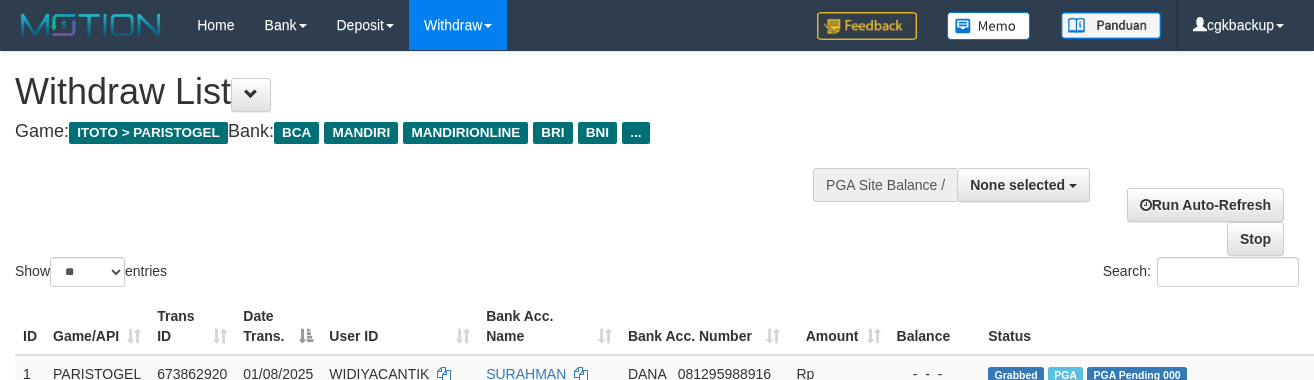 select 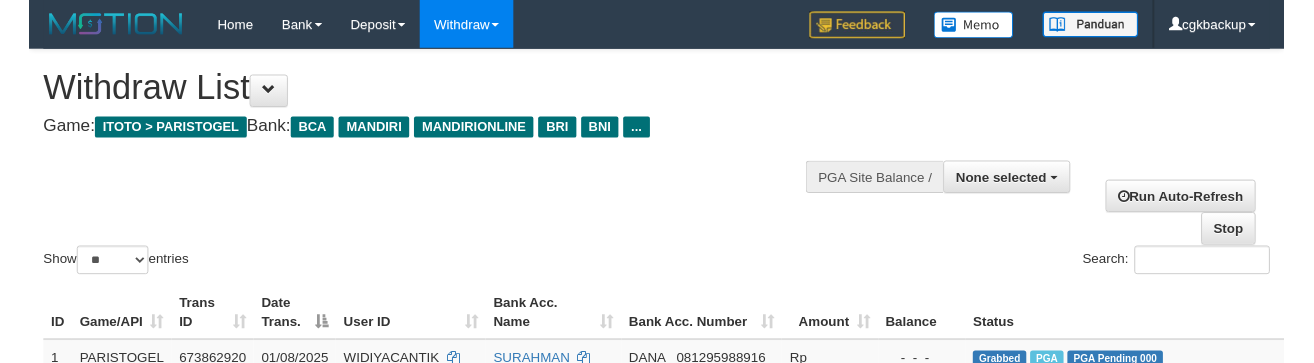 scroll, scrollTop: 854, scrollLeft: 107, axis: both 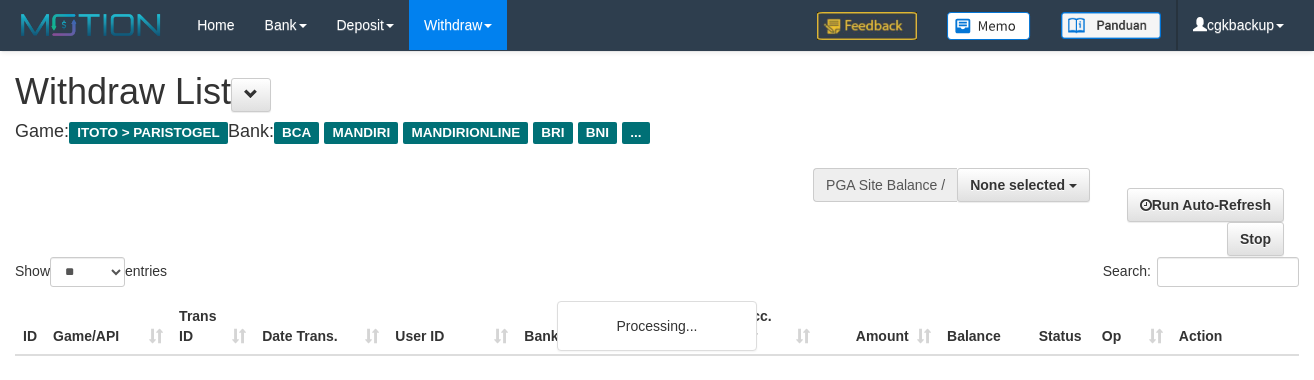 select 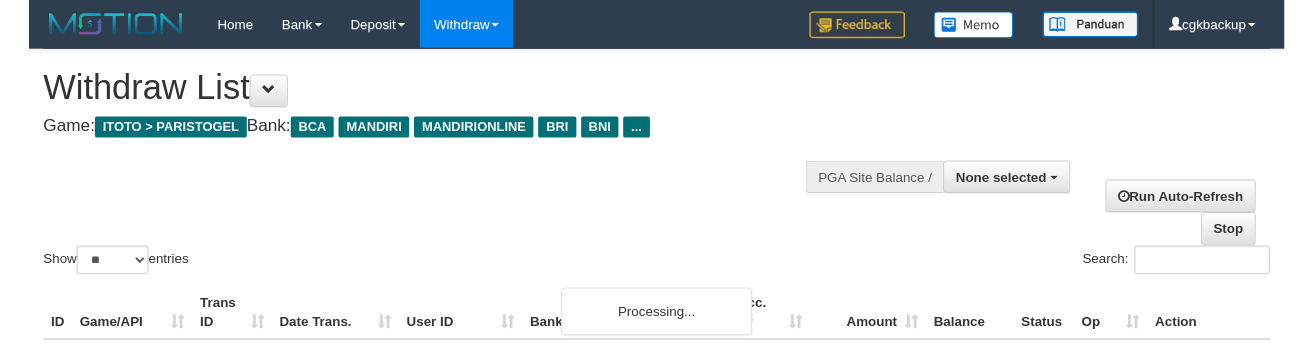 scroll, scrollTop: 845, scrollLeft: 98, axis: both 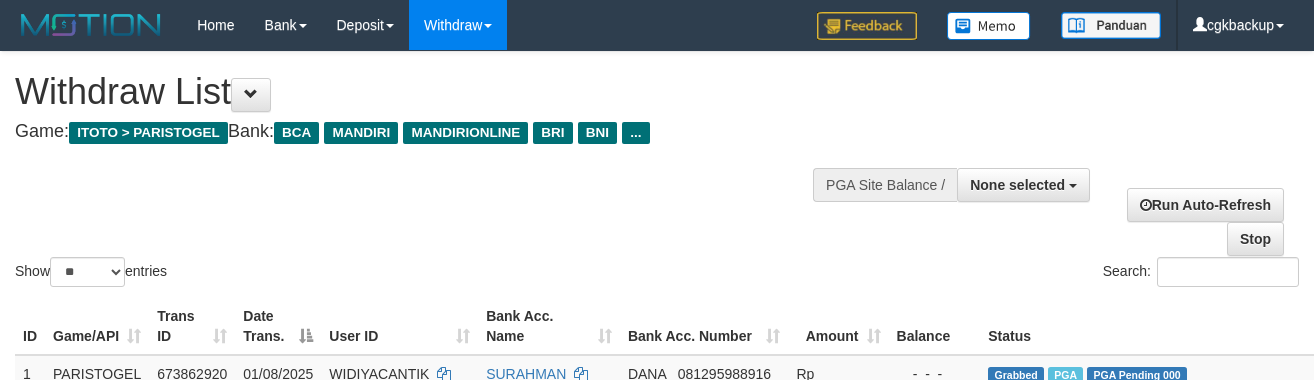 select 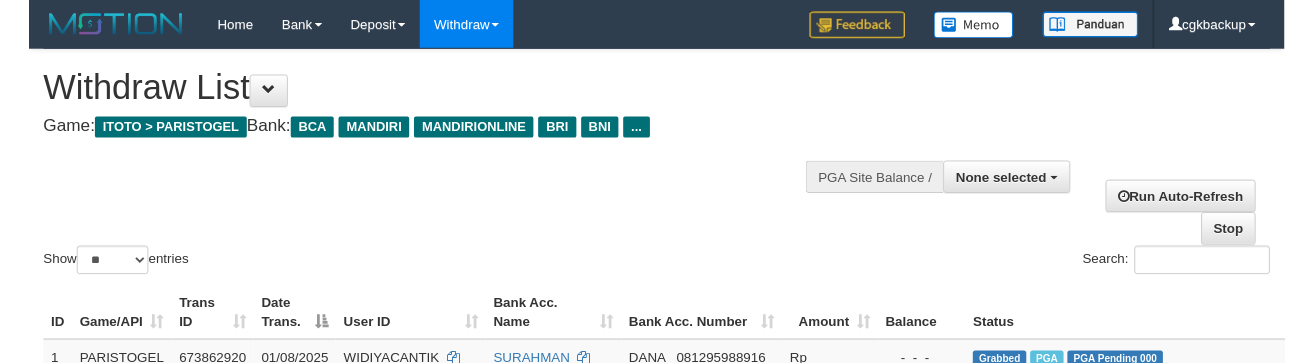 scroll, scrollTop: 836, scrollLeft: 90, axis: both 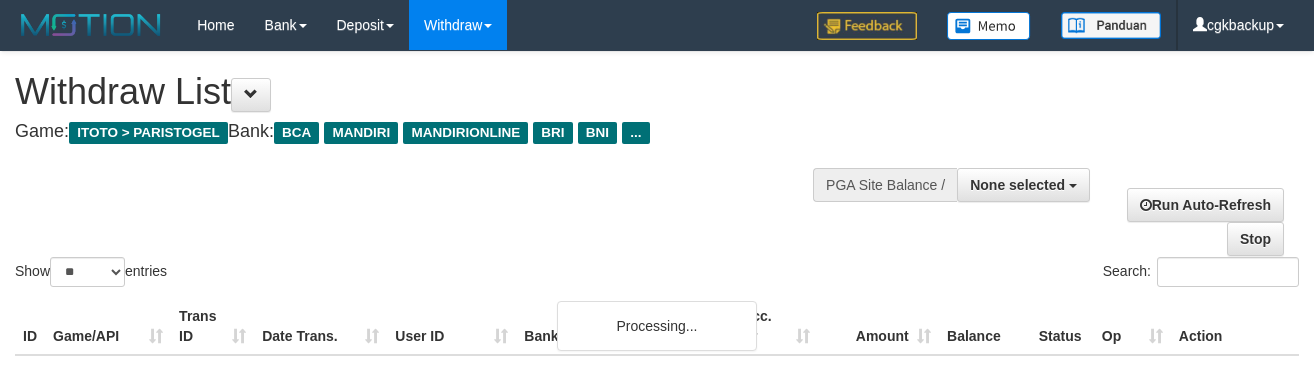 select 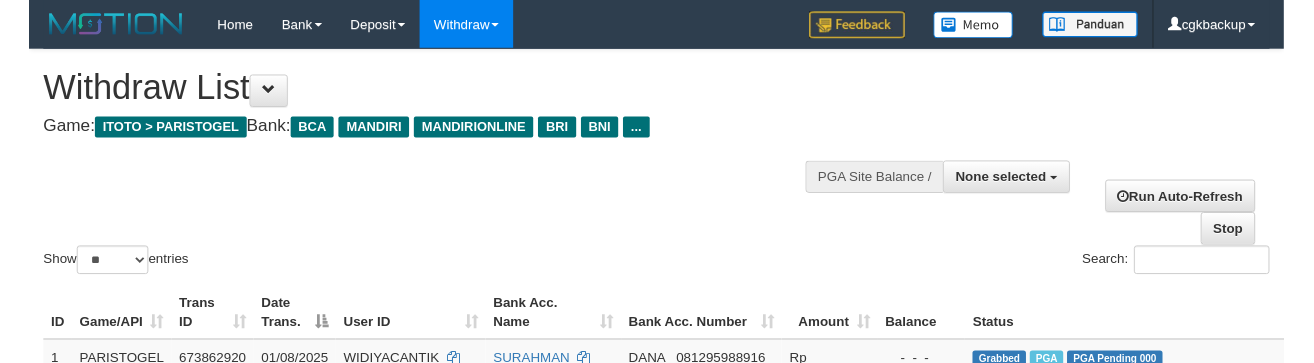scroll, scrollTop: 934, scrollLeft: 90, axis: both 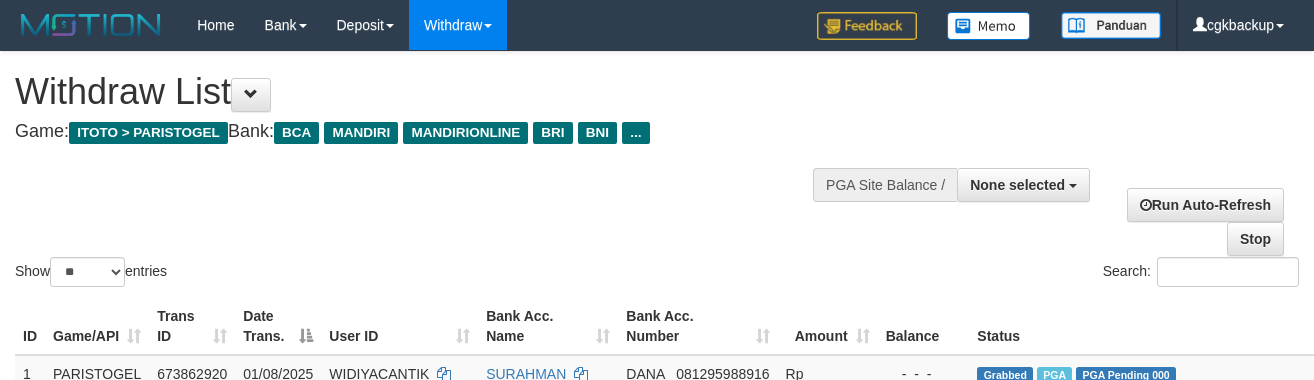 select 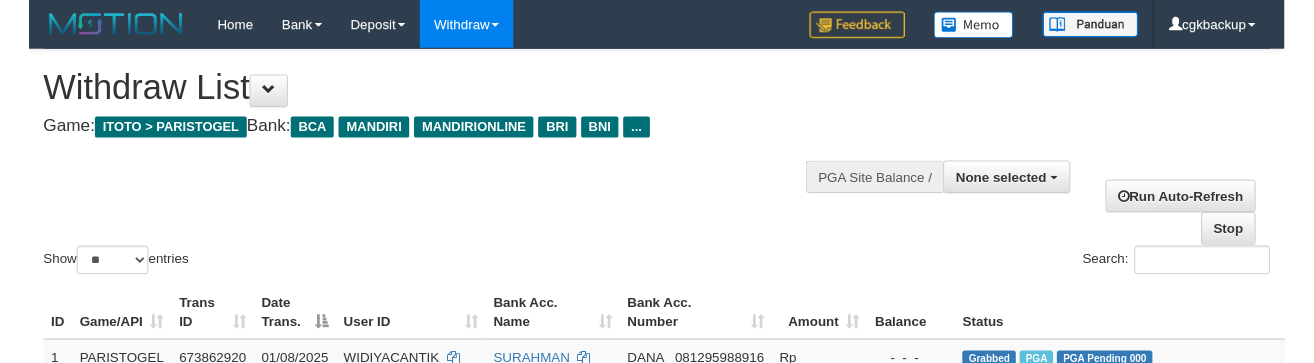 scroll, scrollTop: 934, scrollLeft: 90, axis: both 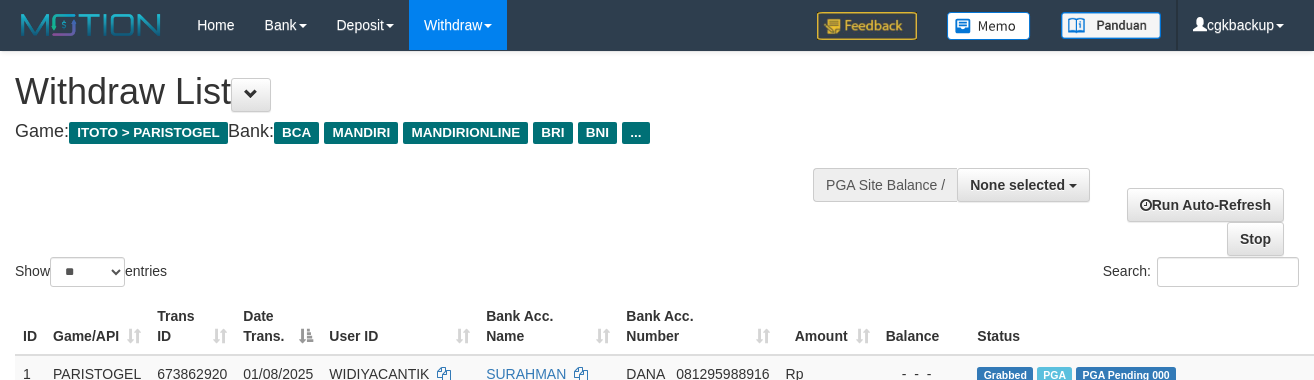 select 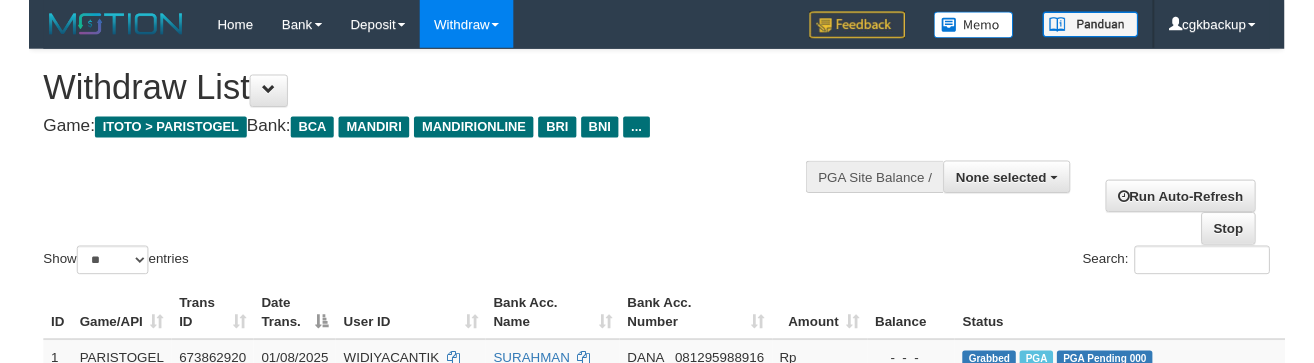 scroll, scrollTop: 934, scrollLeft: 90, axis: both 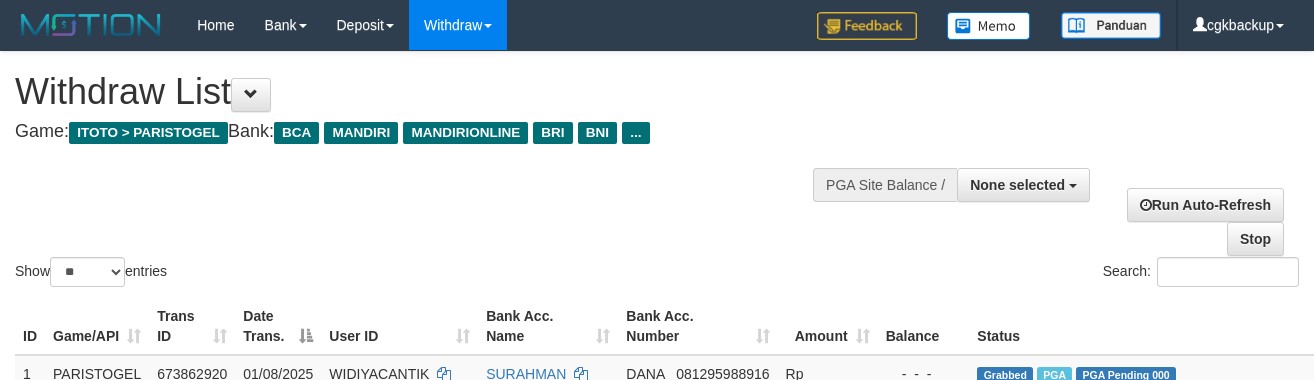 select 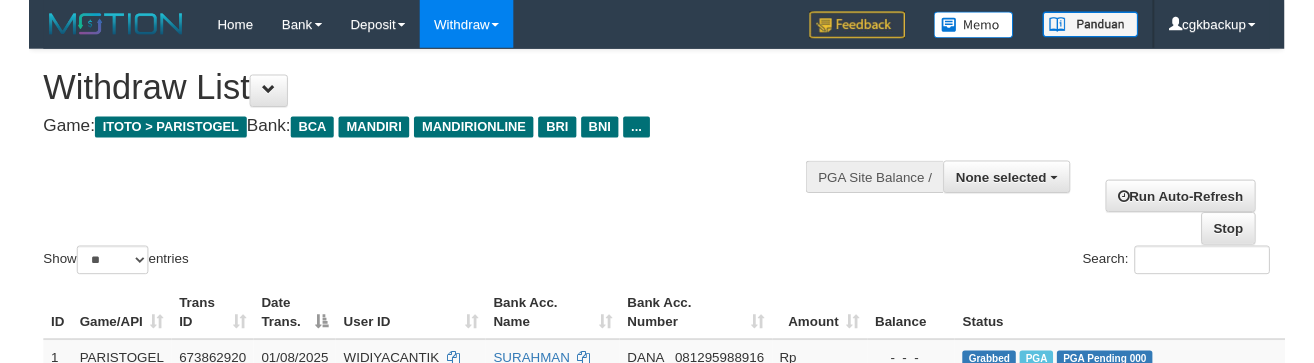 scroll, scrollTop: 934, scrollLeft: 90, axis: both 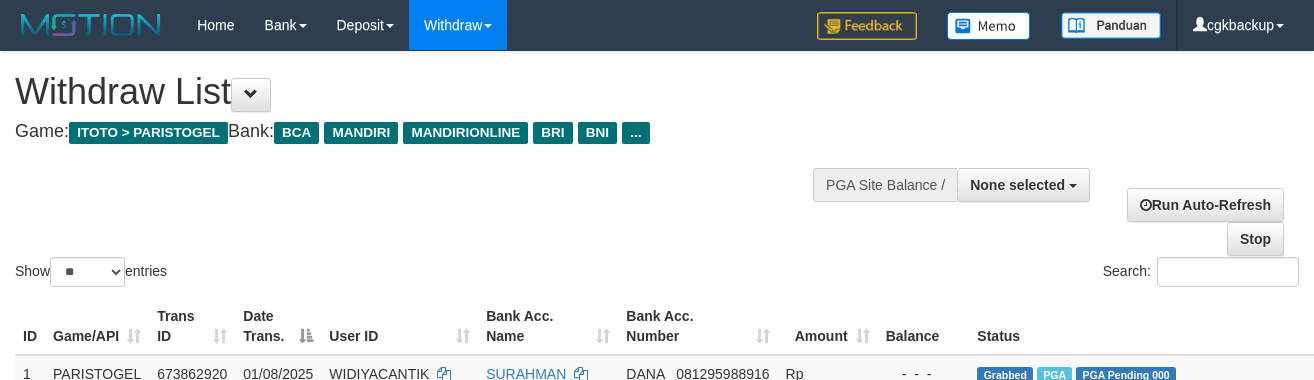 select 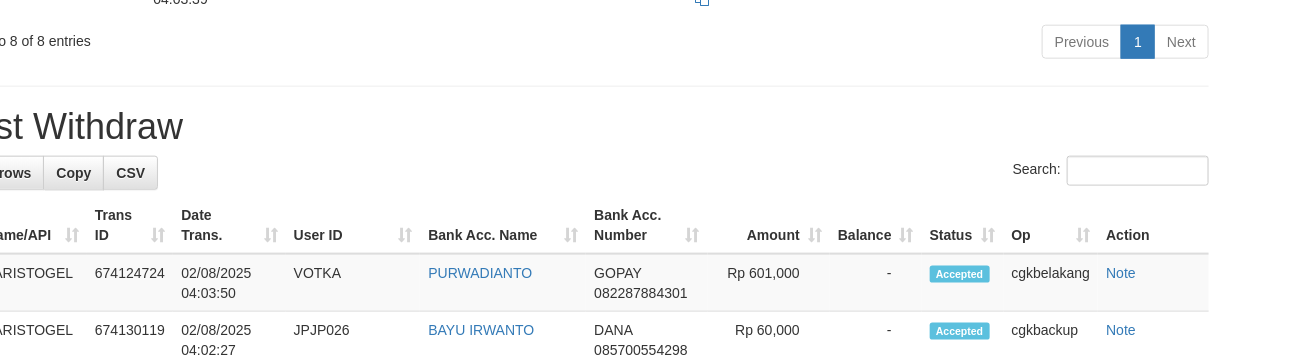 scroll, scrollTop: 934, scrollLeft: 90, axis: both 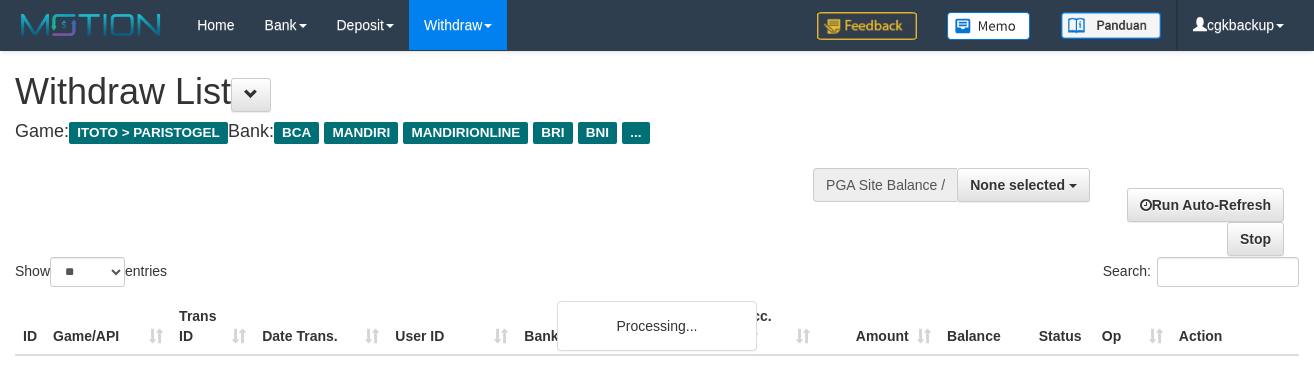 select 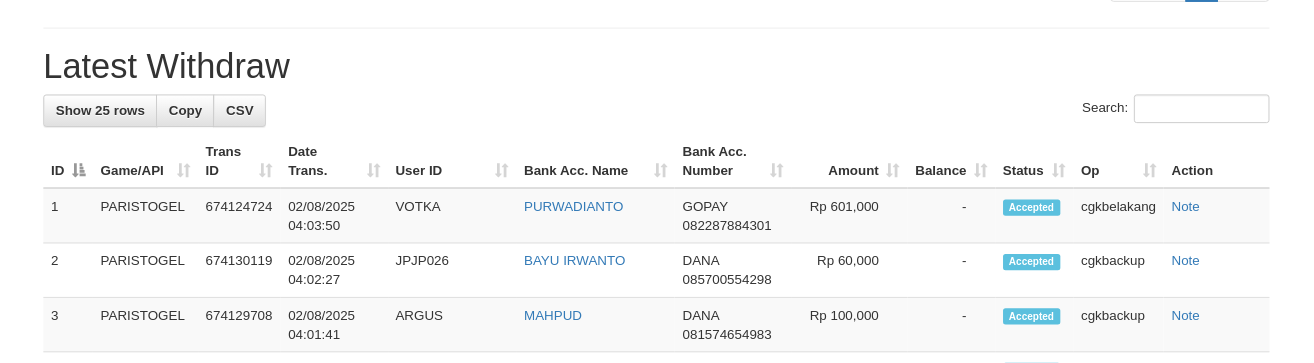 scroll, scrollTop: 1648, scrollLeft: 0, axis: vertical 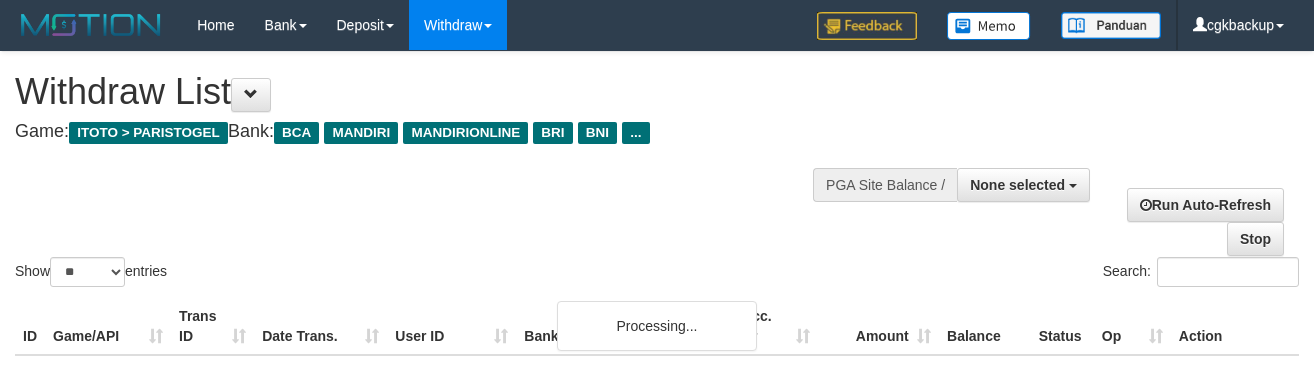 select 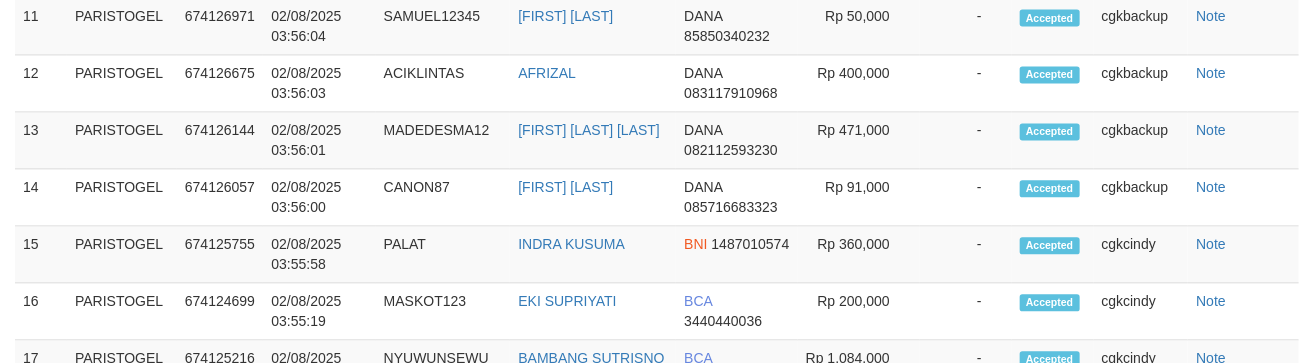 scroll, scrollTop: 1648, scrollLeft: 0, axis: vertical 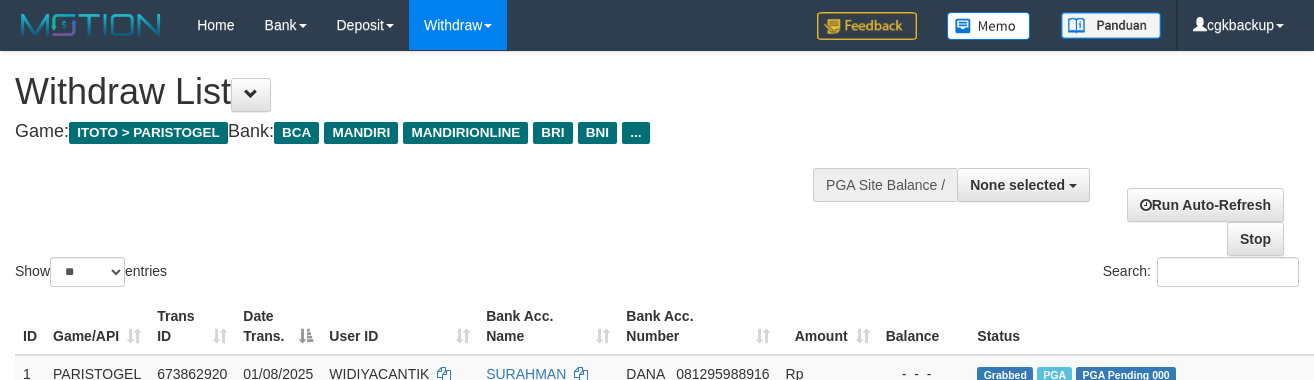 select 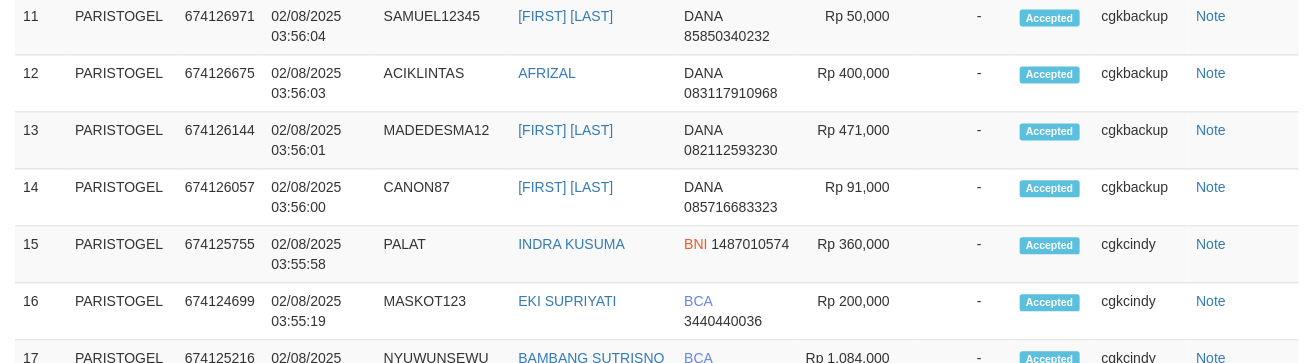 scroll, scrollTop: 1648, scrollLeft: 0, axis: vertical 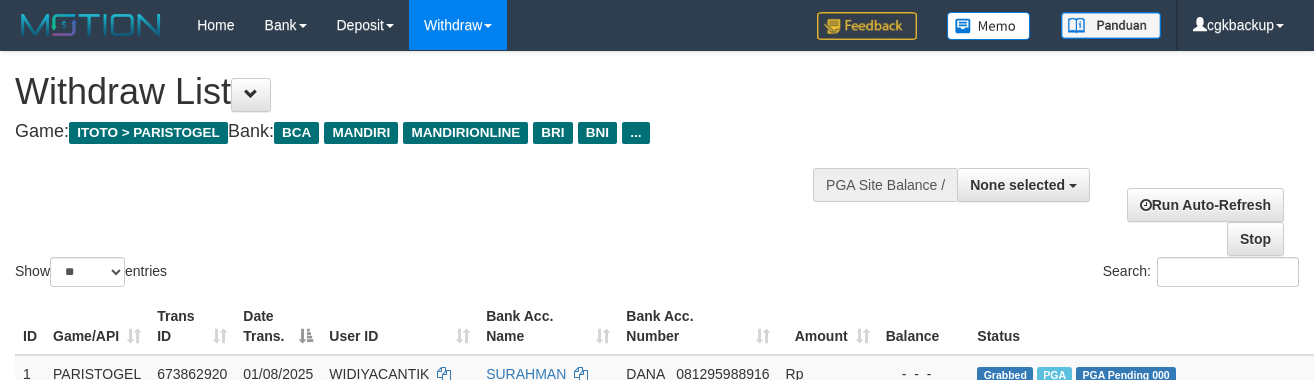select 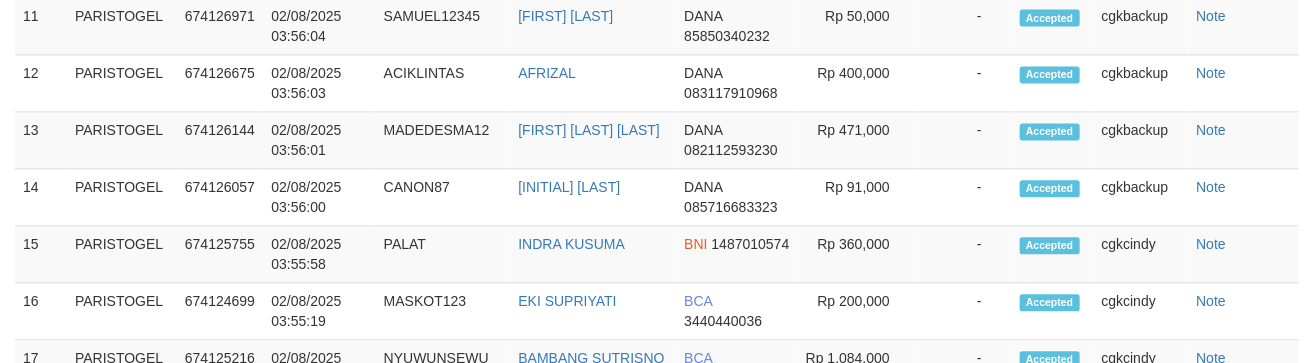 scroll, scrollTop: 1648, scrollLeft: 0, axis: vertical 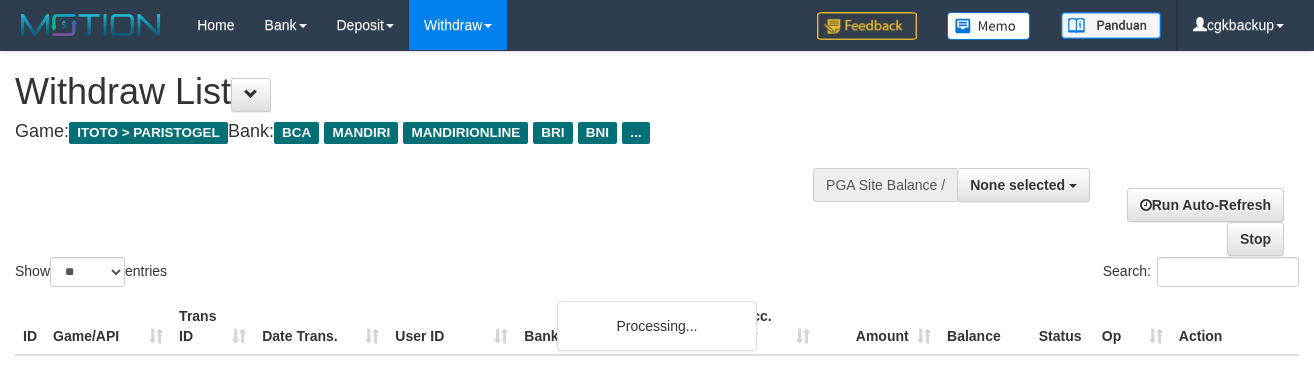 select 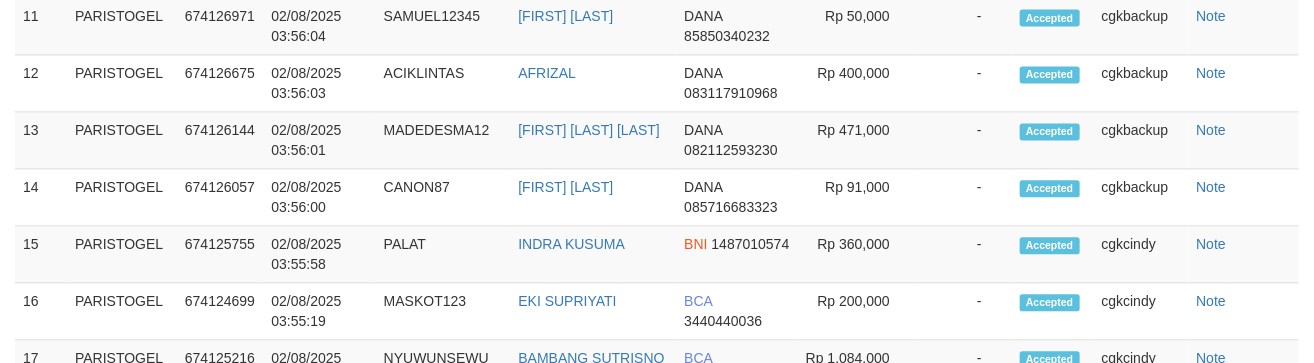 scroll, scrollTop: 1648, scrollLeft: 0, axis: vertical 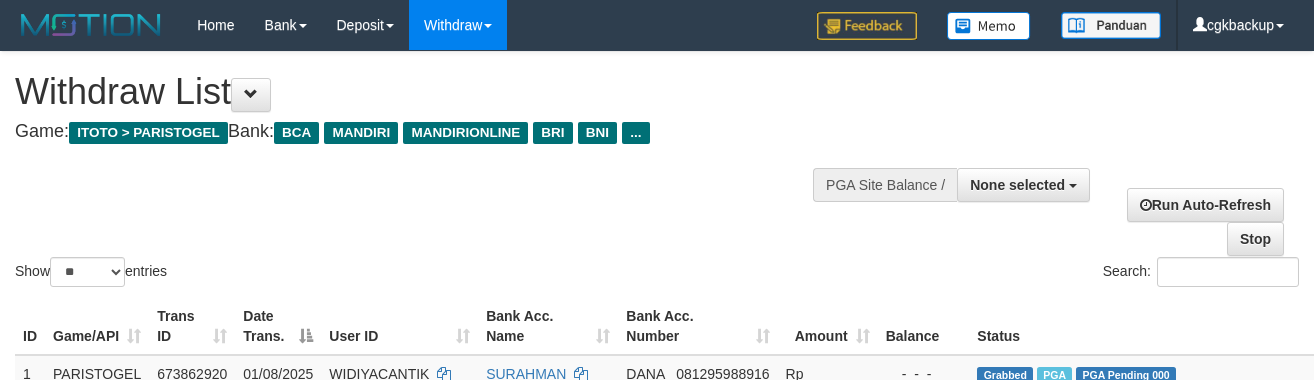 select 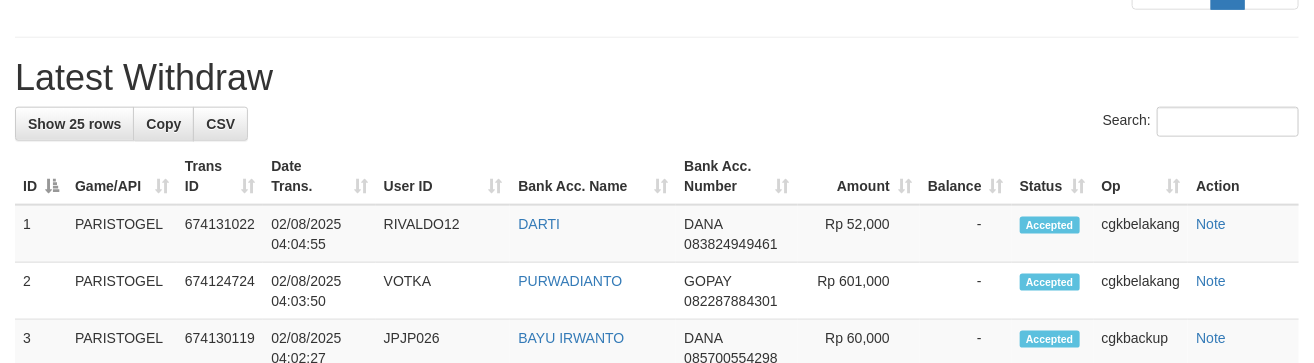 scroll, scrollTop: 871, scrollLeft: 0, axis: vertical 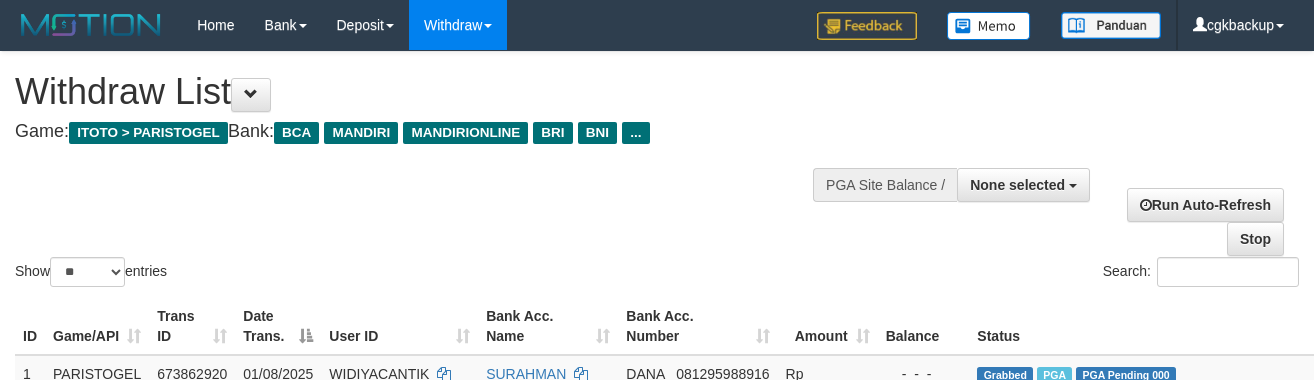 select 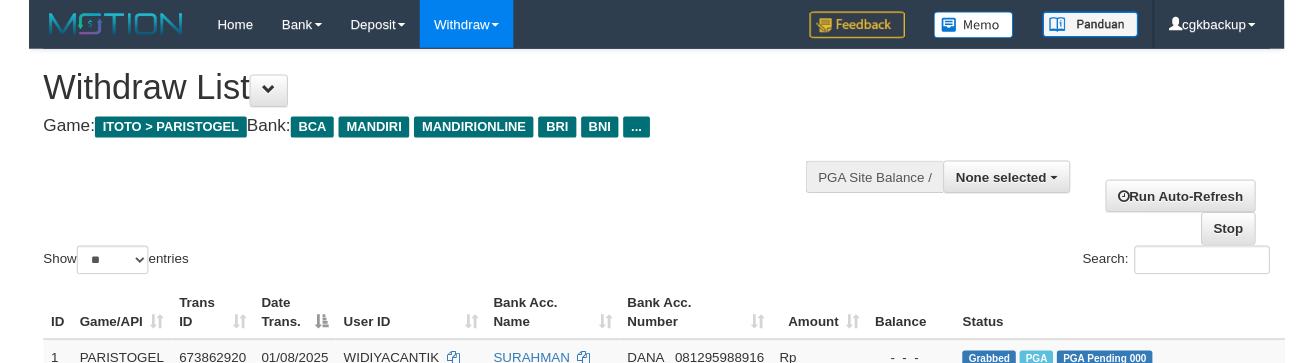 scroll, scrollTop: 871, scrollLeft: 0, axis: vertical 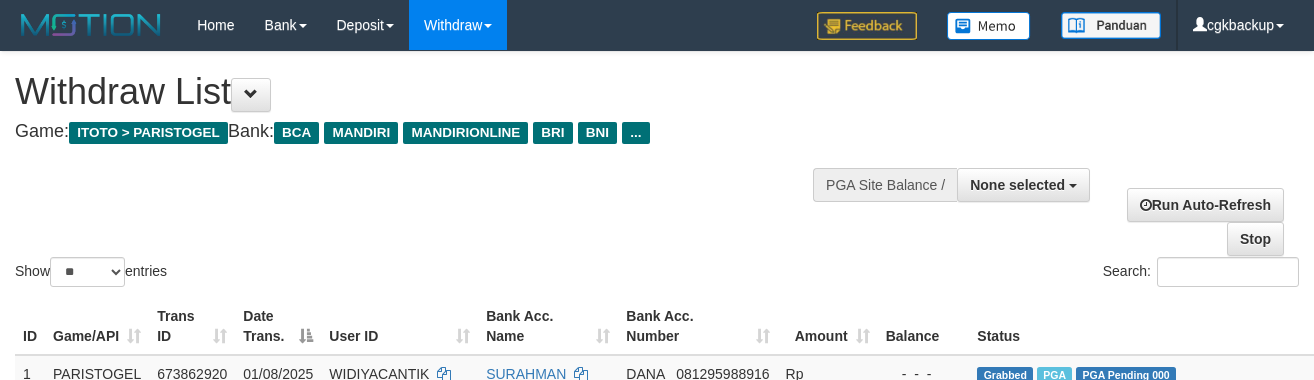 select 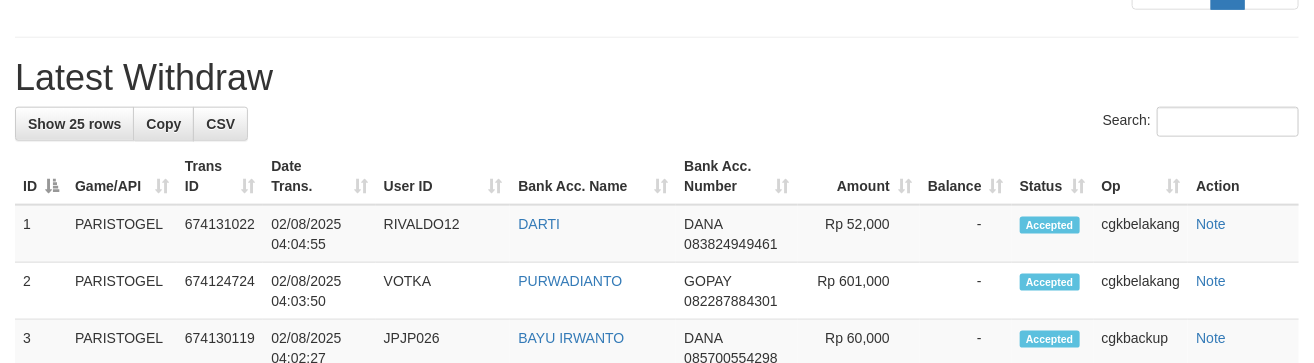 scroll, scrollTop: 871, scrollLeft: 0, axis: vertical 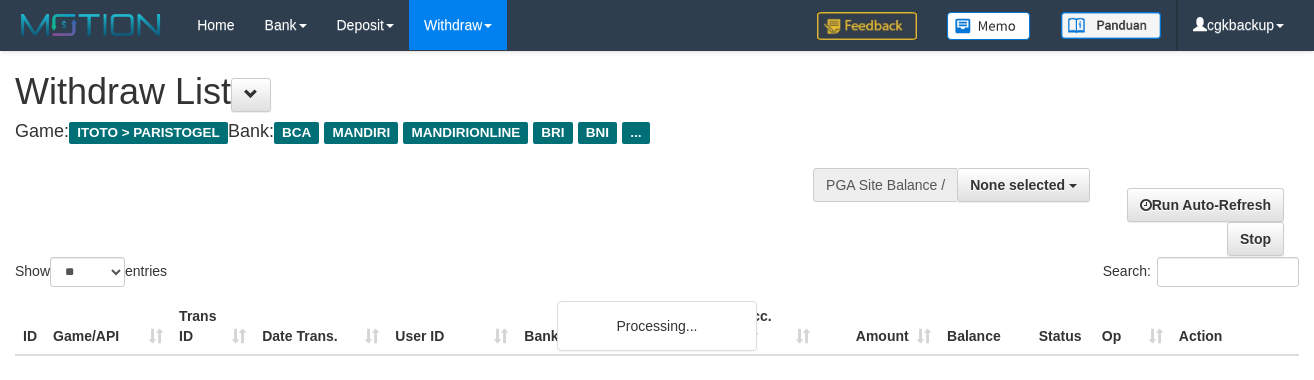 select 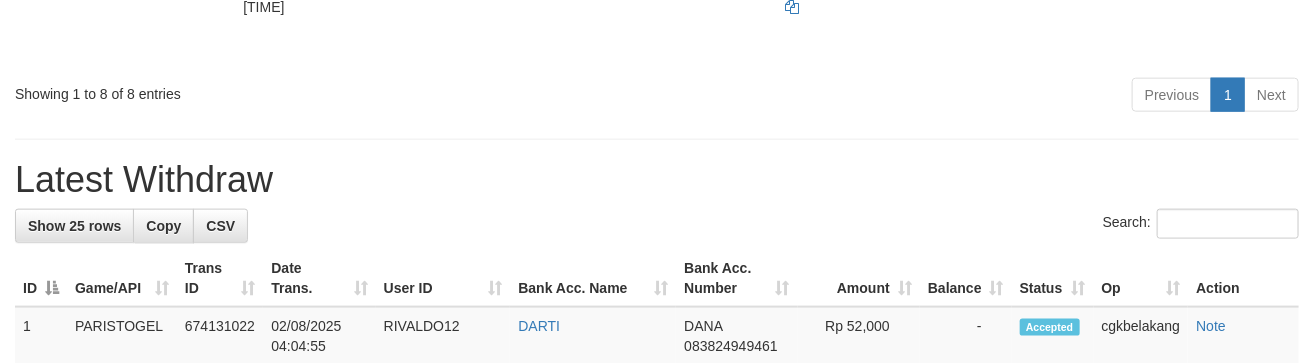 scroll, scrollTop: 871, scrollLeft: 0, axis: vertical 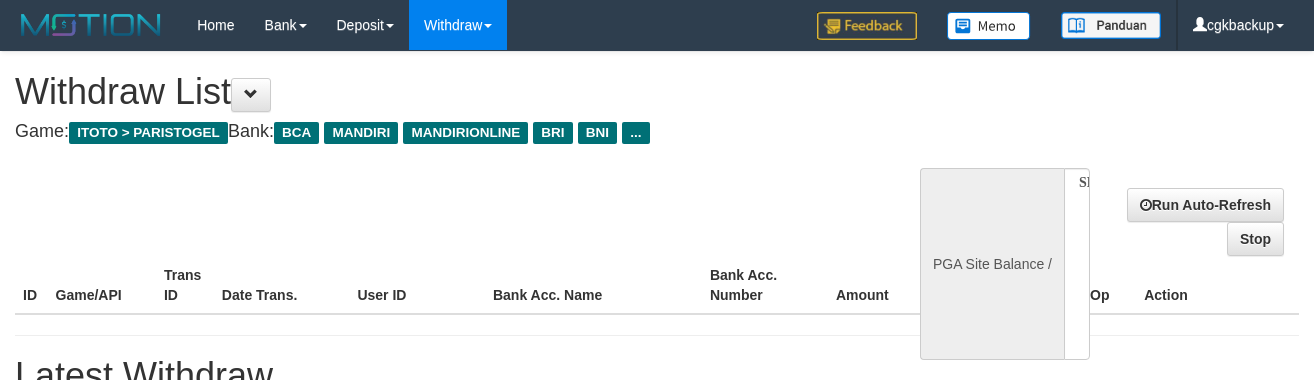 select 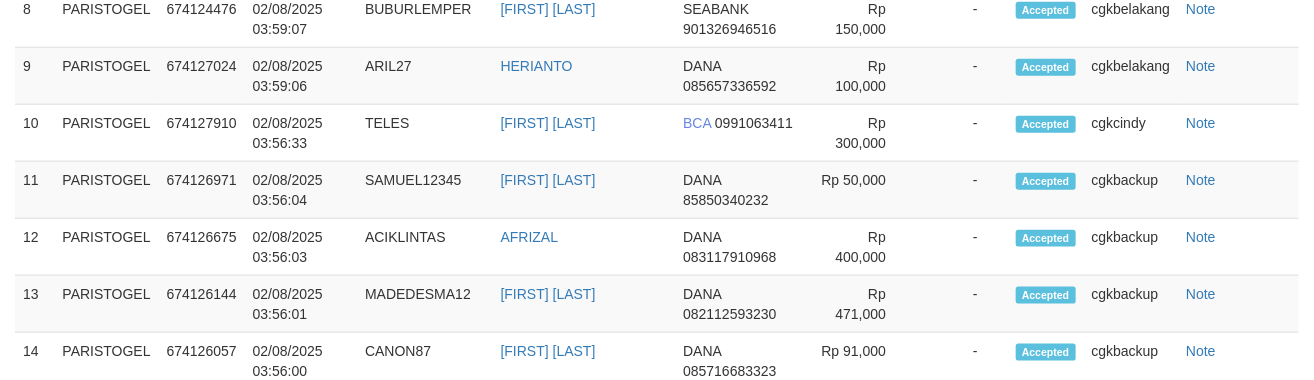 select on "**" 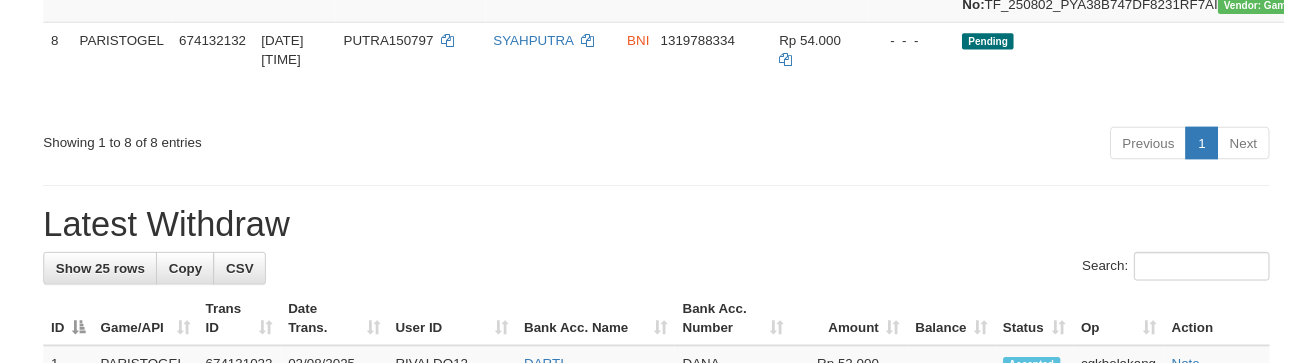scroll, scrollTop: 1688, scrollLeft: 0, axis: vertical 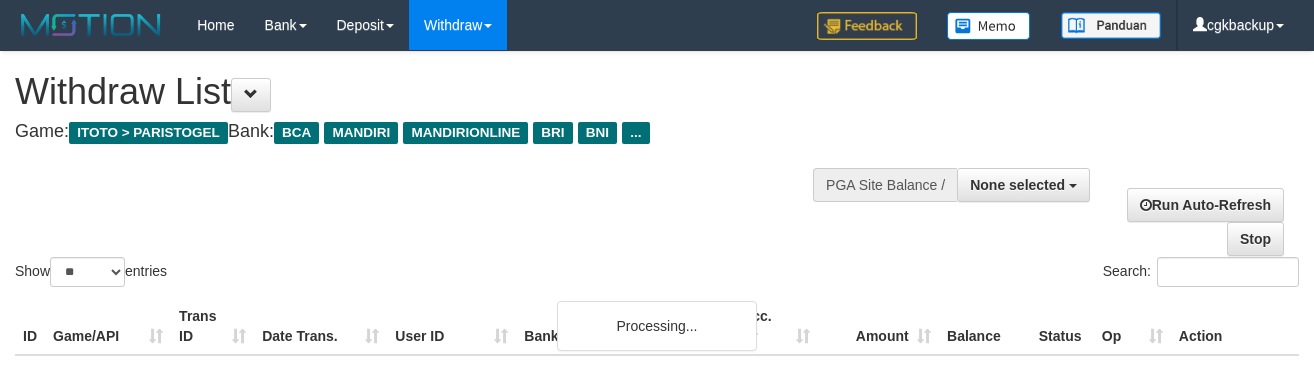 select 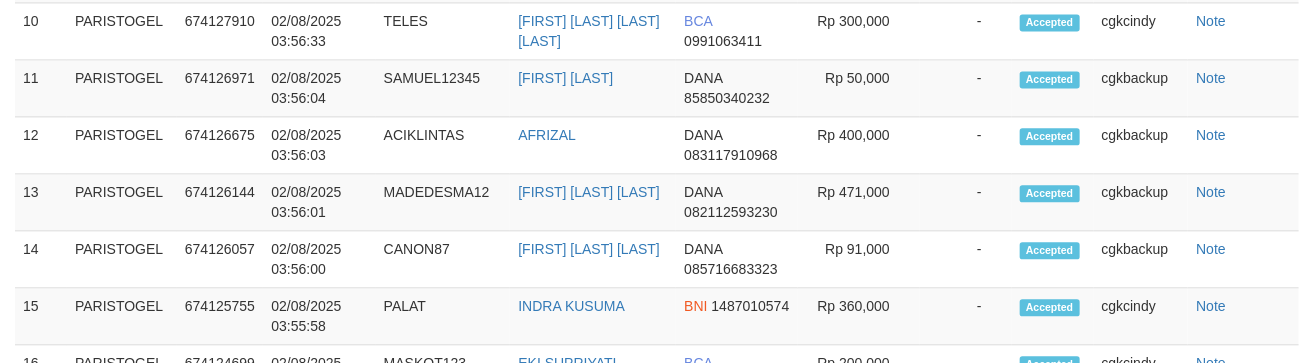 scroll, scrollTop: 1688, scrollLeft: 0, axis: vertical 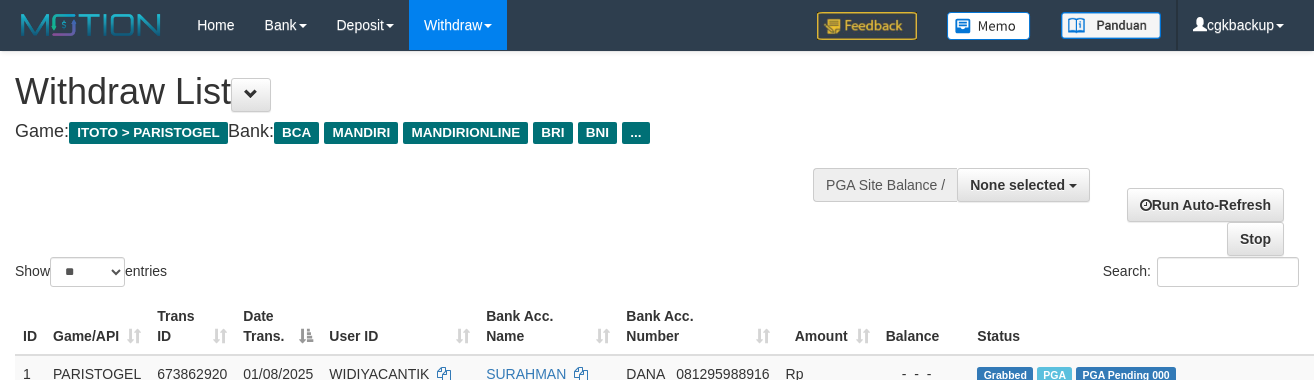 select 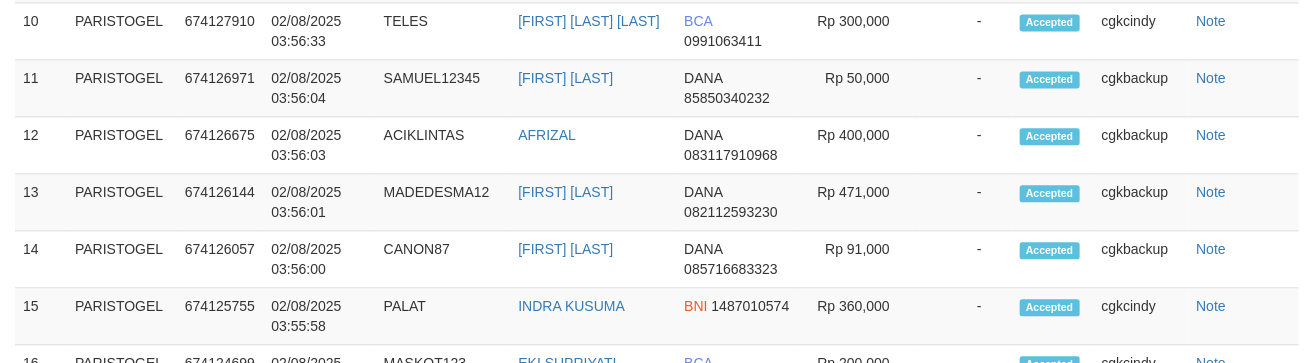 scroll, scrollTop: 1688, scrollLeft: 0, axis: vertical 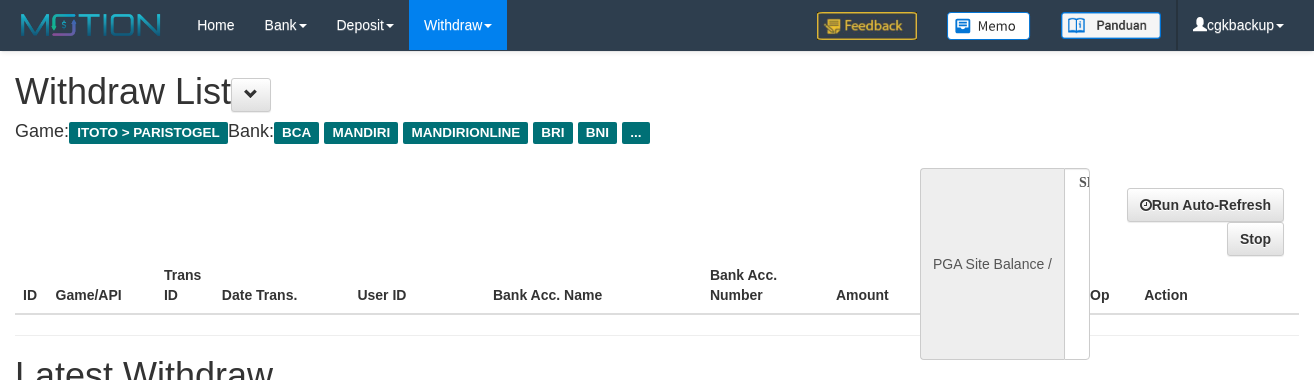 select 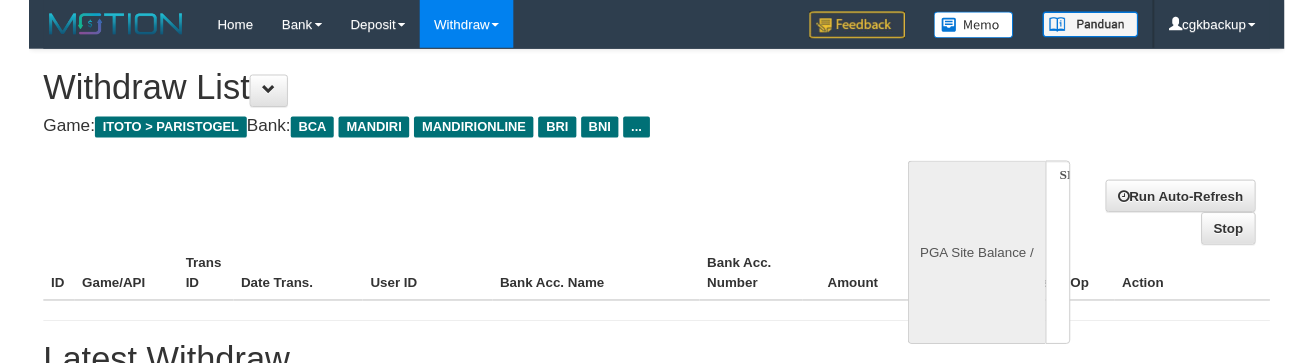 scroll, scrollTop: 1744, scrollLeft: 0, axis: vertical 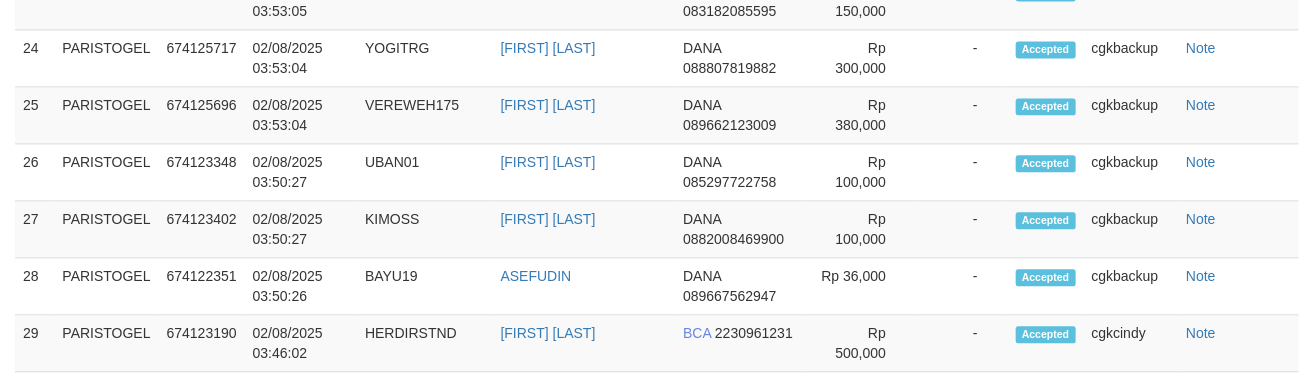 select on "**" 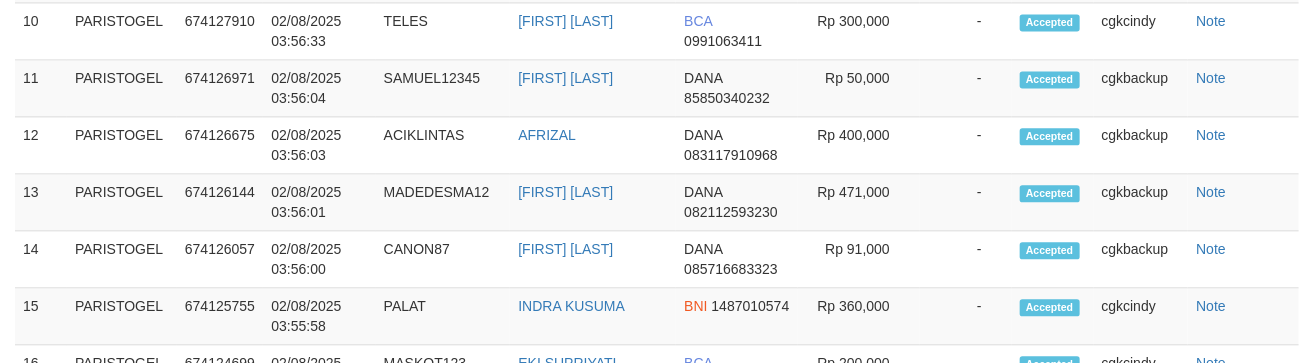 scroll, scrollTop: 1688, scrollLeft: 0, axis: vertical 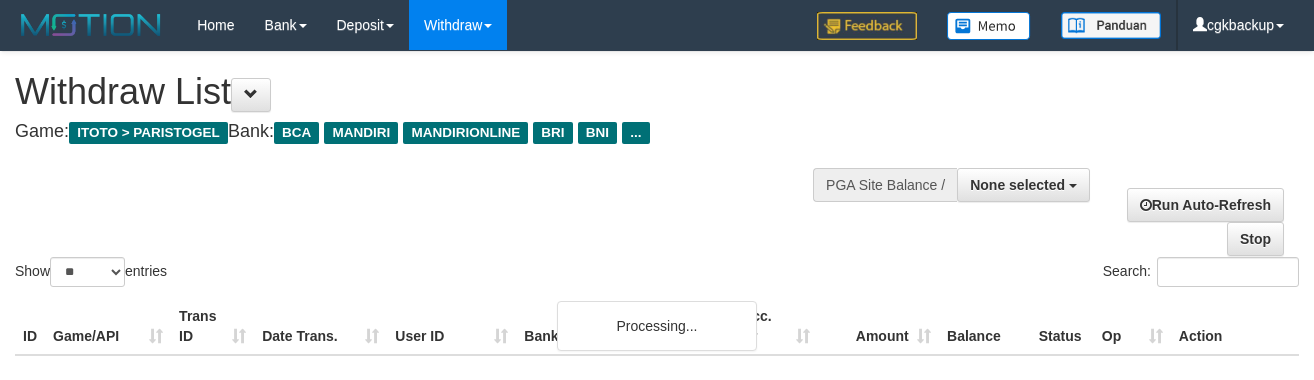 select 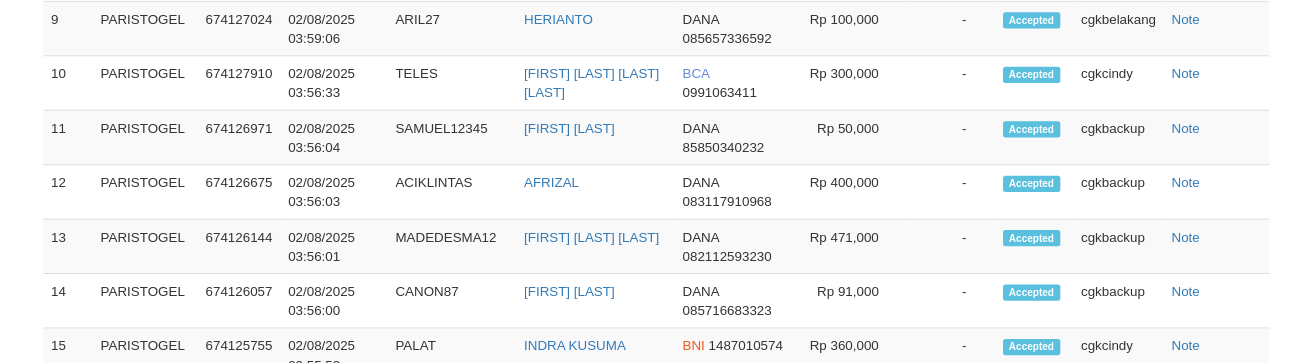 scroll, scrollTop: 2505, scrollLeft: 0, axis: vertical 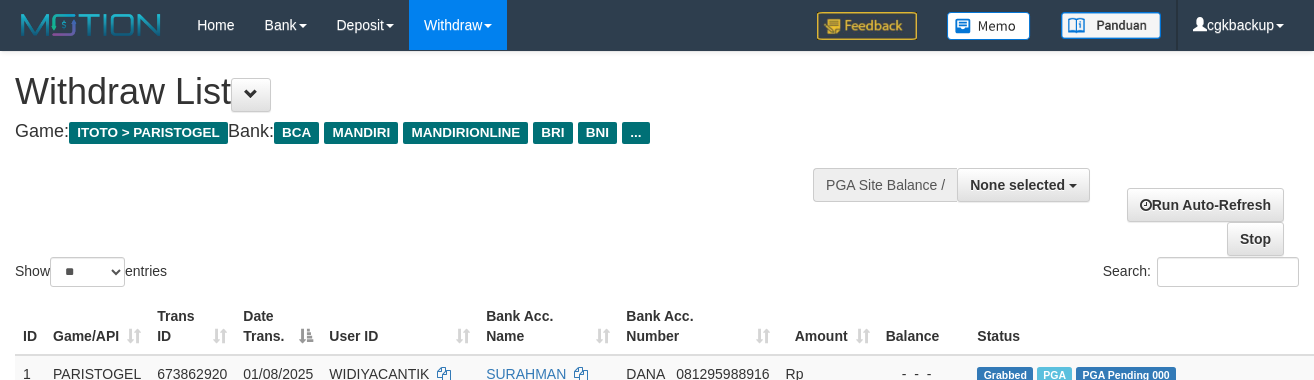 select 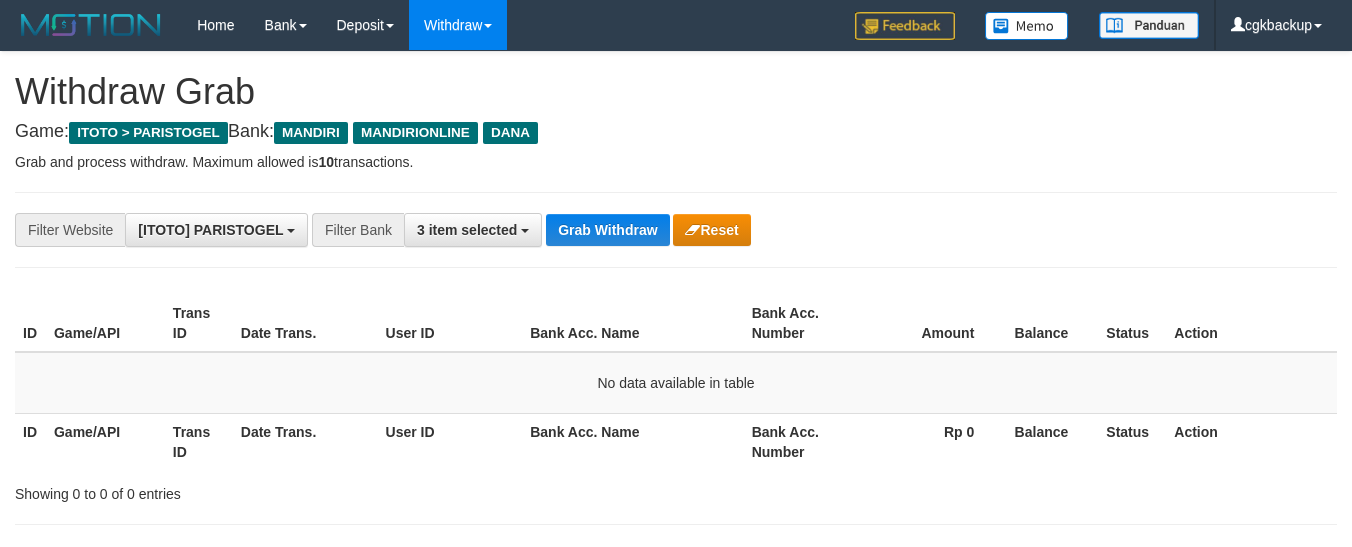scroll, scrollTop: 0, scrollLeft: 0, axis: both 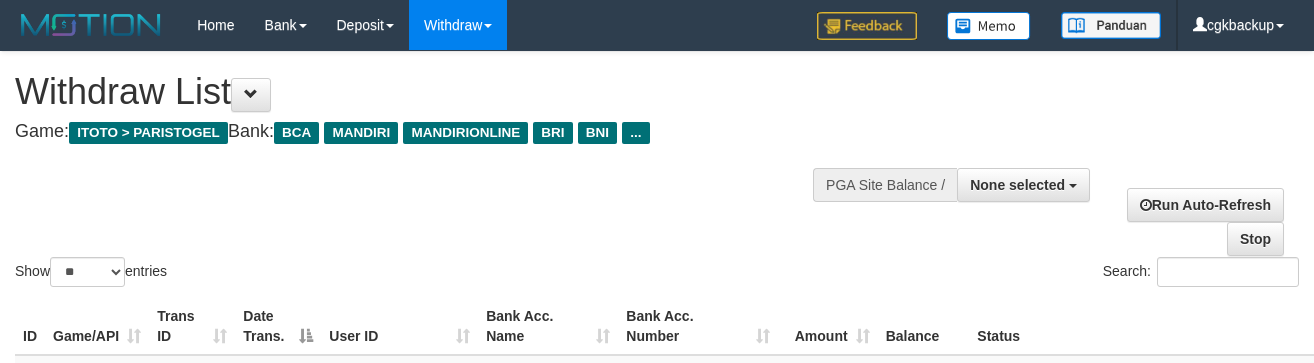 select 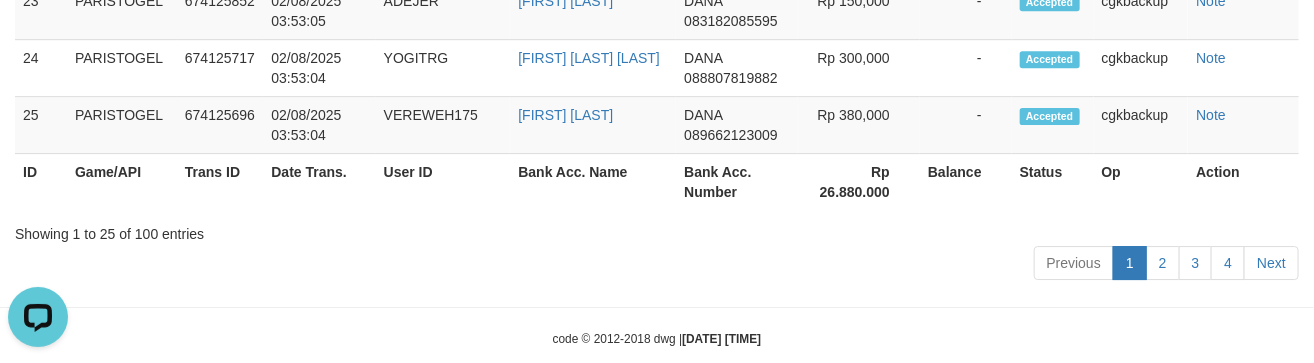 scroll, scrollTop: 0, scrollLeft: 0, axis: both 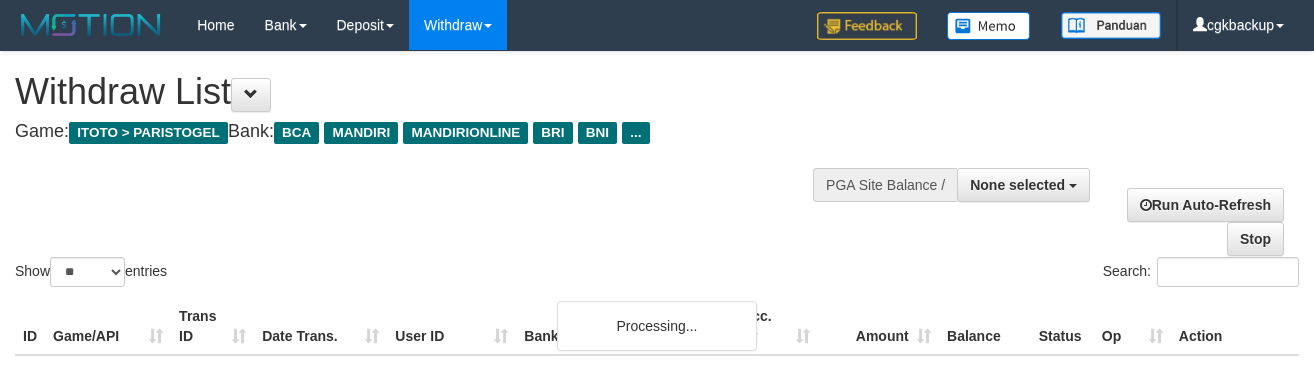 select 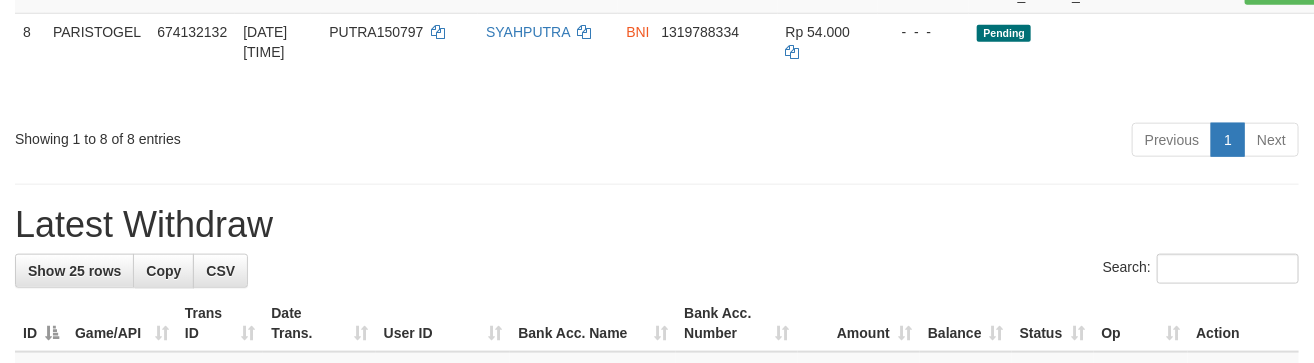 scroll, scrollTop: 902, scrollLeft: 0, axis: vertical 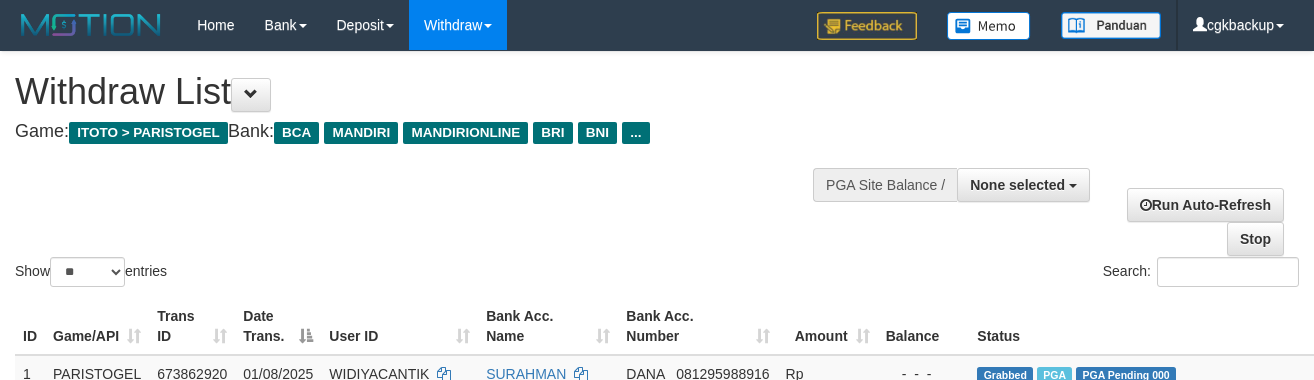 select 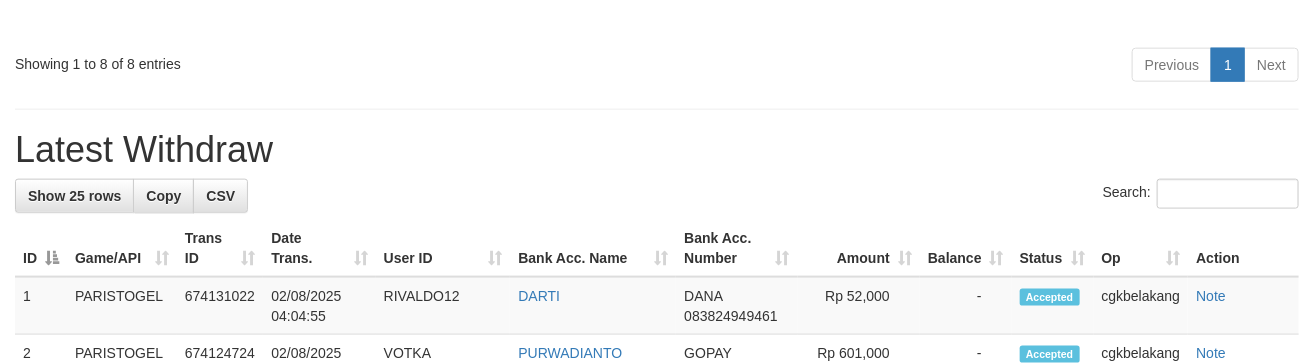 scroll, scrollTop: 902, scrollLeft: 0, axis: vertical 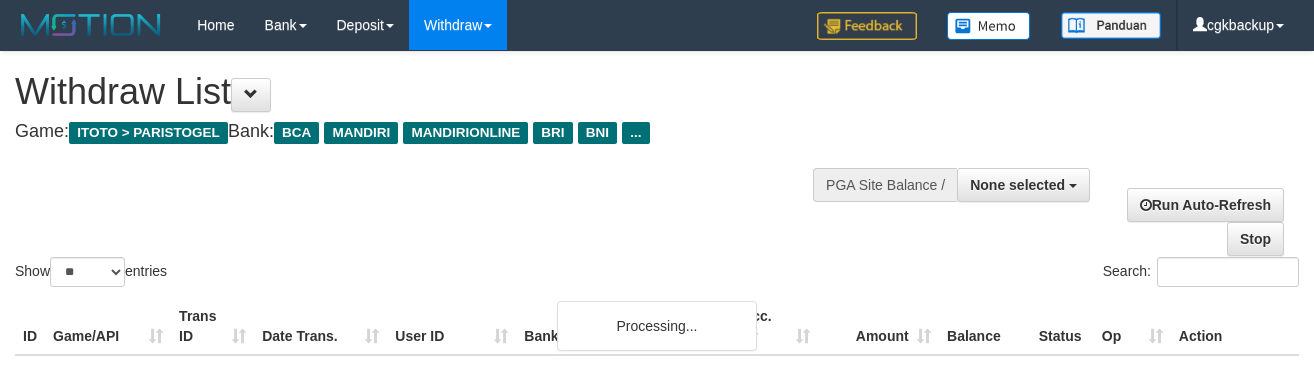 select 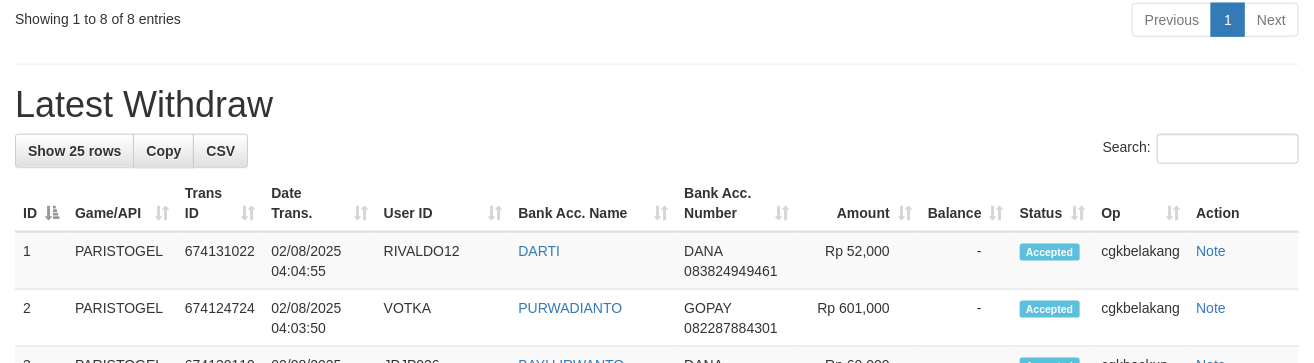 scroll, scrollTop: 902, scrollLeft: 0, axis: vertical 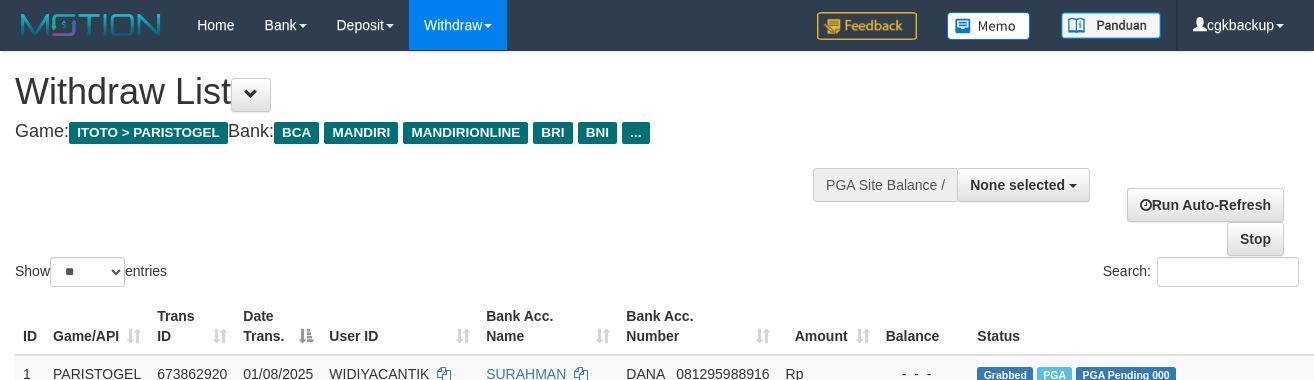 select 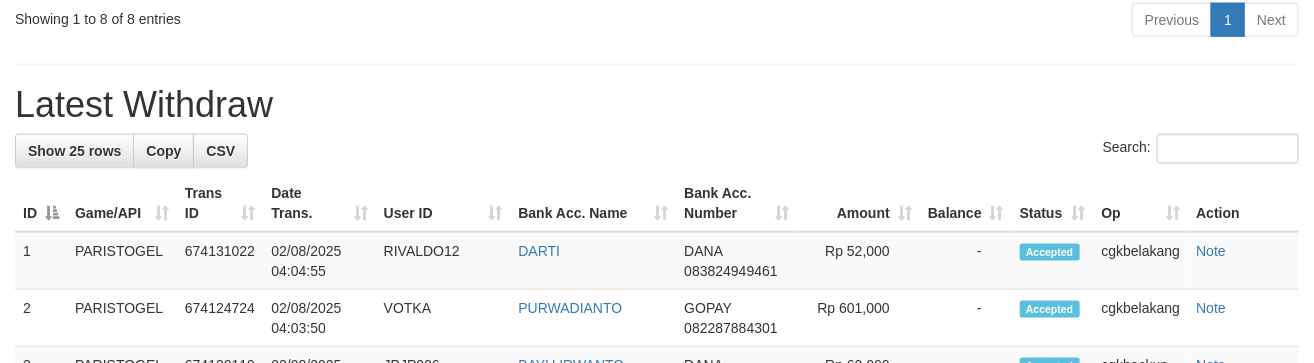 scroll, scrollTop: 902, scrollLeft: 0, axis: vertical 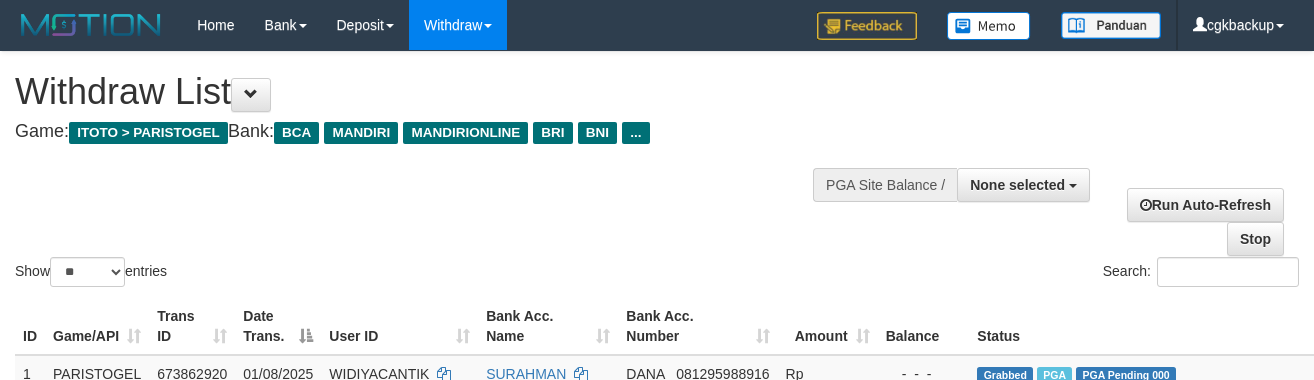 select 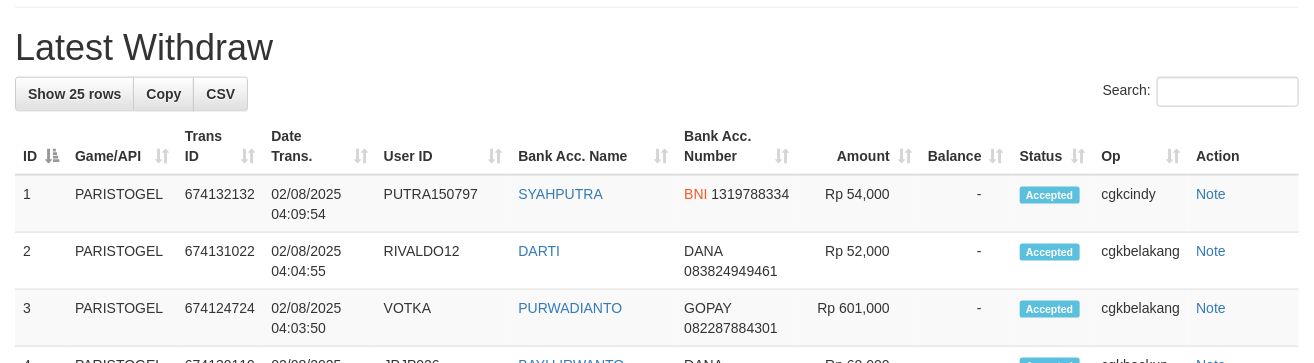 scroll, scrollTop: 902, scrollLeft: 0, axis: vertical 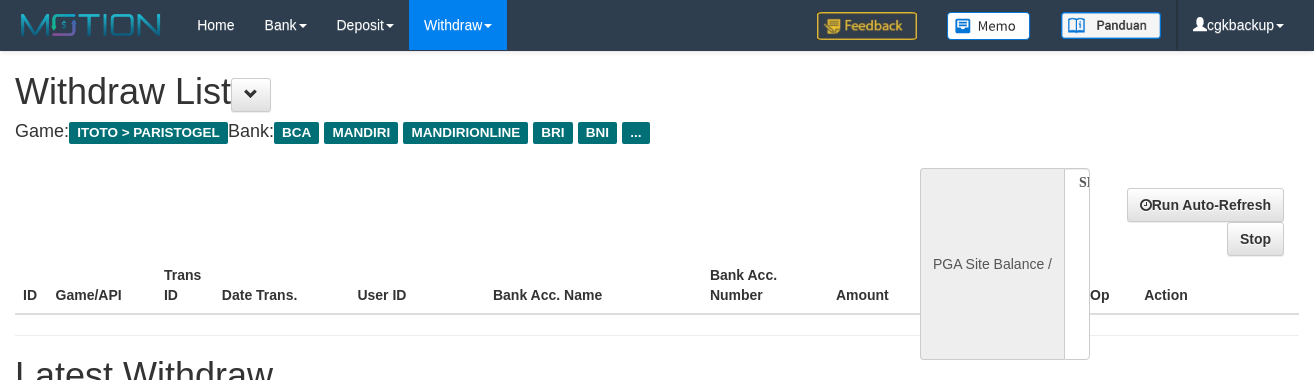 select 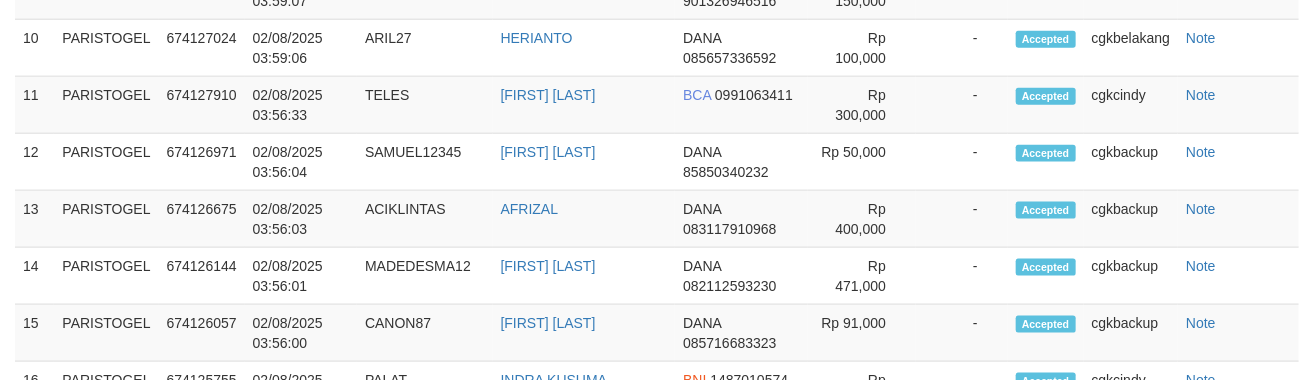 select on "**" 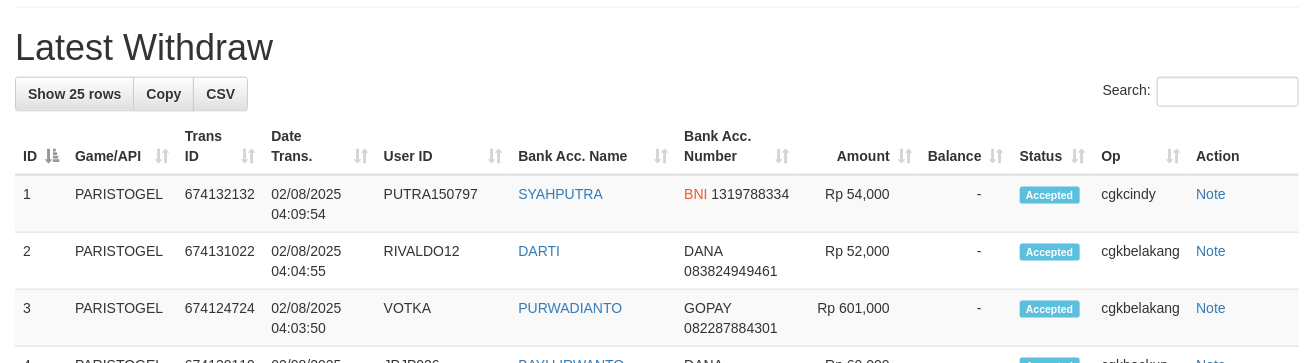 scroll, scrollTop: 902, scrollLeft: 0, axis: vertical 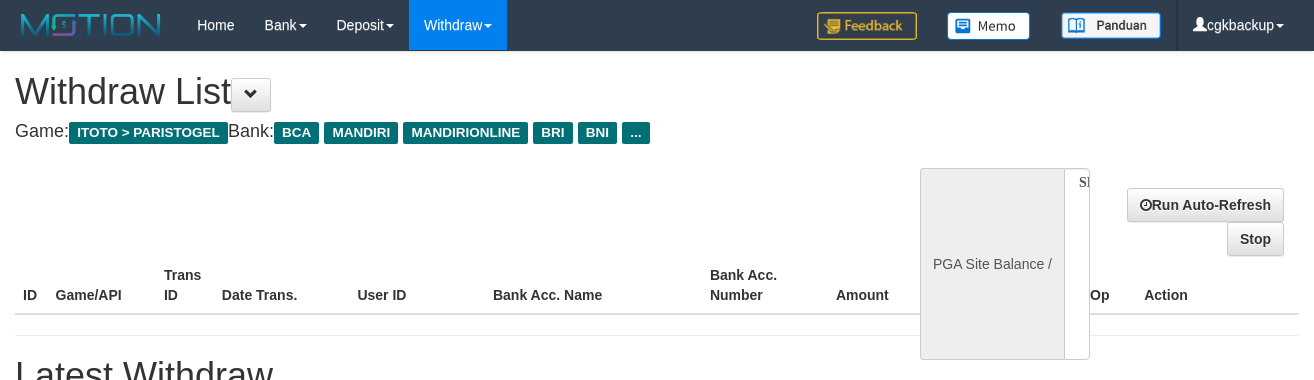 select 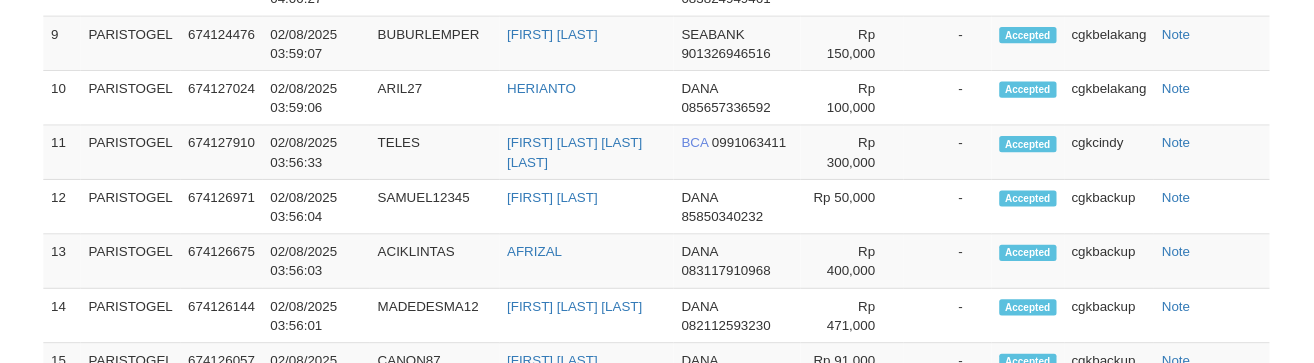 scroll, scrollTop: 956, scrollLeft: 0, axis: vertical 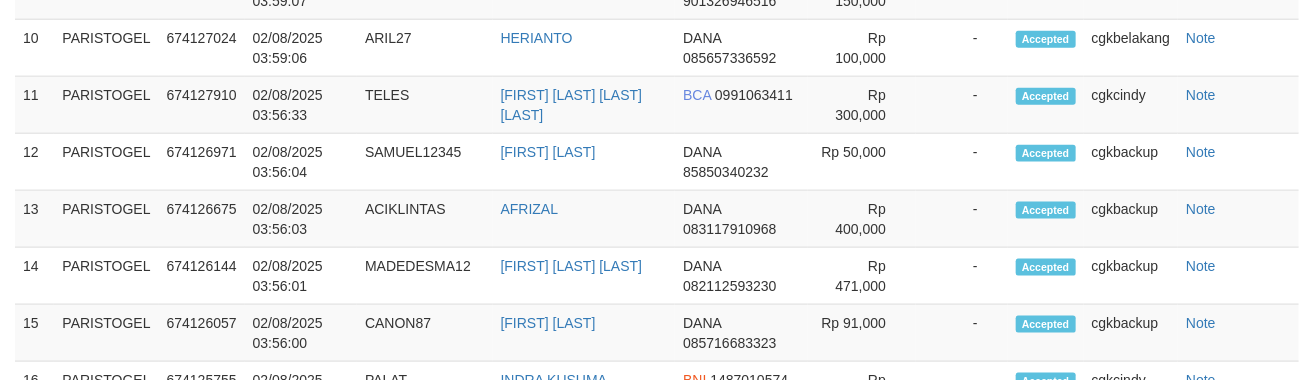 select on "**" 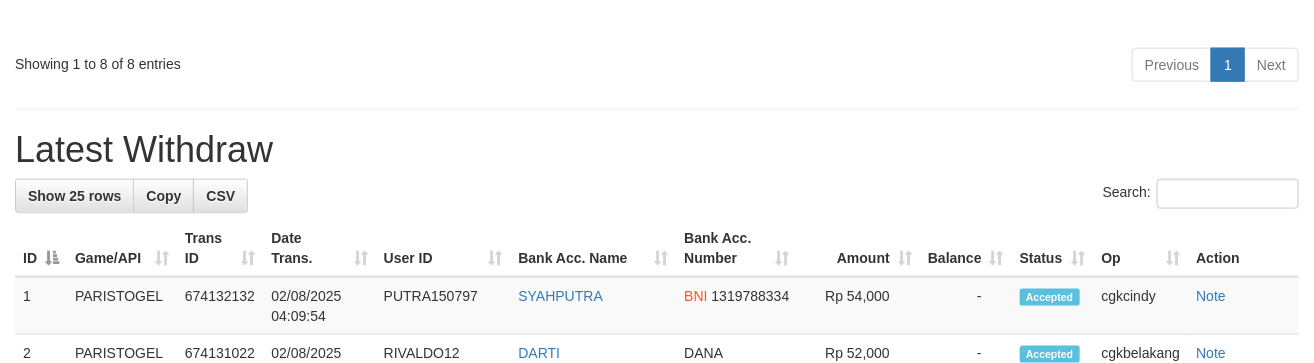 scroll, scrollTop: 902, scrollLeft: 0, axis: vertical 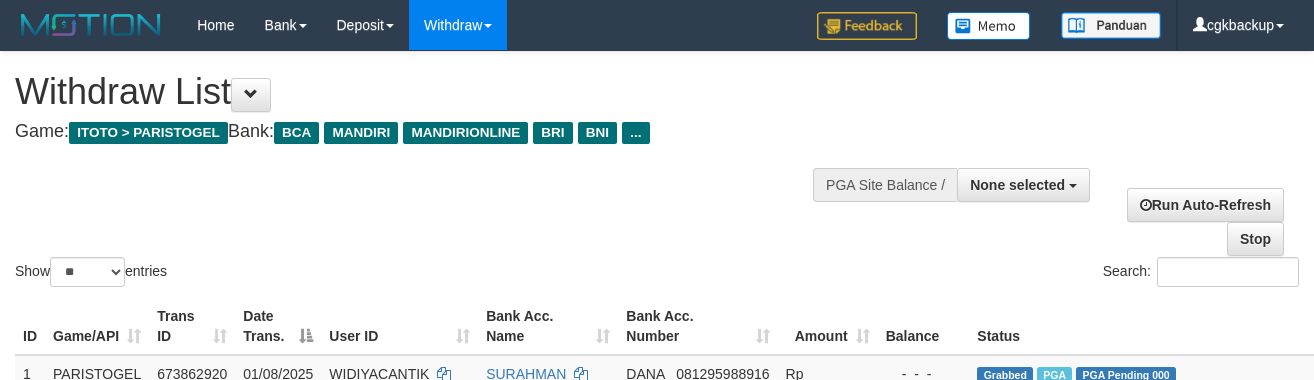 select 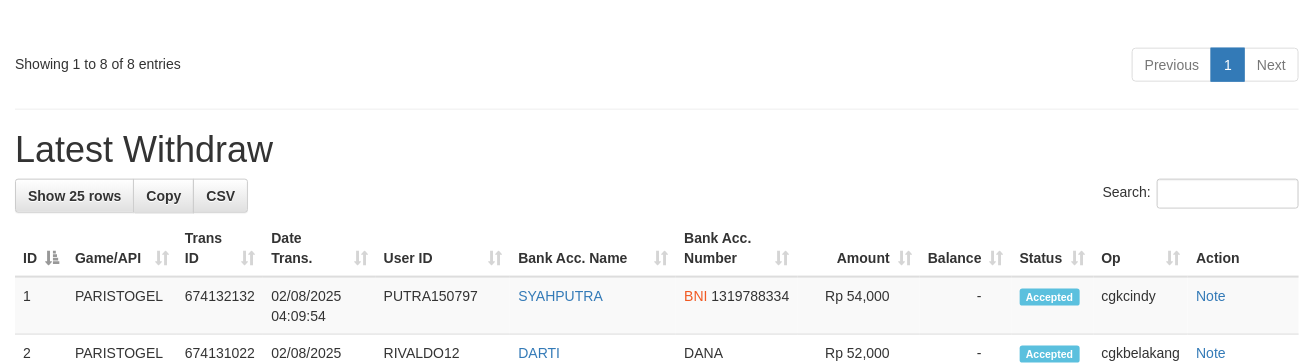 scroll, scrollTop: 902, scrollLeft: 0, axis: vertical 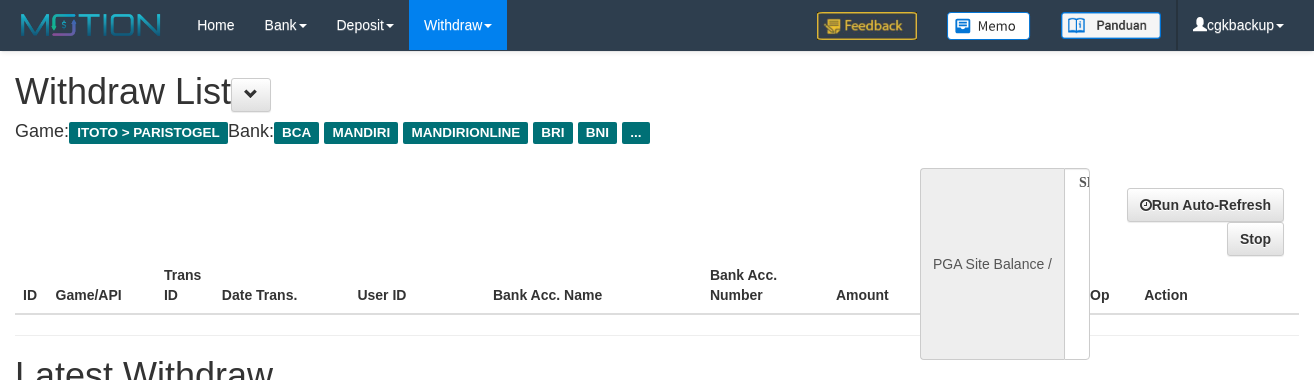 select 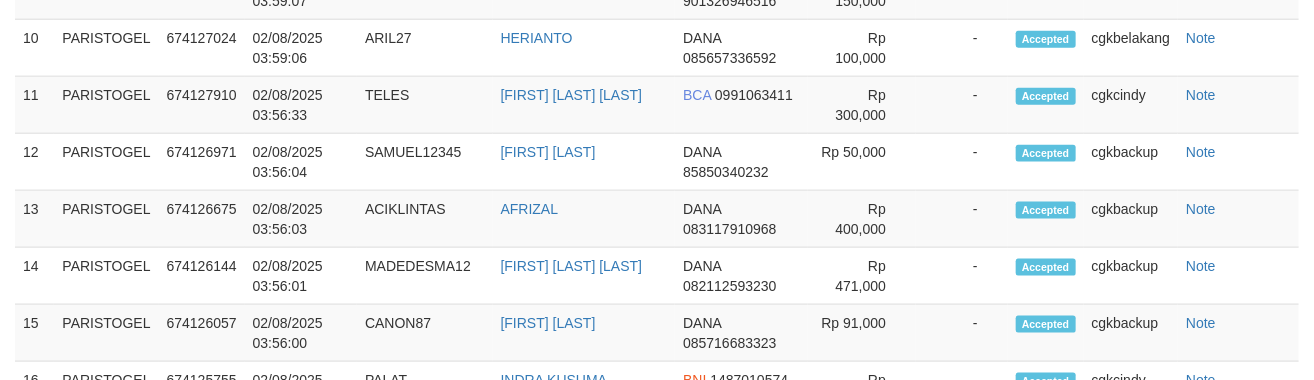 select on "**" 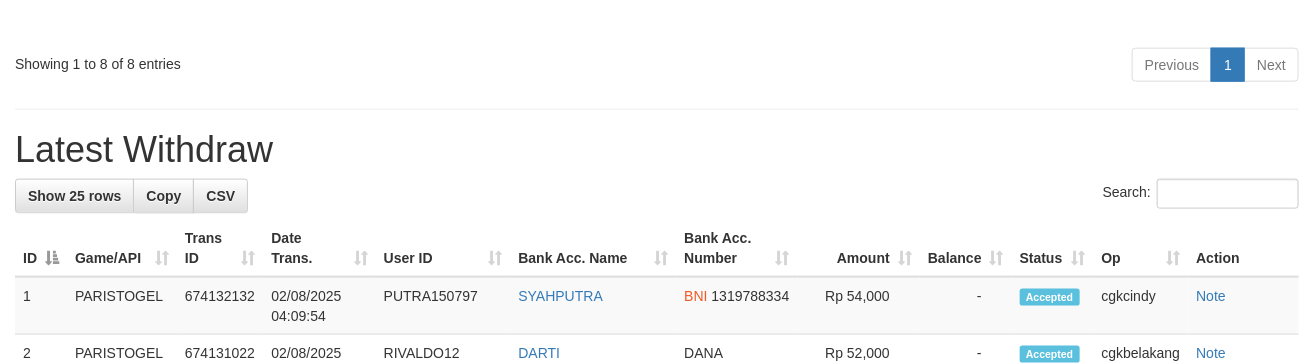 scroll, scrollTop: 902, scrollLeft: 0, axis: vertical 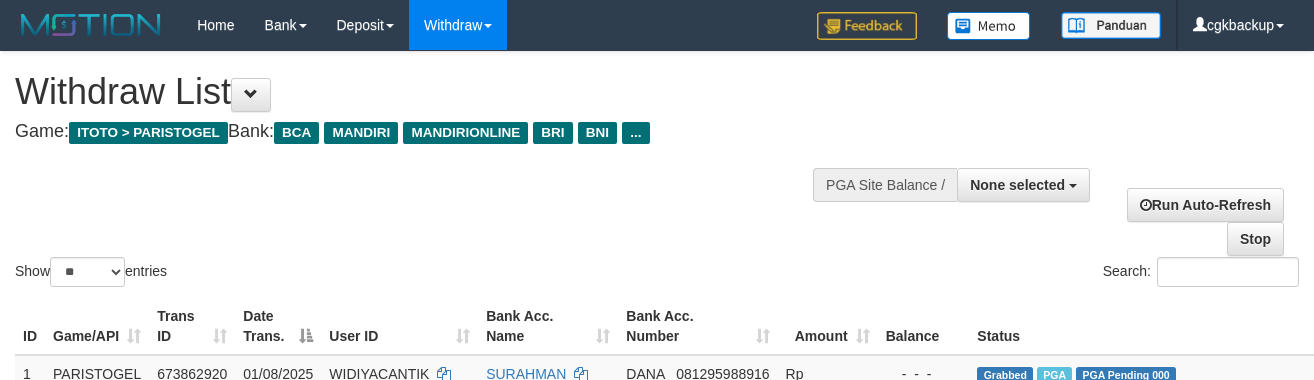 select 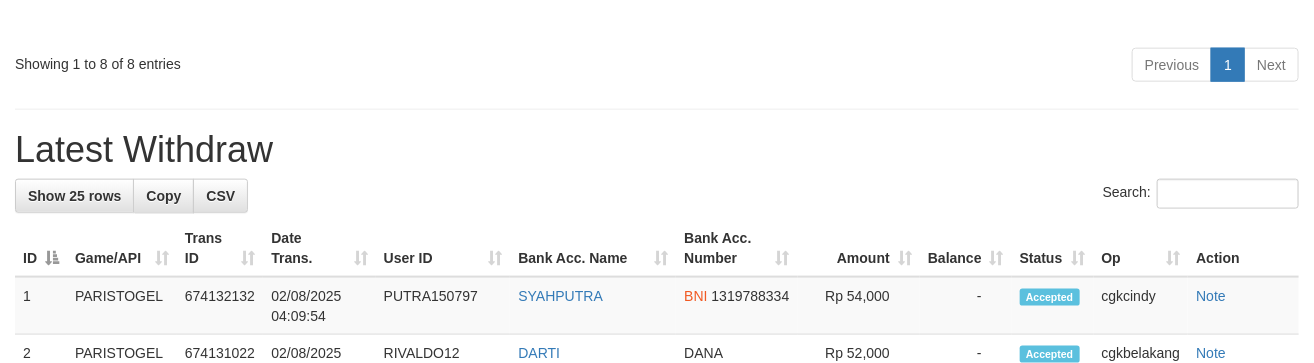 scroll, scrollTop: 902, scrollLeft: 0, axis: vertical 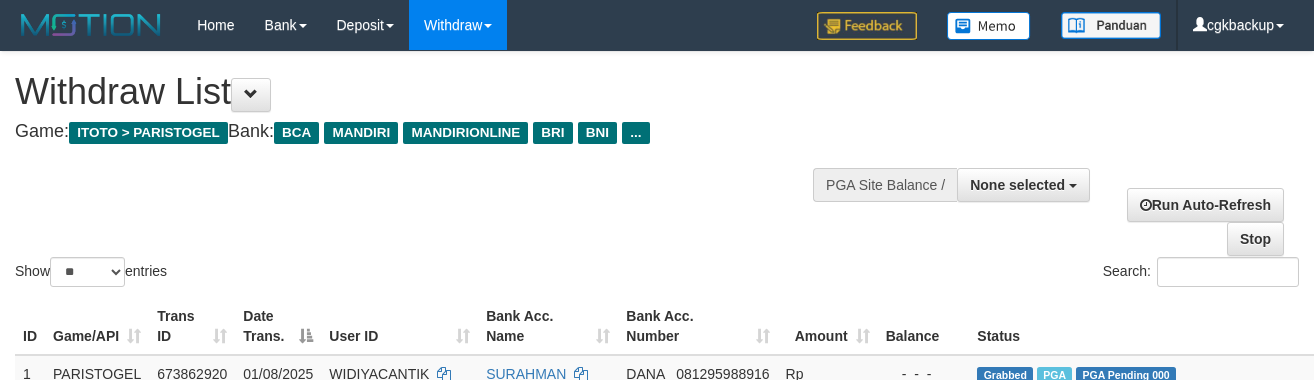 select 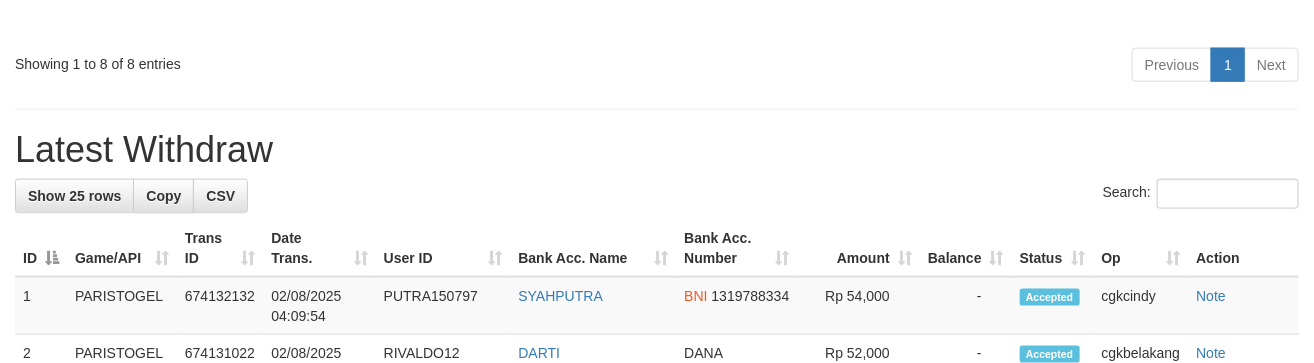 scroll, scrollTop: 902, scrollLeft: 0, axis: vertical 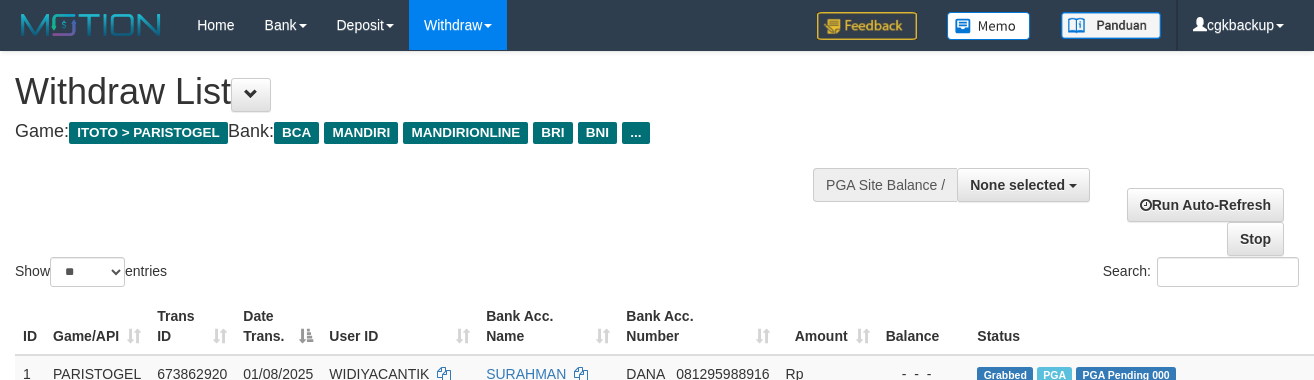 select 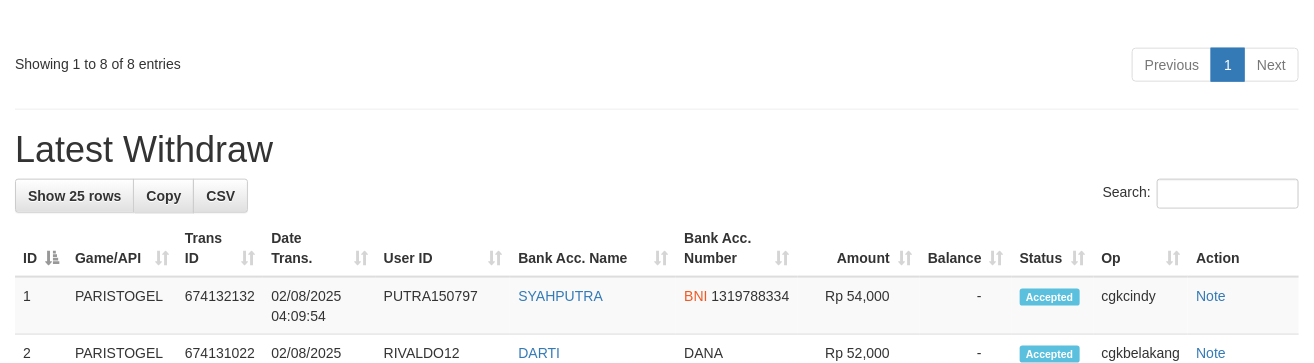 scroll, scrollTop: 902, scrollLeft: 0, axis: vertical 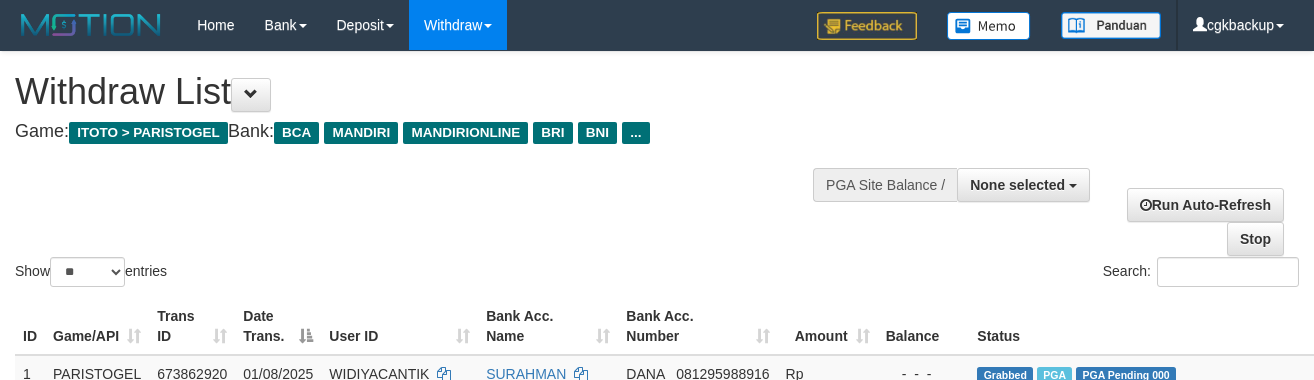 select 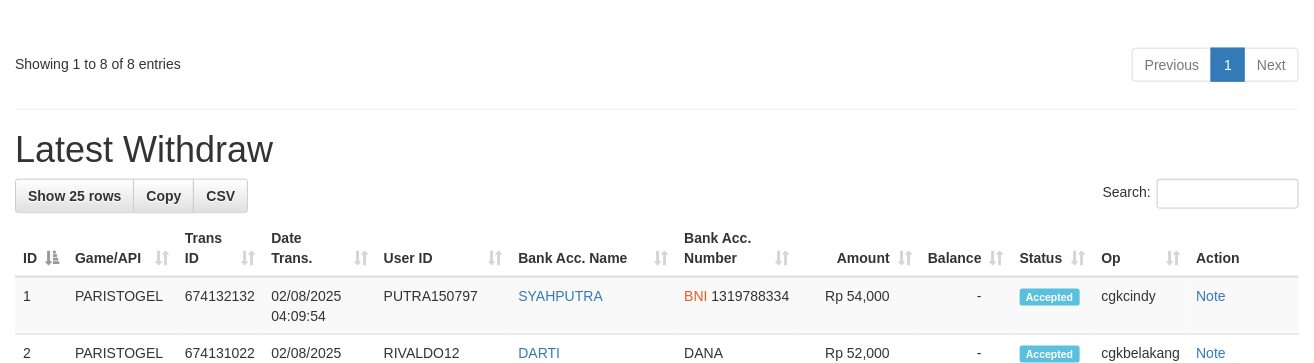 scroll, scrollTop: 902, scrollLeft: 0, axis: vertical 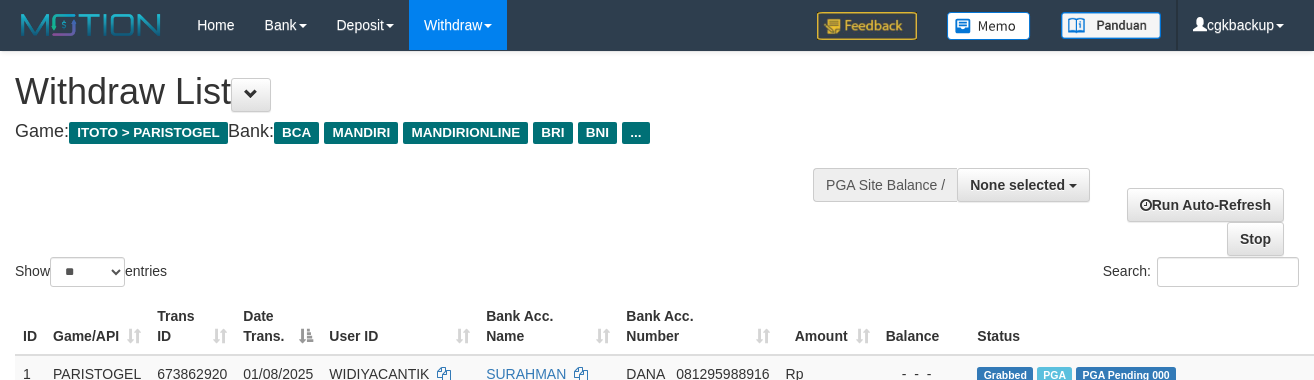 select 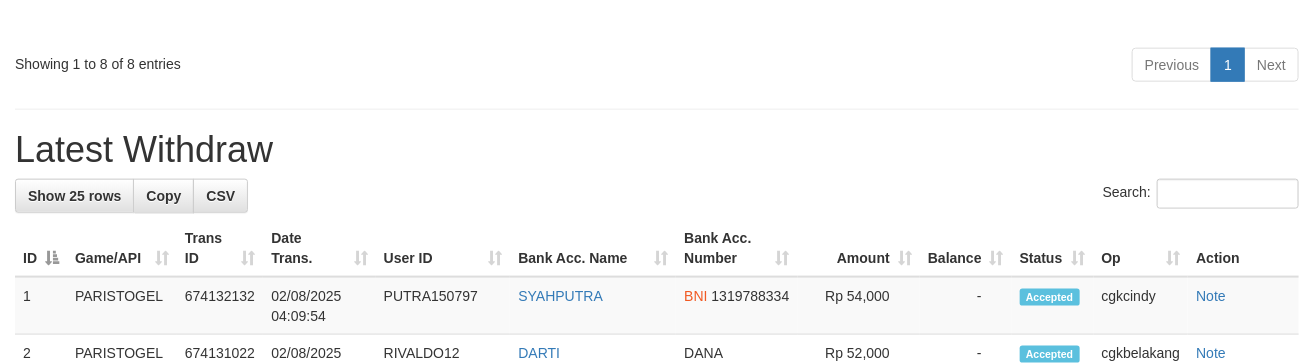 scroll, scrollTop: 902, scrollLeft: 0, axis: vertical 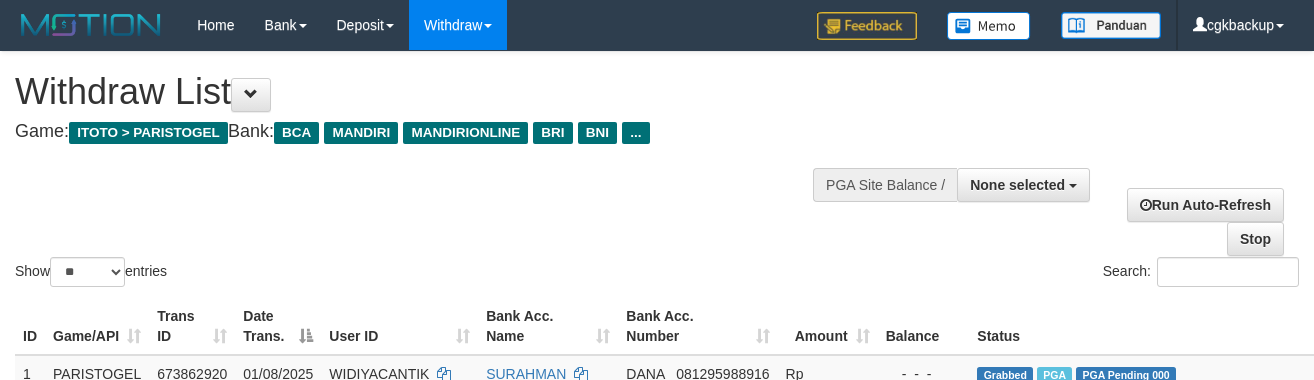 select 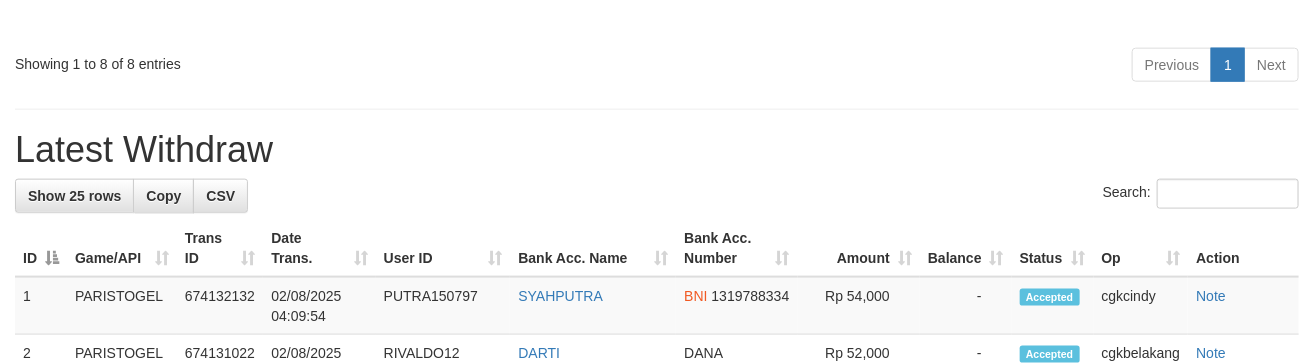 scroll, scrollTop: 902, scrollLeft: 0, axis: vertical 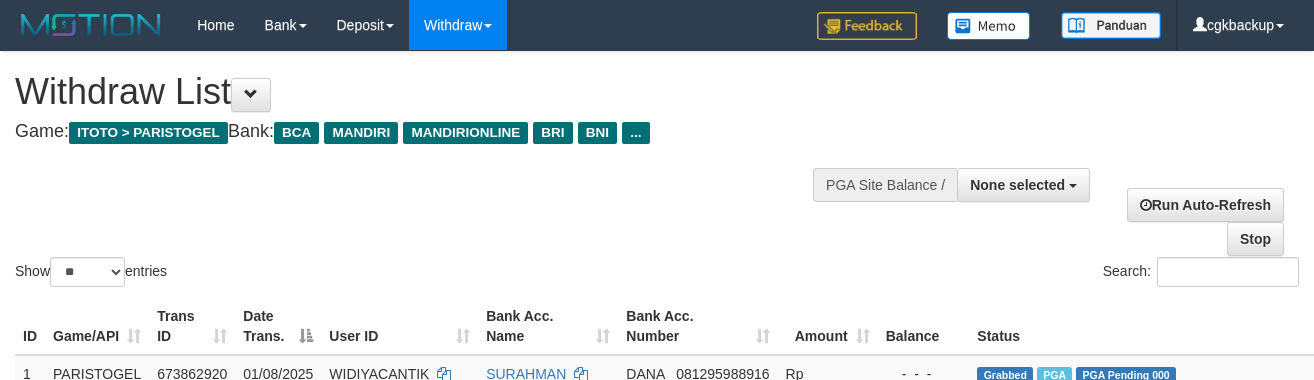 select 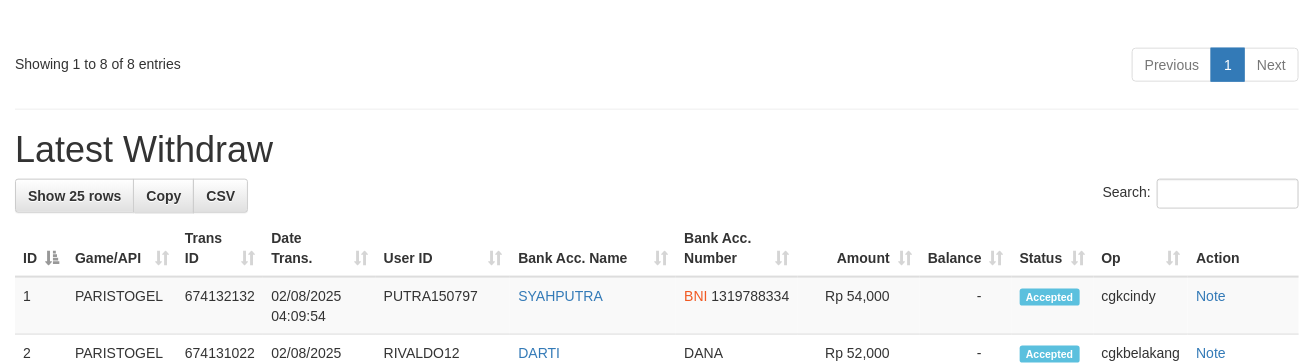 scroll, scrollTop: 902, scrollLeft: 0, axis: vertical 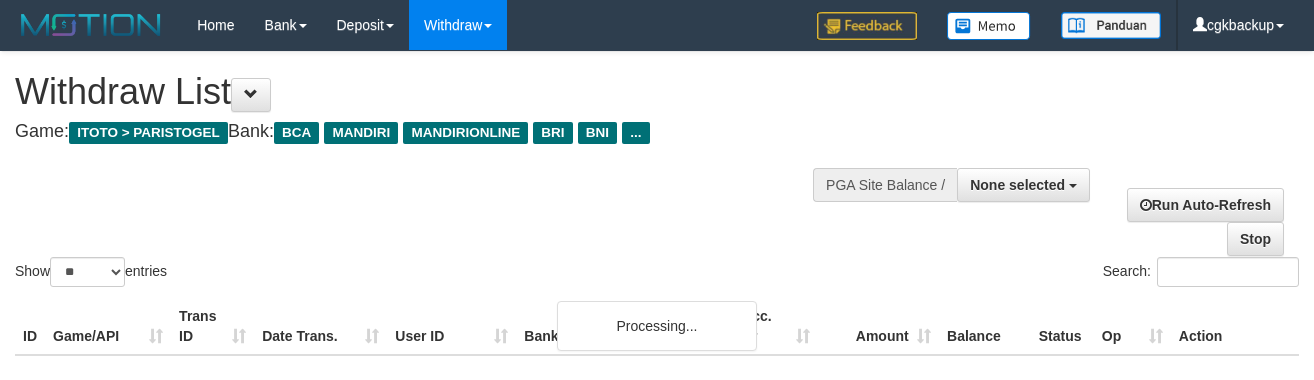 select 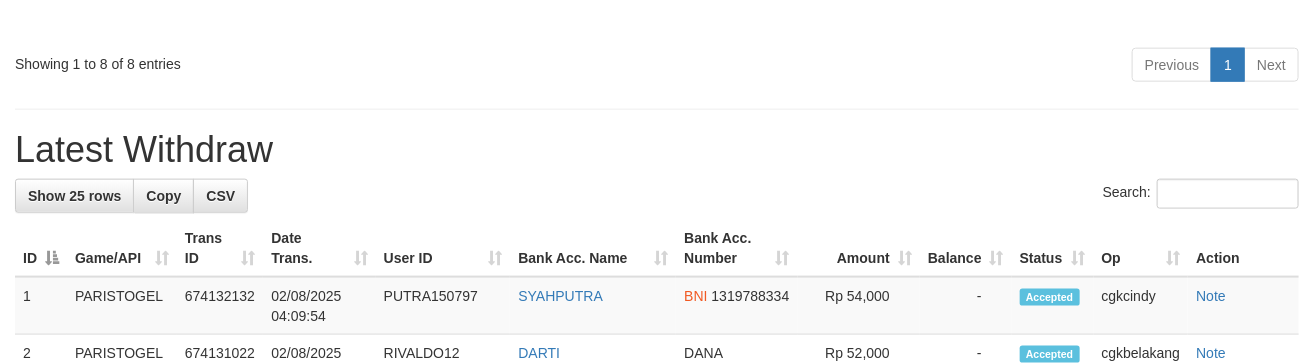 scroll, scrollTop: 902, scrollLeft: 0, axis: vertical 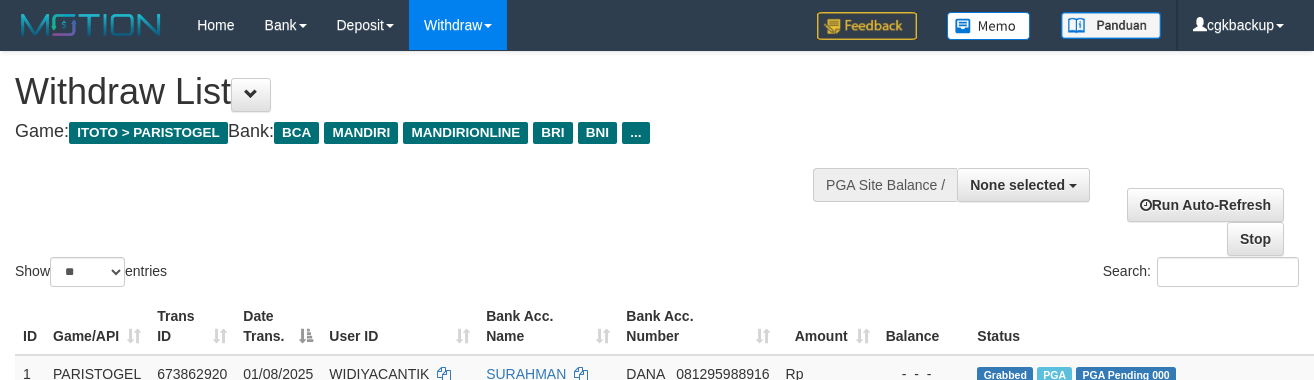 select 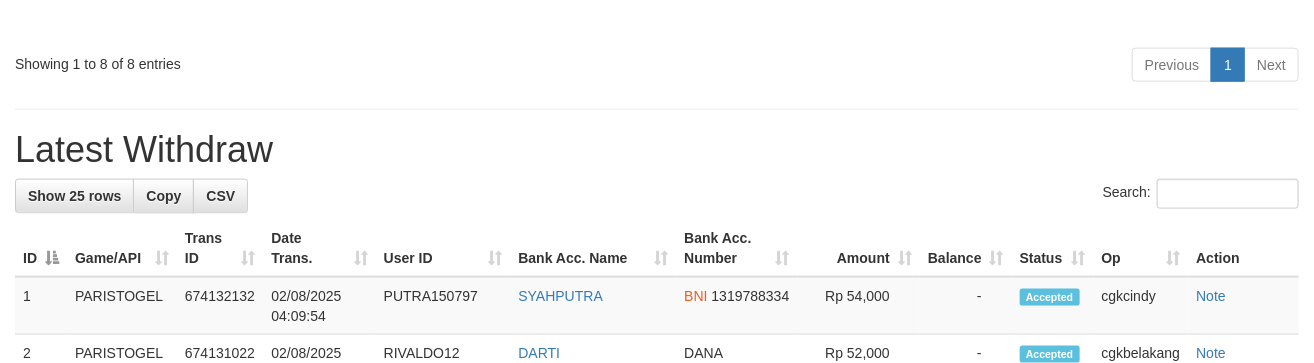 scroll, scrollTop: 902, scrollLeft: 0, axis: vertical 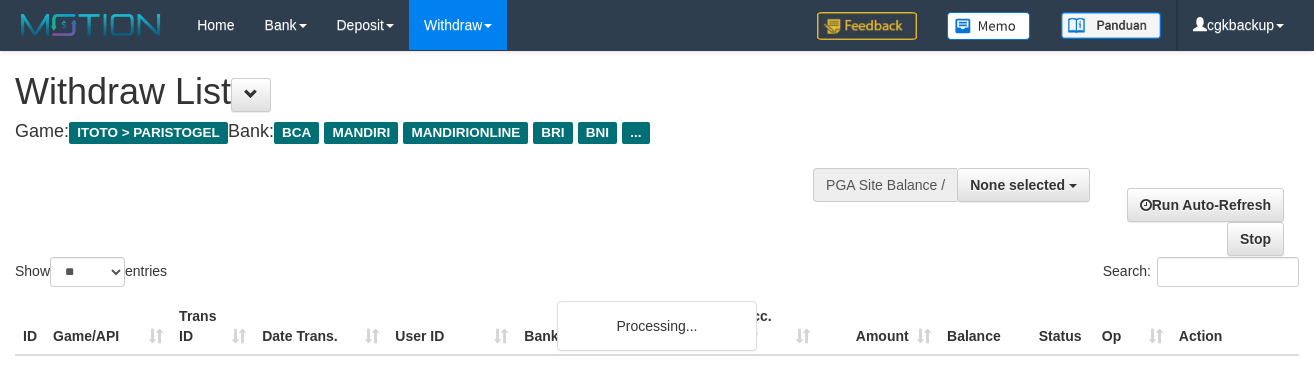 select 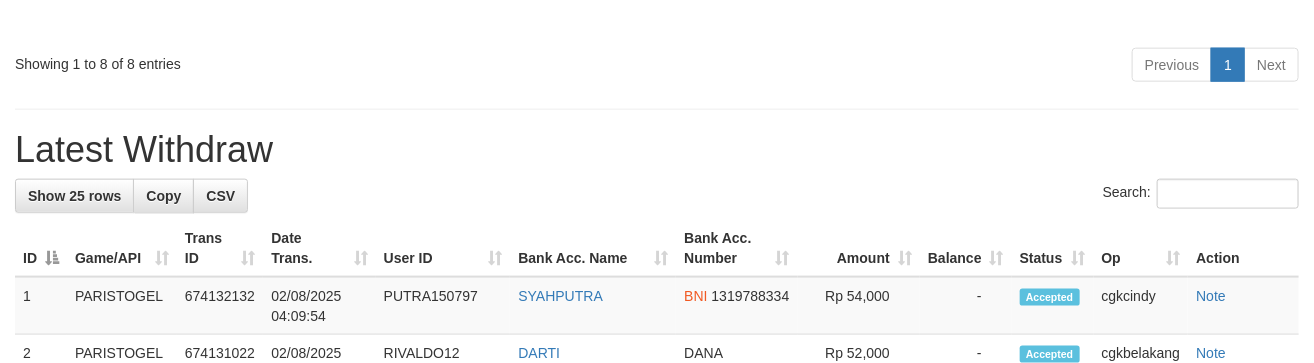 scroll, scrollTop: 902, scrollLeft: 0, axis: vertical 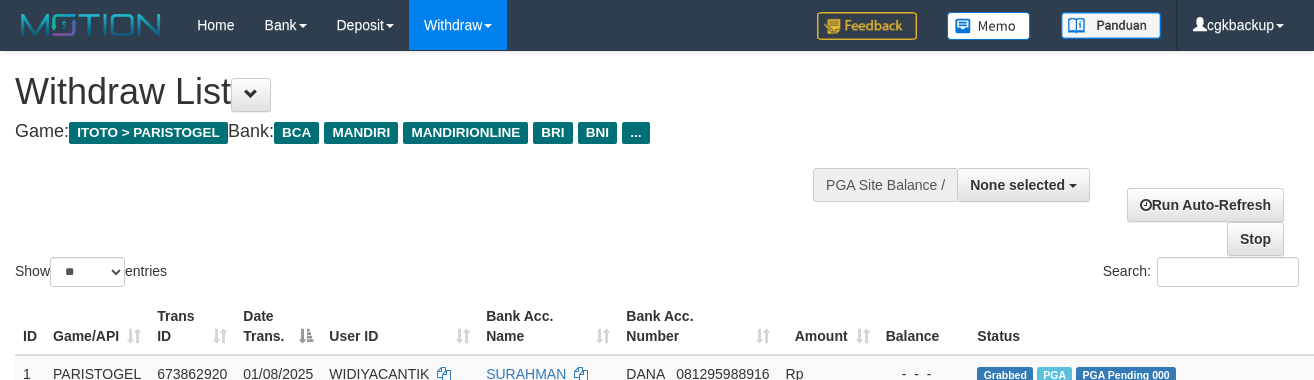 select 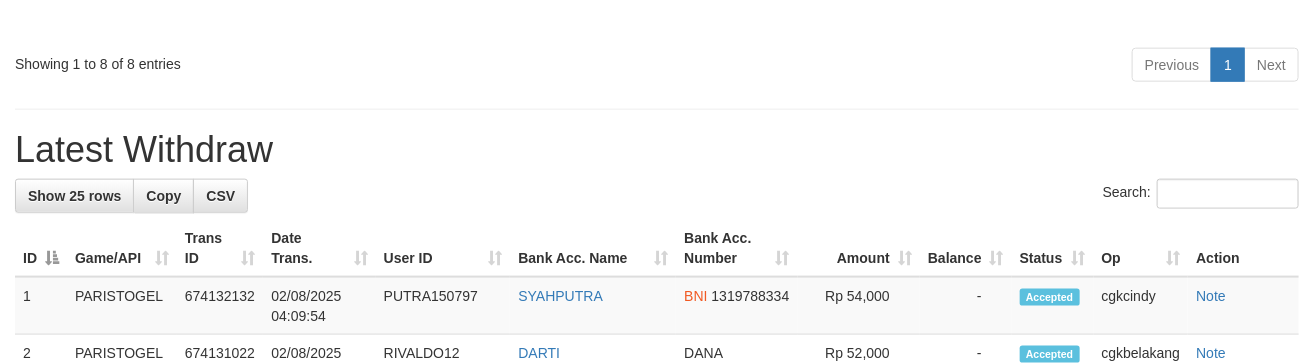 scroll, scrollTop: 902, scrollLeft: 0, axis: vertical 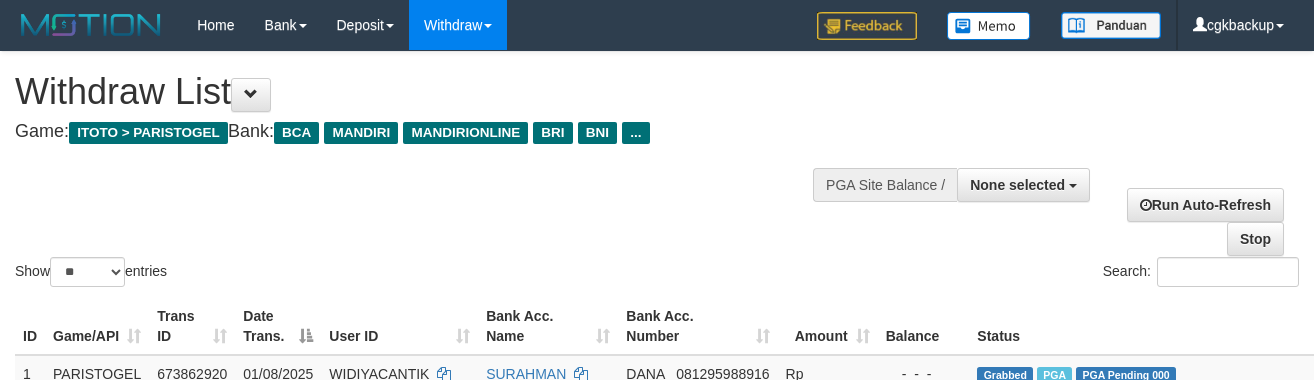 select 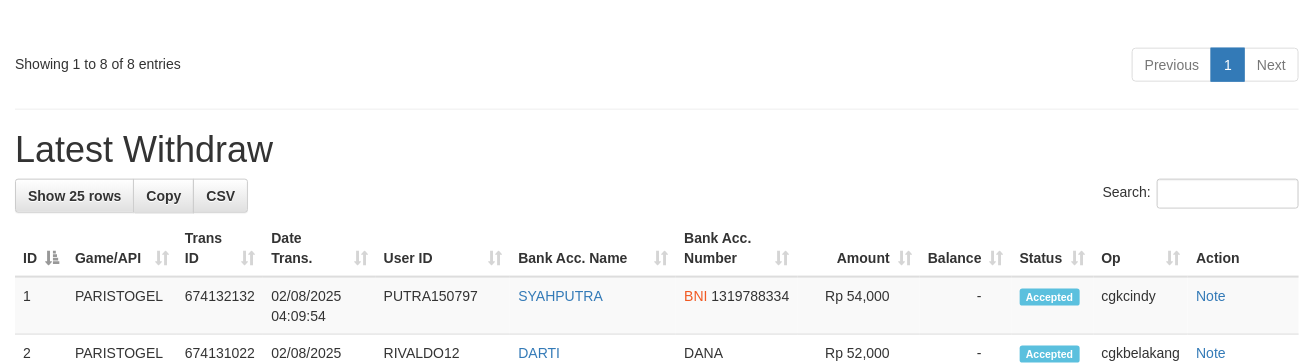 scroll, scrollTop: 902, scrollLeft: 0, axis: vertical 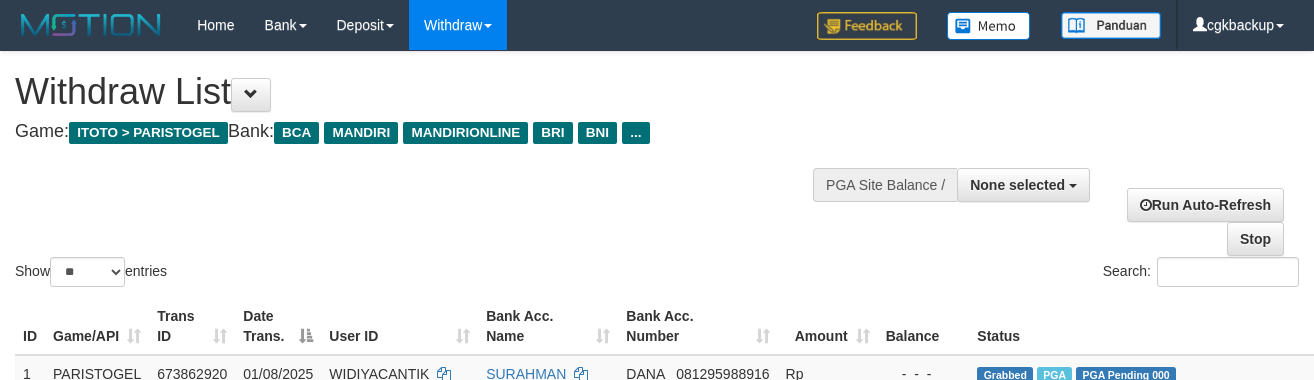 select 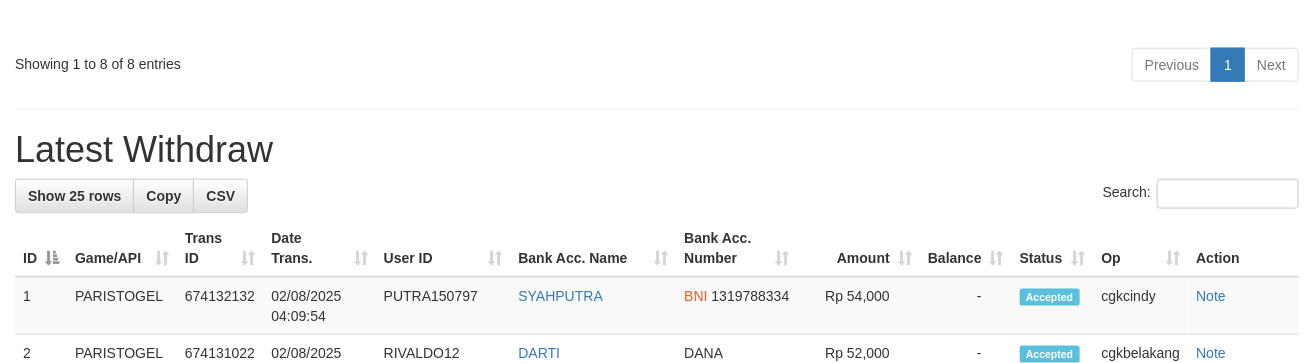 scroll, scrollTop: 902, scrollLeft: 0, axis: vertical 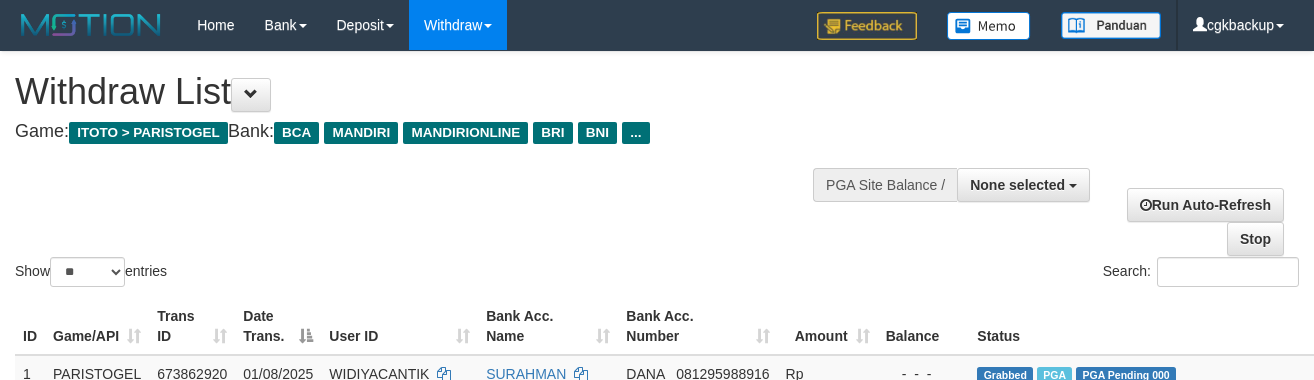 select 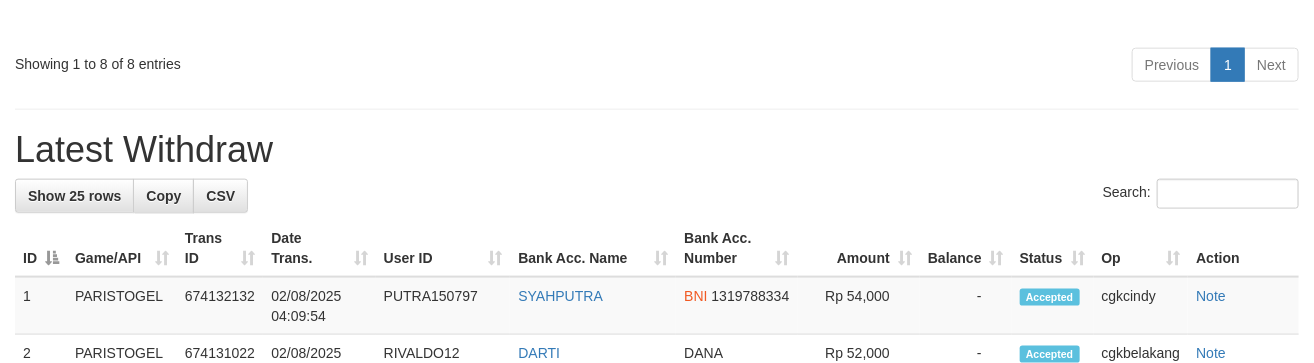 scroll, scrollTop: 902, scrollLeft: 0, axis: vertical 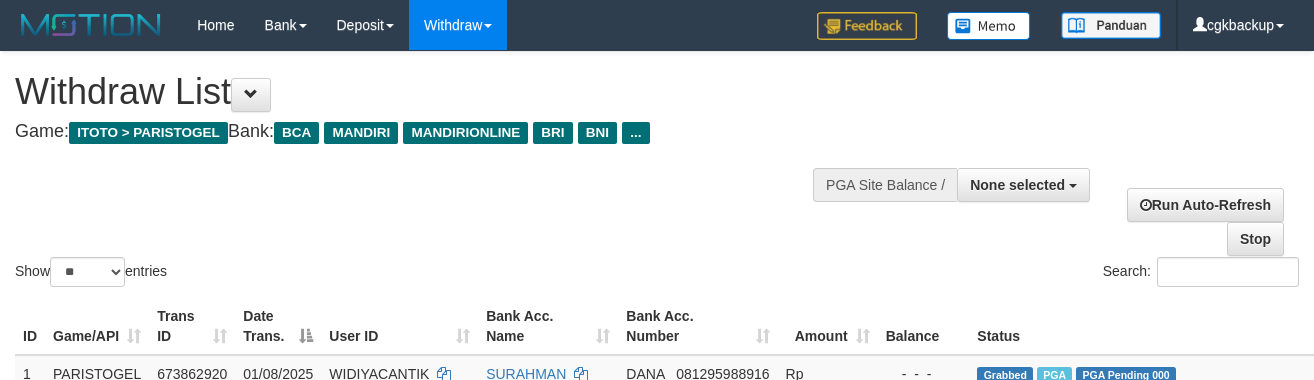 select 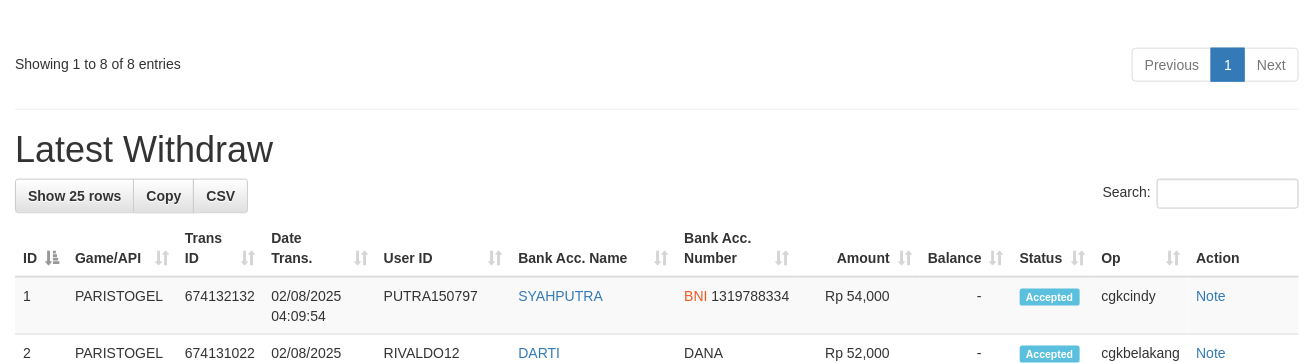 scroll, scrollTop: 902, scrollLeft: 0, axis: vertical 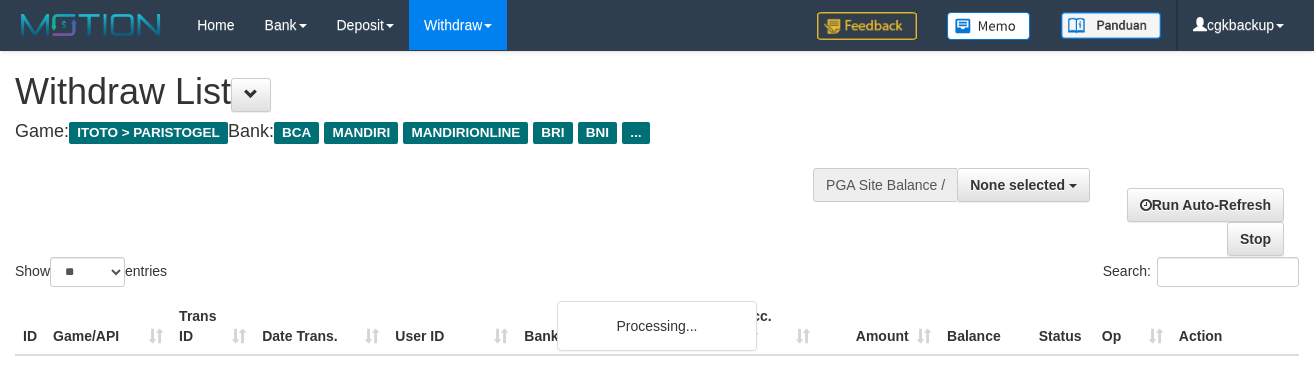 select 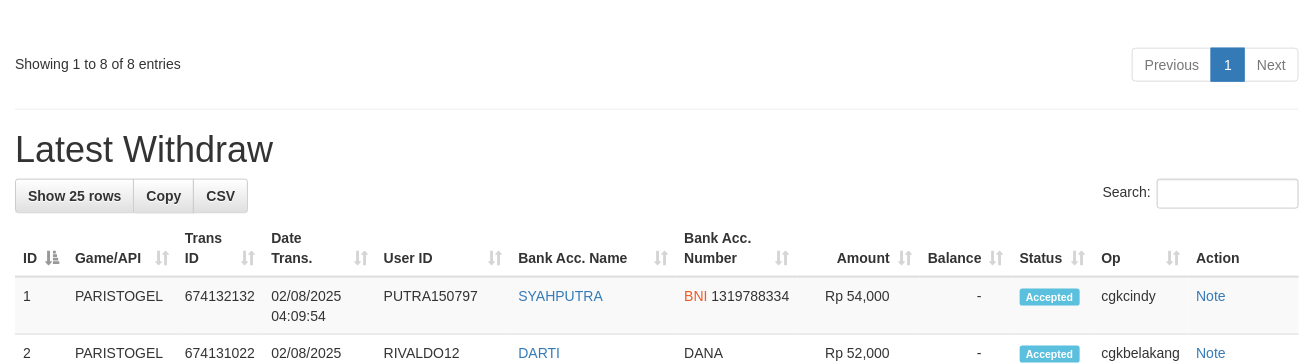 scroll, scrollTop: 902, scrollLeft: 0, axis: vertical 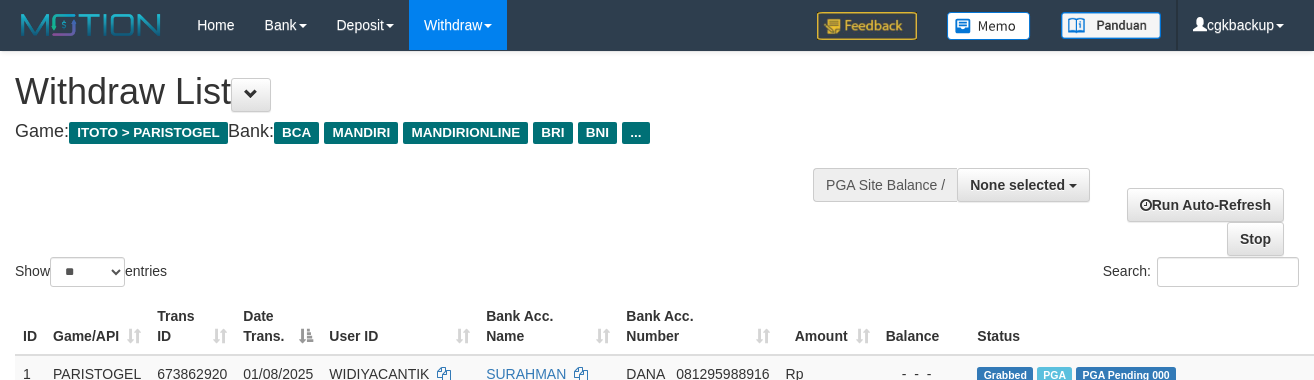 select 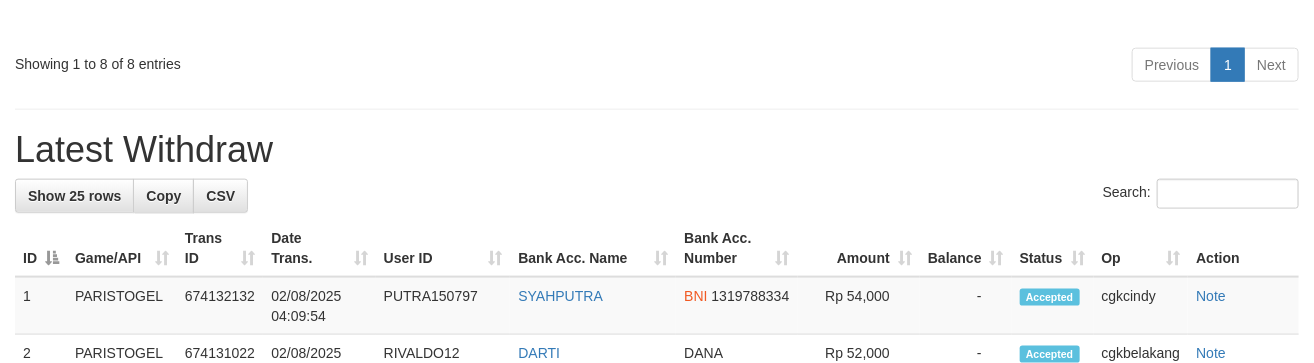 scroll, scrollTop: 902, scrollLeft: 0, axis: vertical 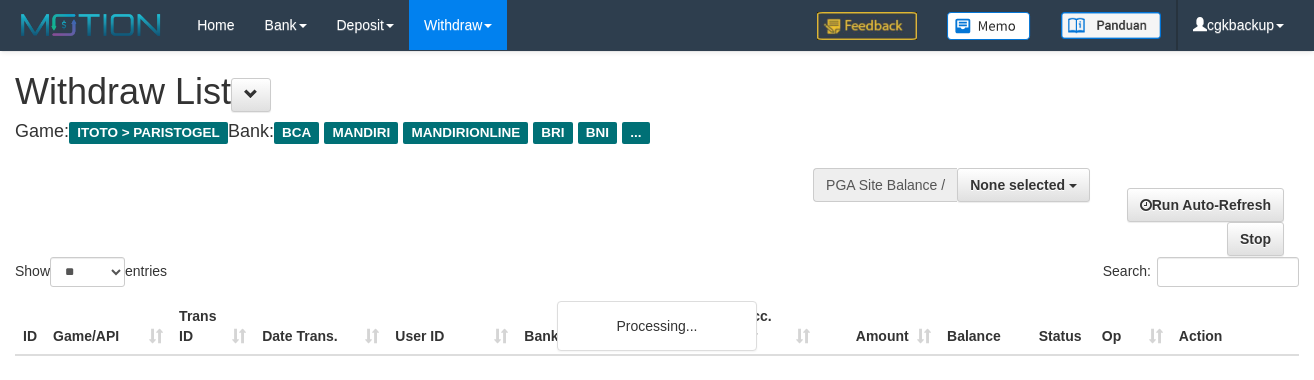 select 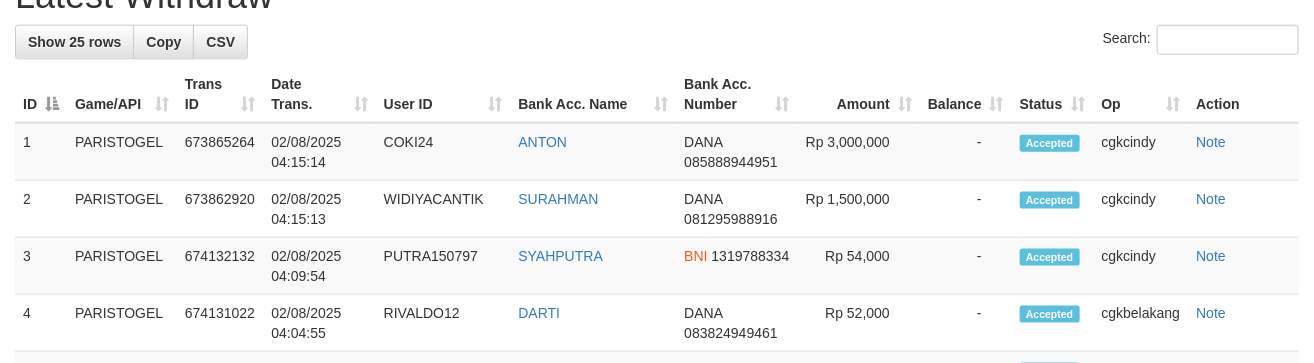 scroll, scrollTop: 902, scrollLeft: 0, axis: vertical 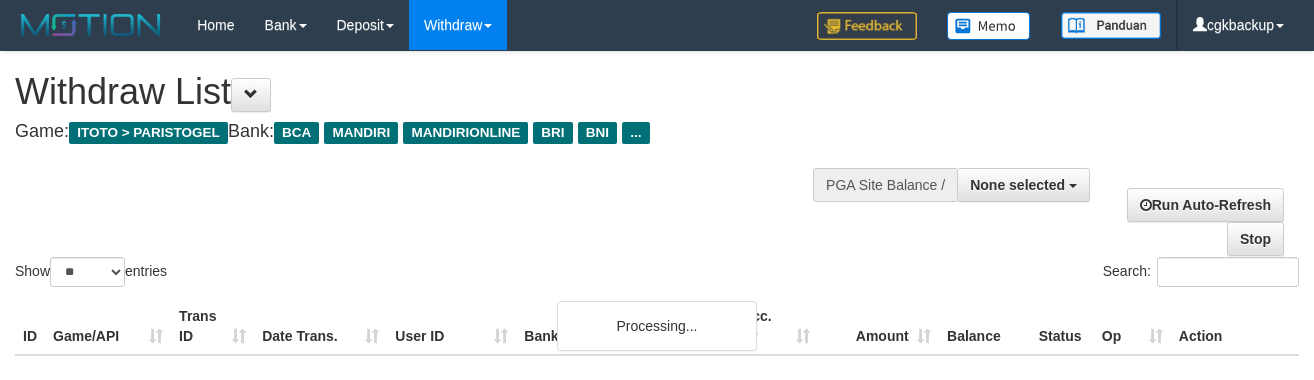 select 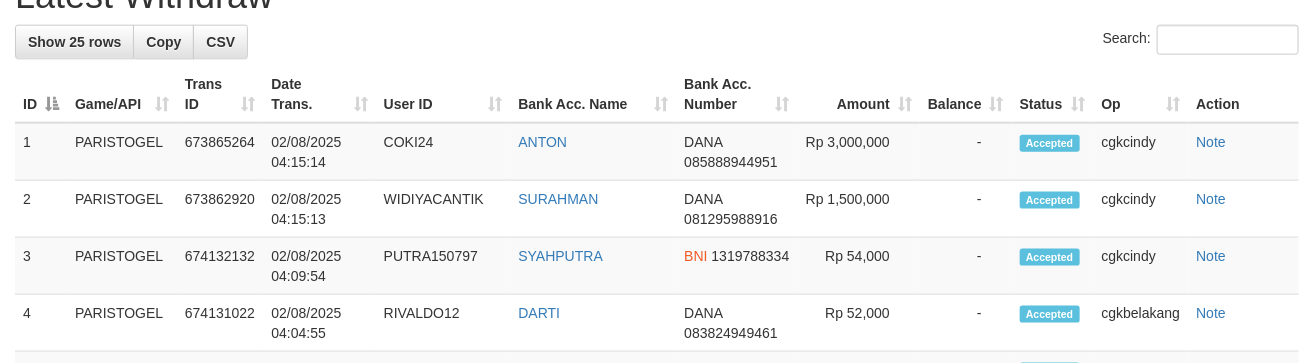 scroll, scrollTop: 902, scrollLeft: 0, axis: vertical 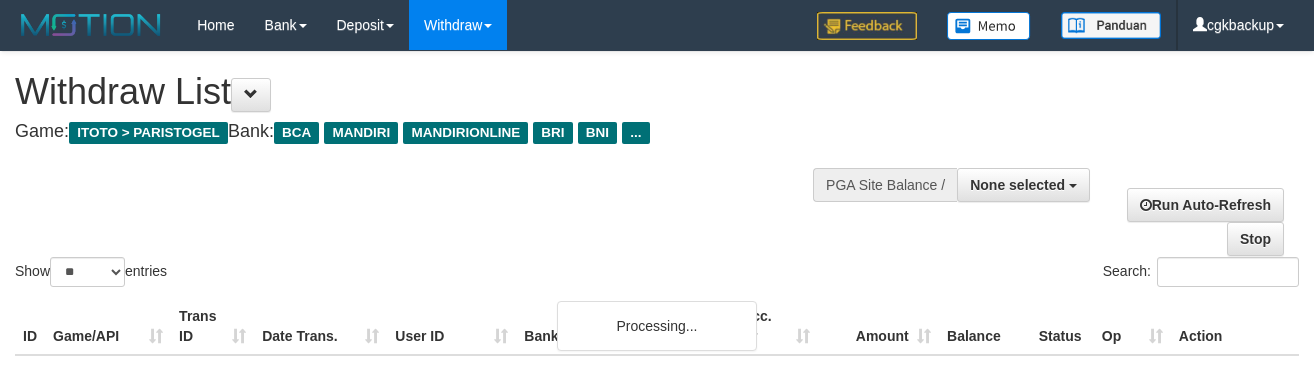 select 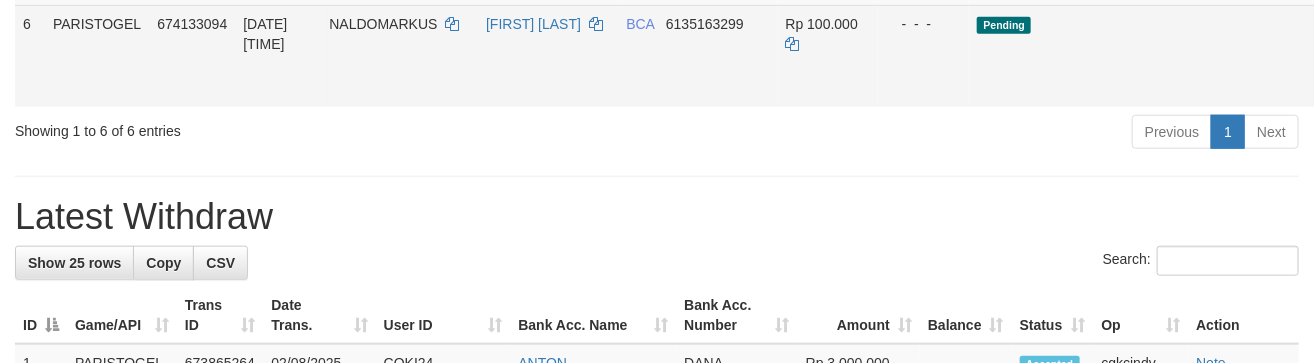 scroll, scrollTop: 680, scrollLeft: 0, axis: vertical 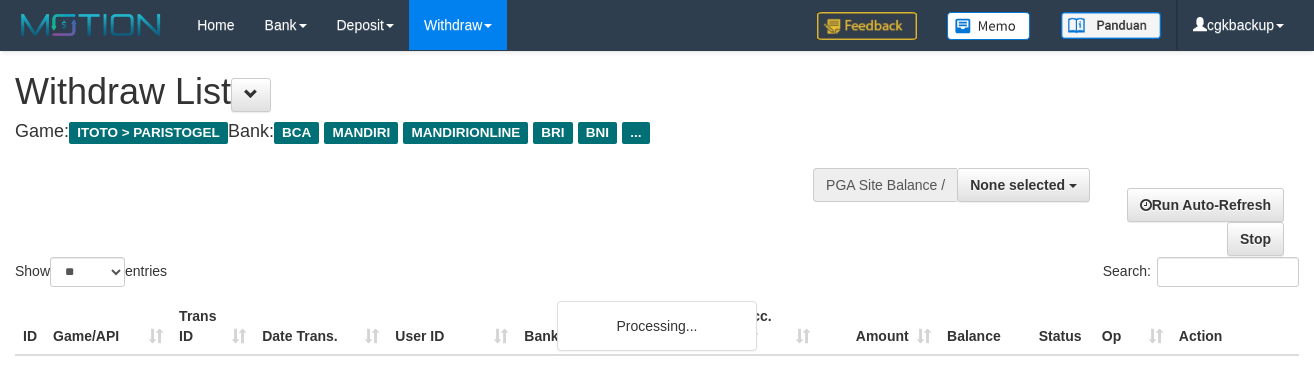 select 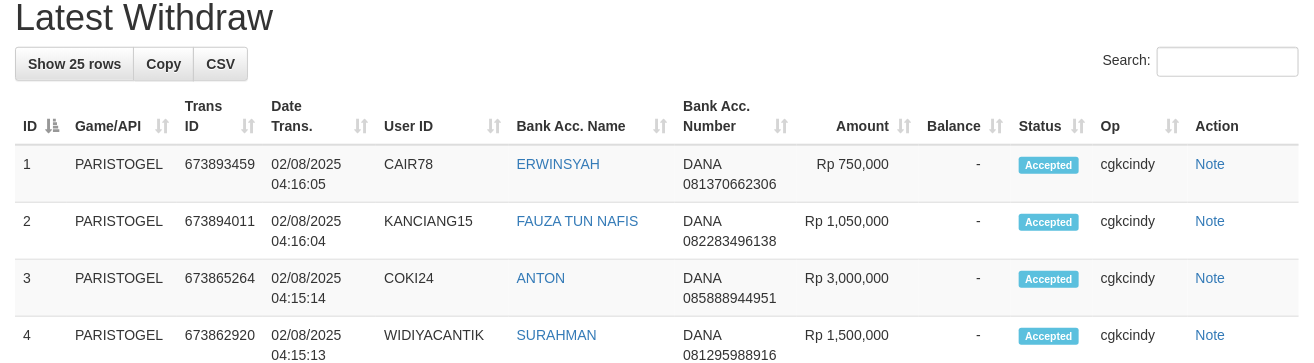 scroll, scrollTop: 680, scrollLeft: 0, axis: vertical 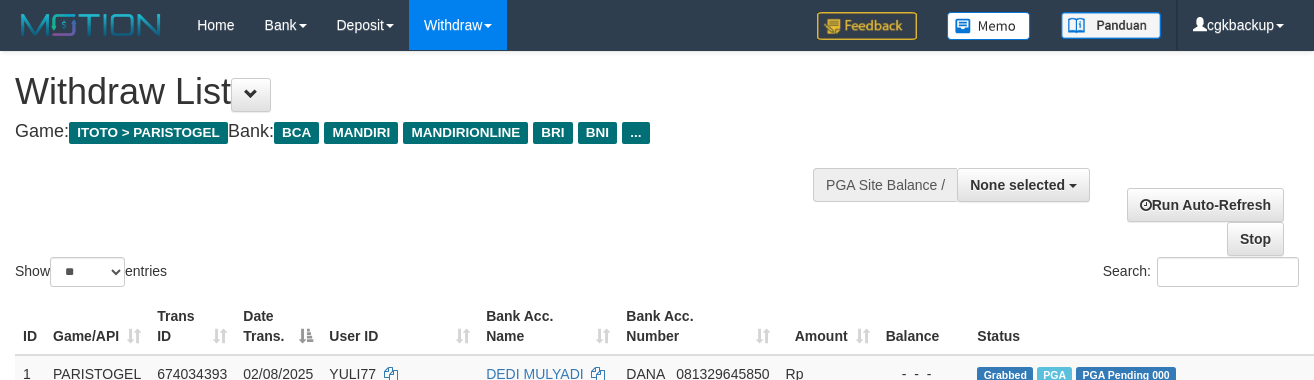 select 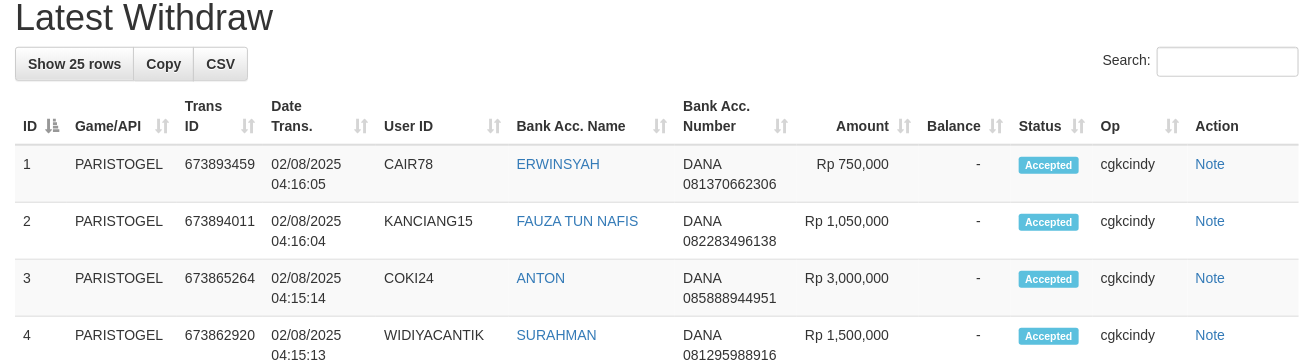 scroll, scrollTop: 680, scrollLeft: 0, axis: vertical 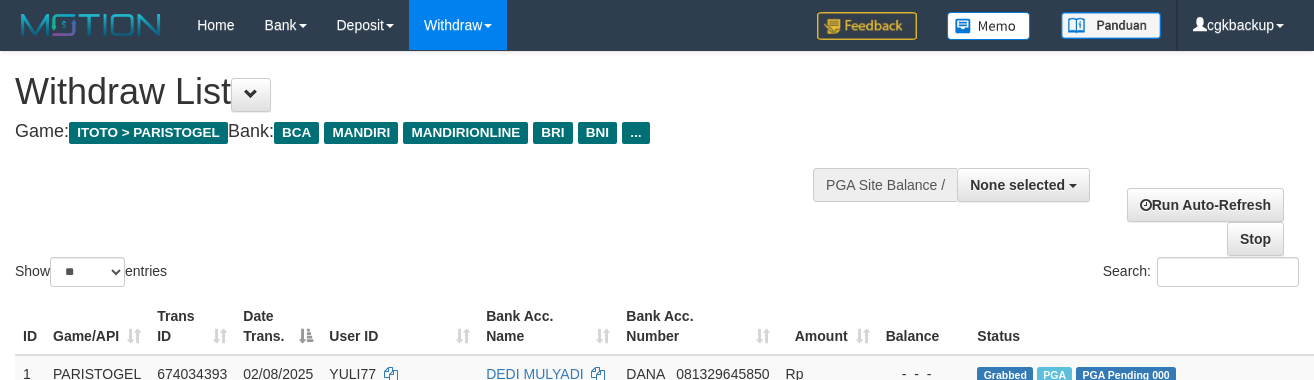 select 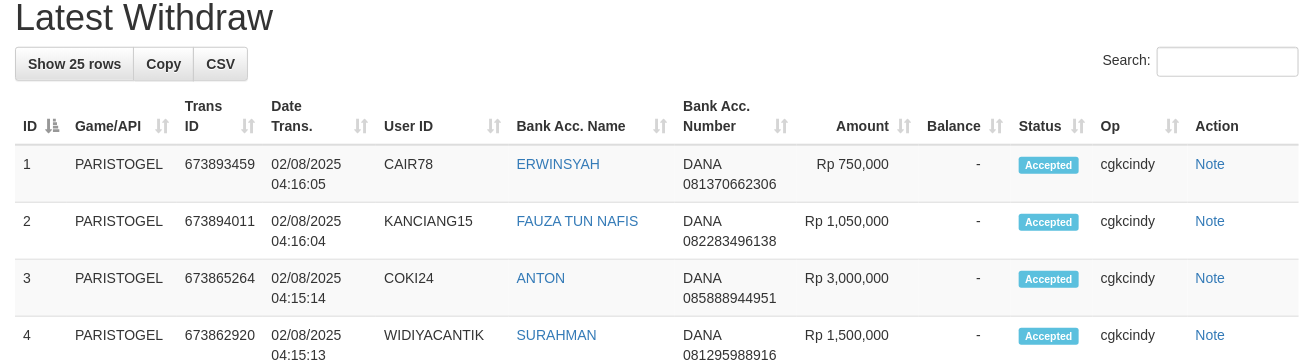 scroll, scrollTop: 680, scrollLeft: 0, axis: vertical 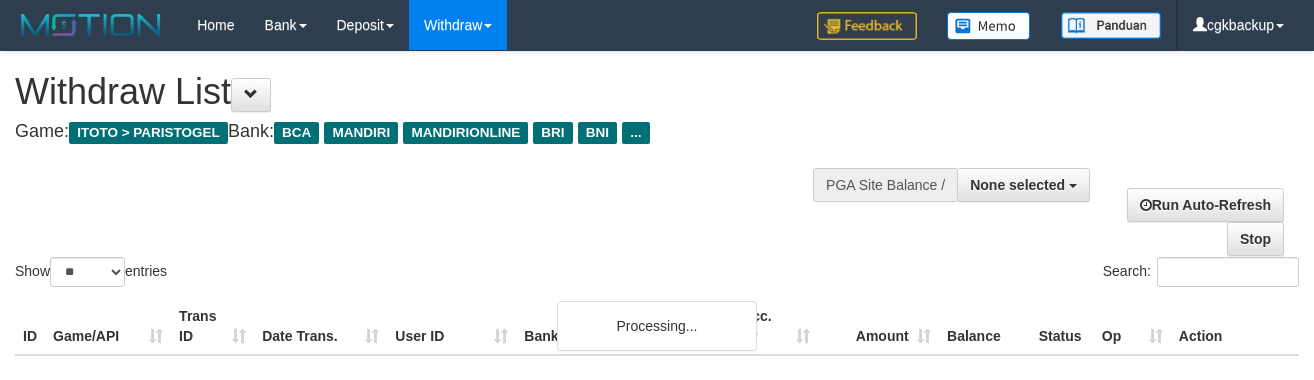 select 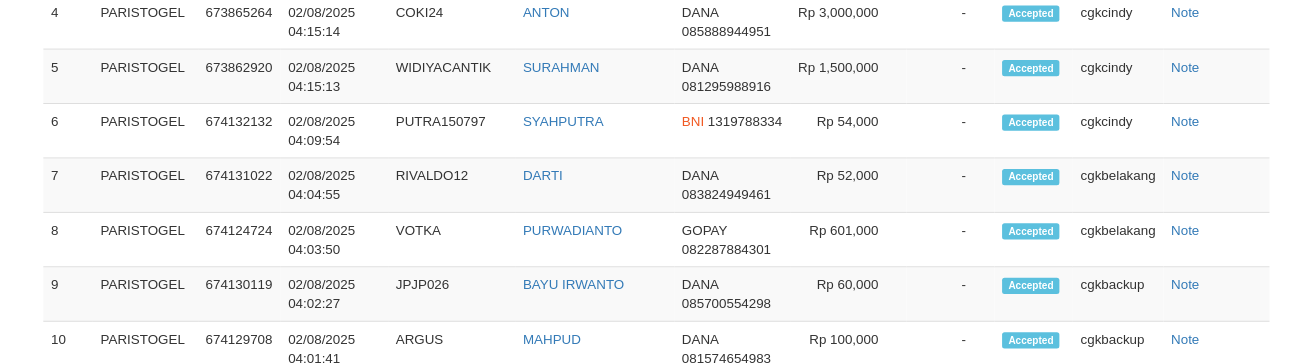 scroll, scrollTop: 680, scrollLeft: 0, axis: vertical 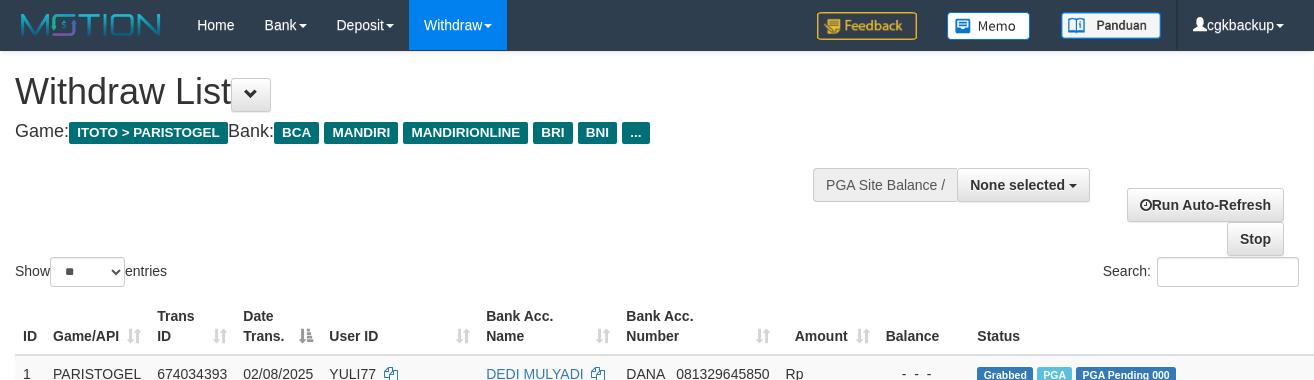 select 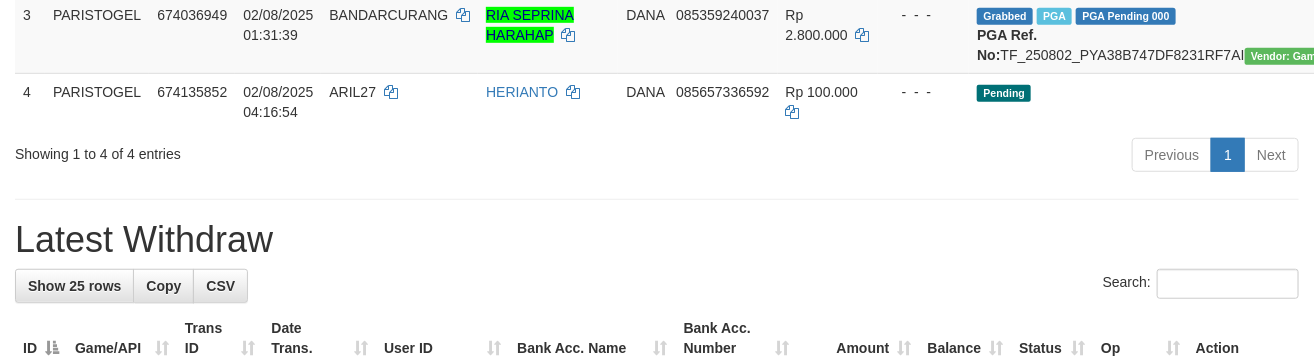 scroll, scrollTop: 457, scrollLeft: 0, axis: vertical 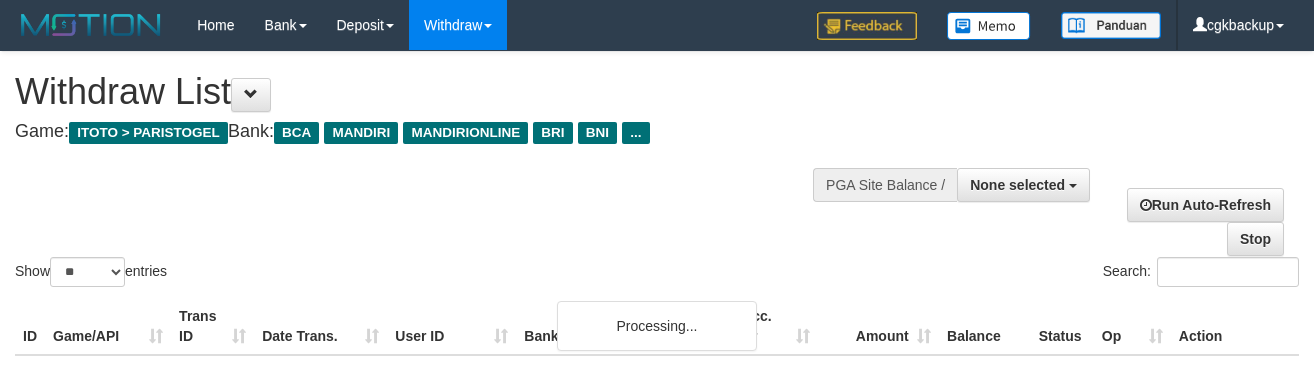 select 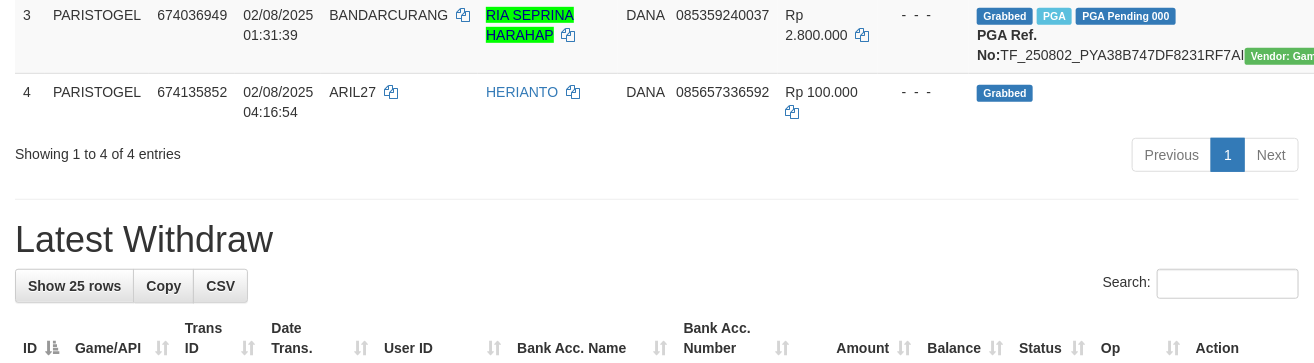 scroll, scrollTop: 457, scrollLeft: 0, axis: vertical 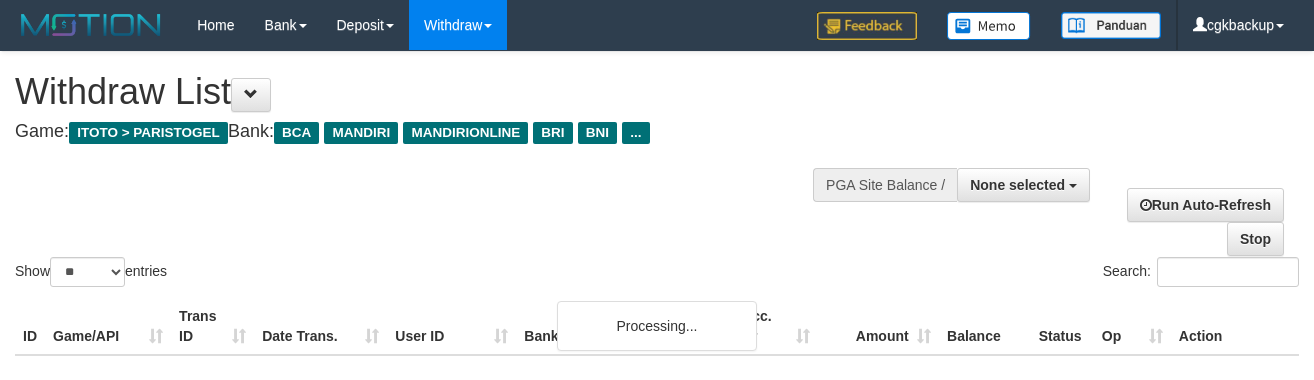 select 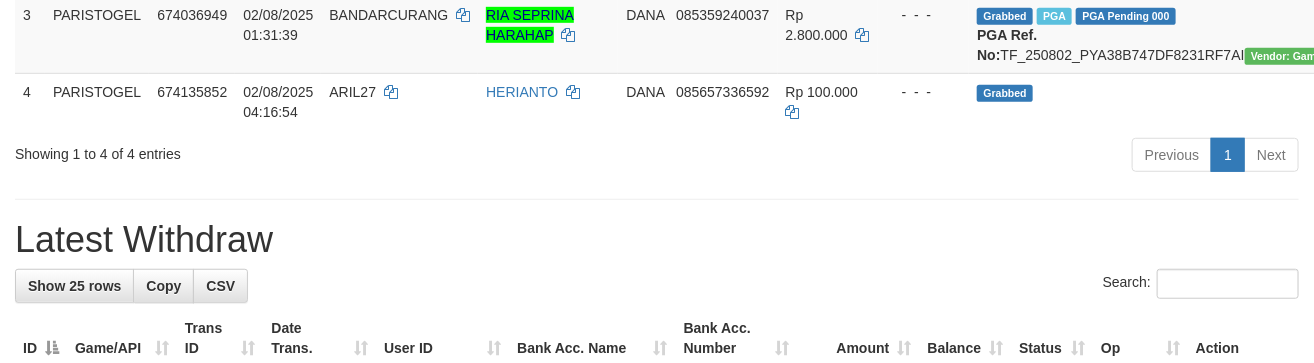 scroll, scrollTop: 457, scrollLeft: 0, axis: vertical 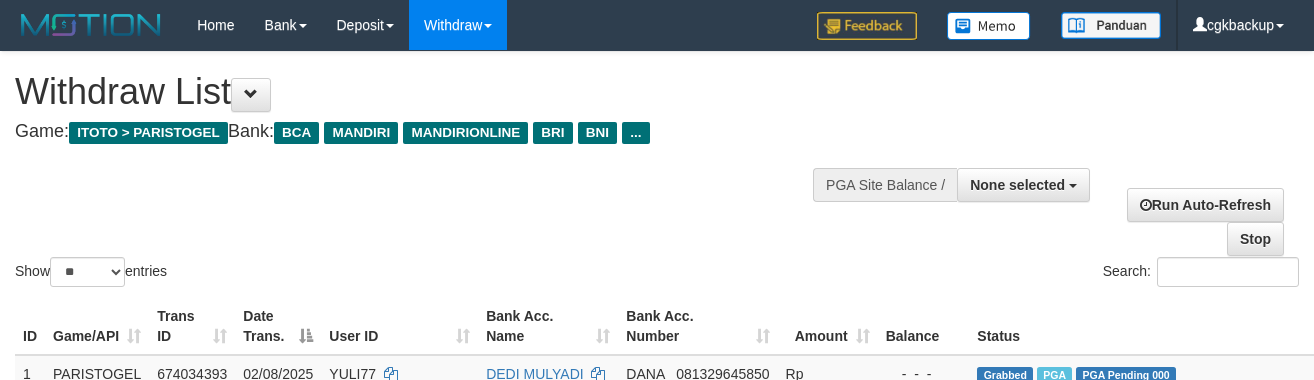 select 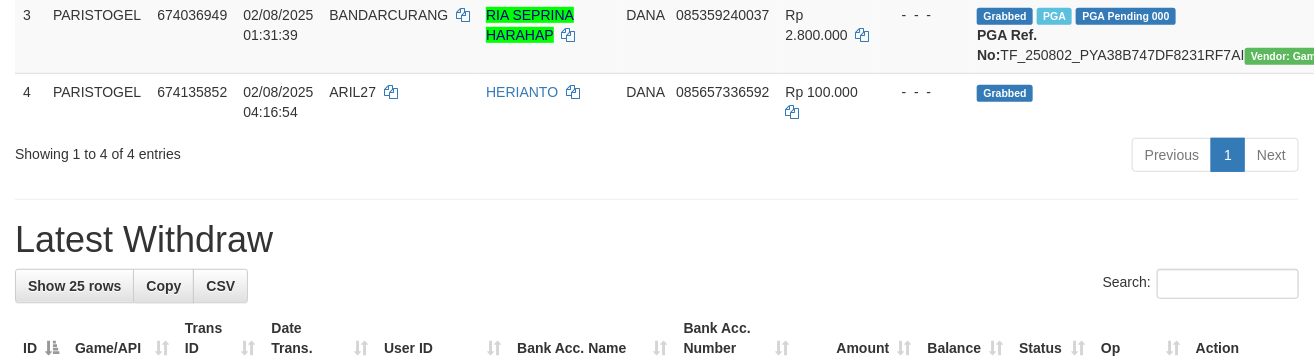 scroll, scrollTop: 457, scrollLeft: 0, axis: vertical 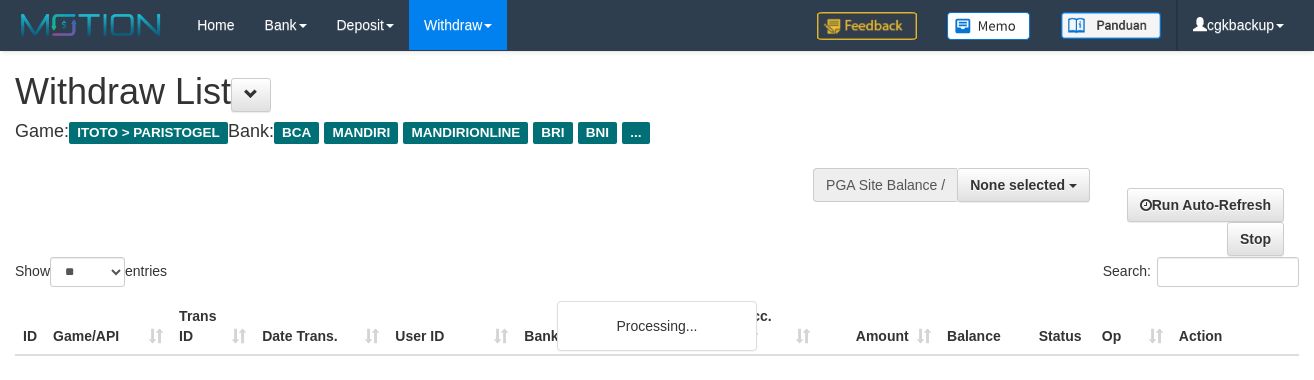 select 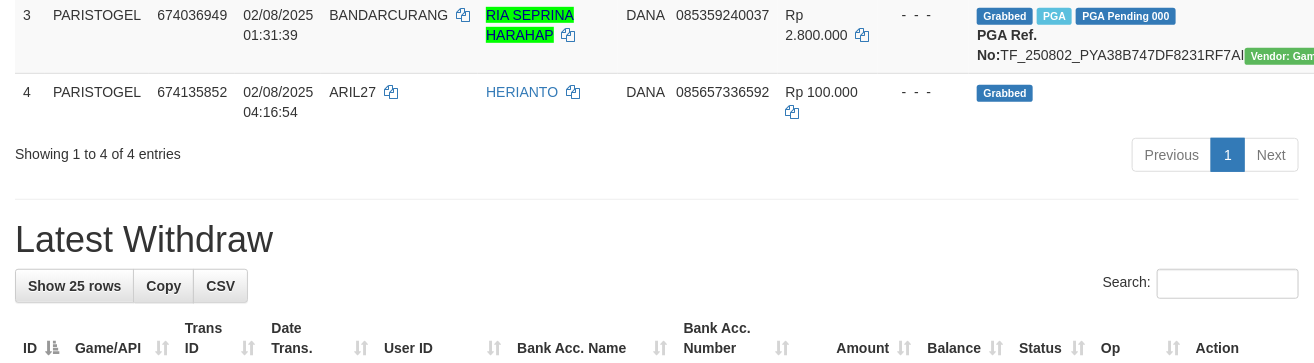 scroll, scrollTop: 457, scrollLeft: 0, axis: vertical 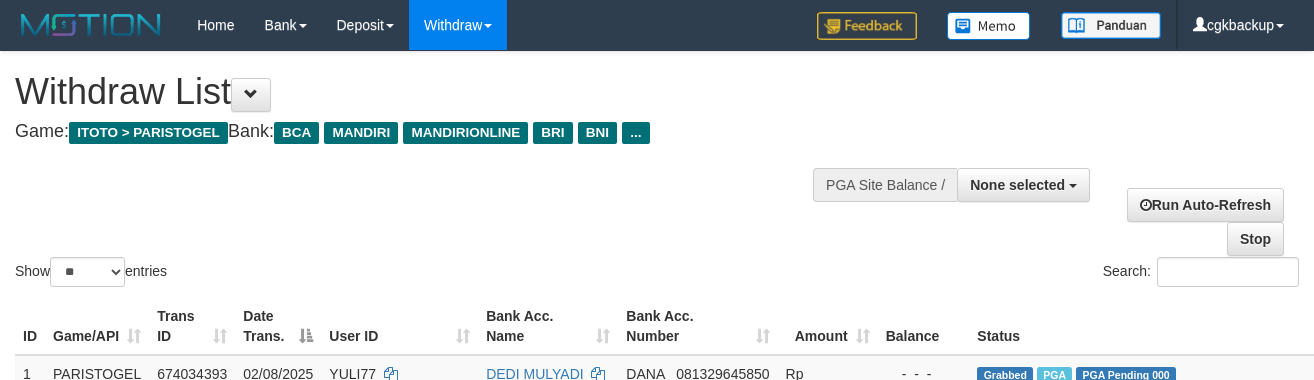 select 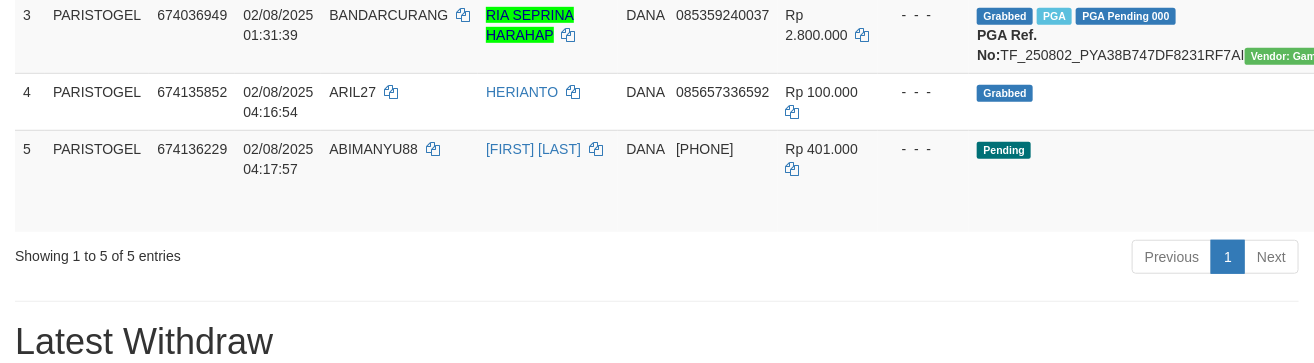 scroll, scrollTop: 457, scrollLeft: 0, axis: vertical 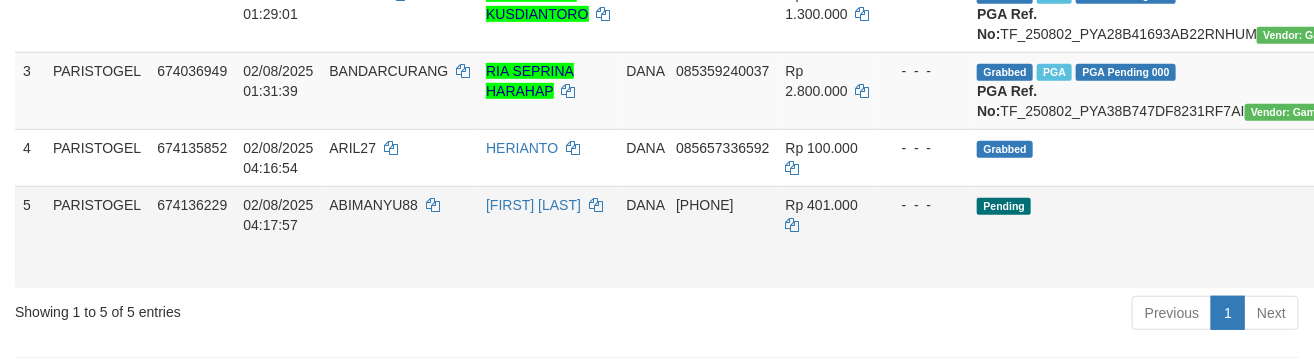 click on "Pending" at bounding box center (1168, 237) 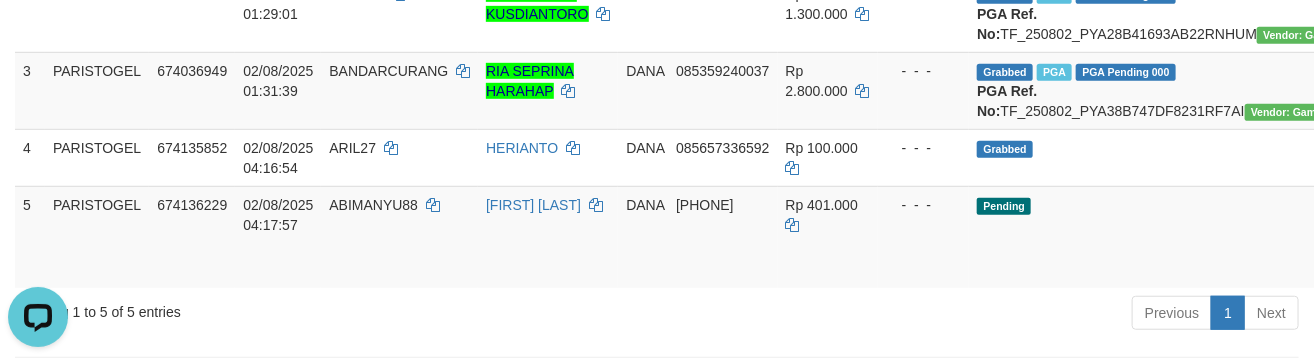 scroll, scrollTop: 0, scrollLeft: 0, axis: both 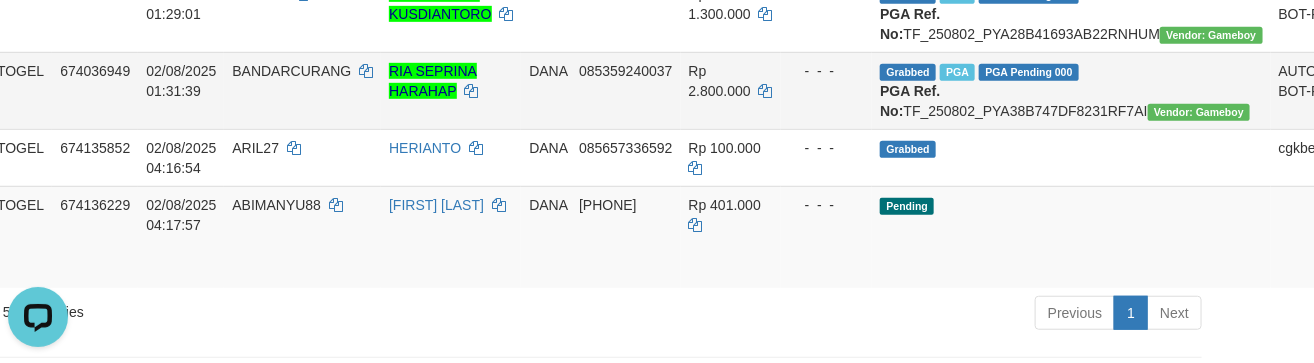 click on "Allow Grab" at bounding box center (1389, 215) 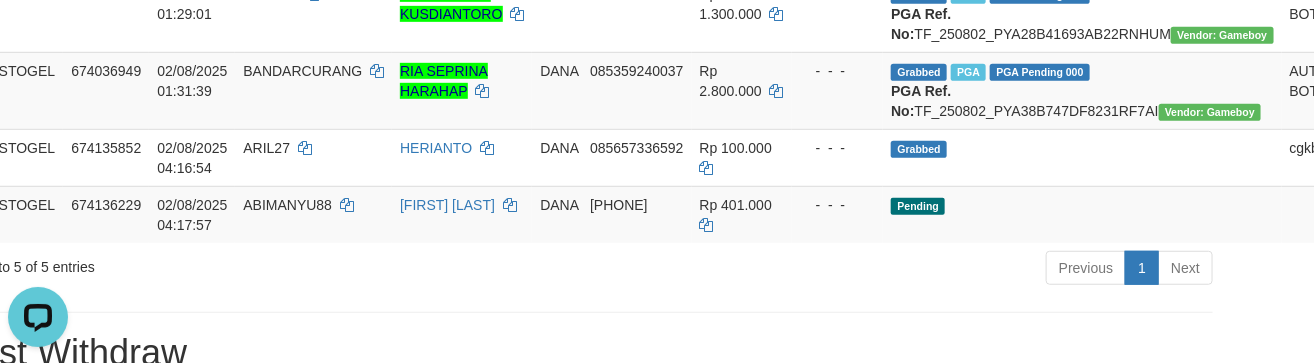 scroll, scrollTop: 457, scrollLeft: 0, axis: vertical 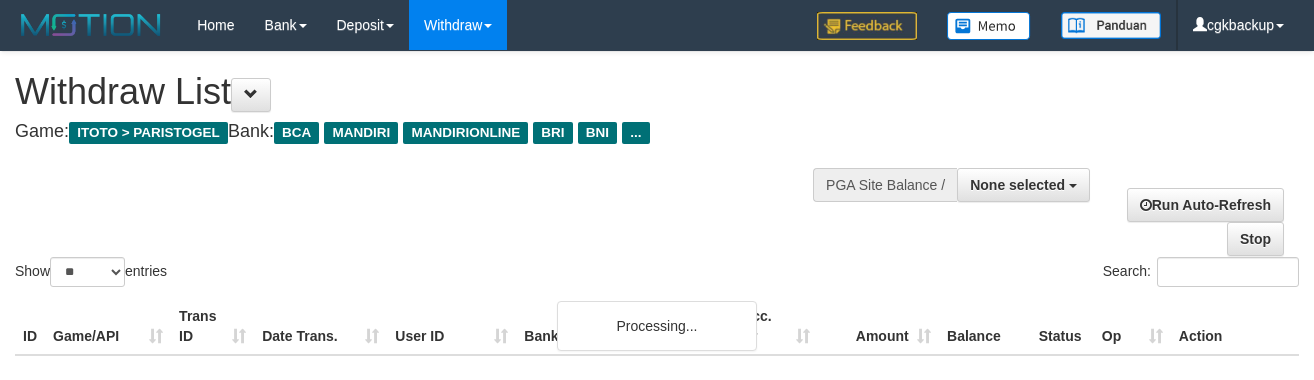 select 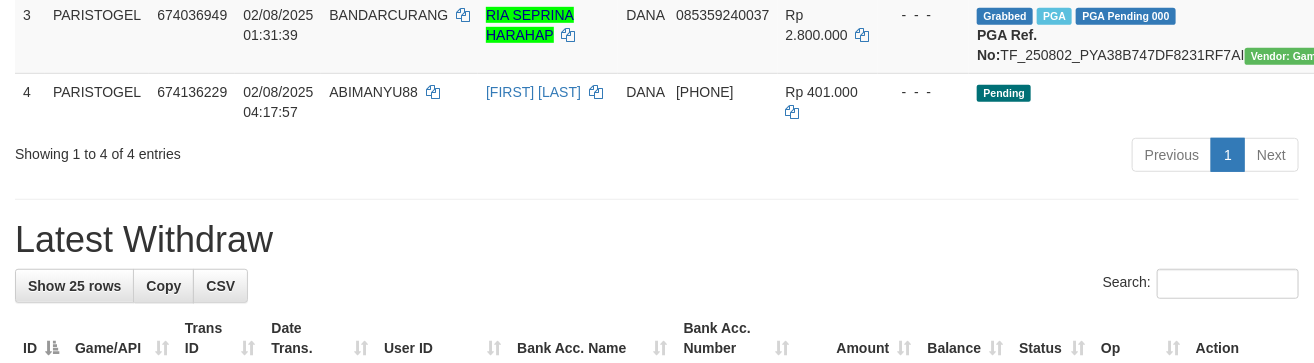scroll, scrollTop: 457, scrollLeft: 0, axis: vertical 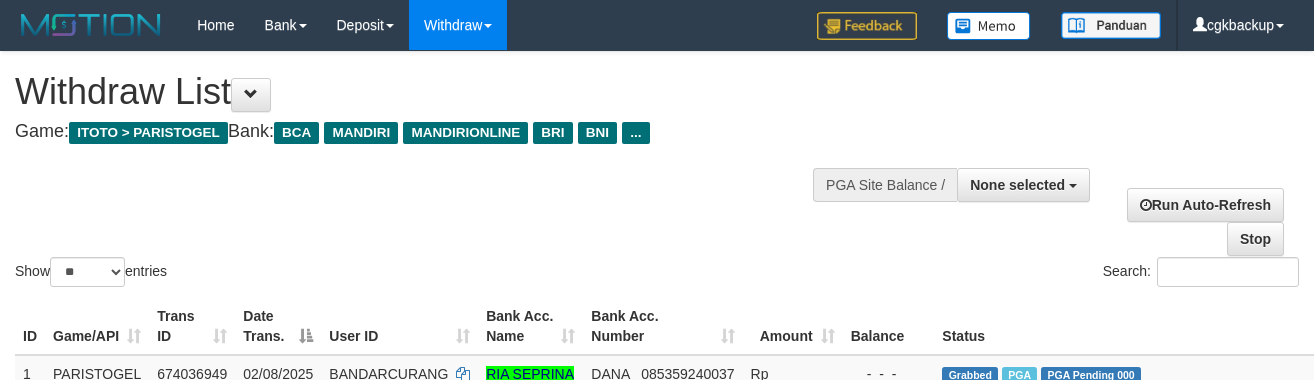 select 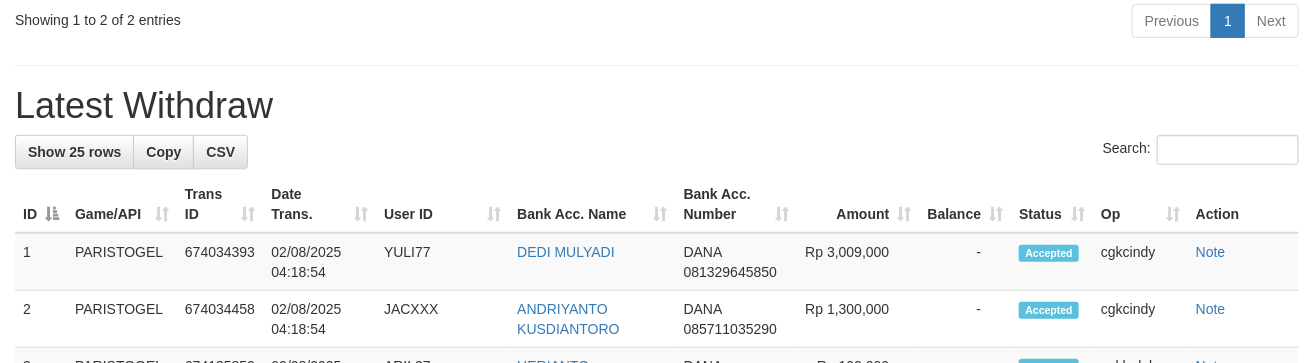 scroll, scrollTop: 457, scrollLeft: 0, axis: vertical 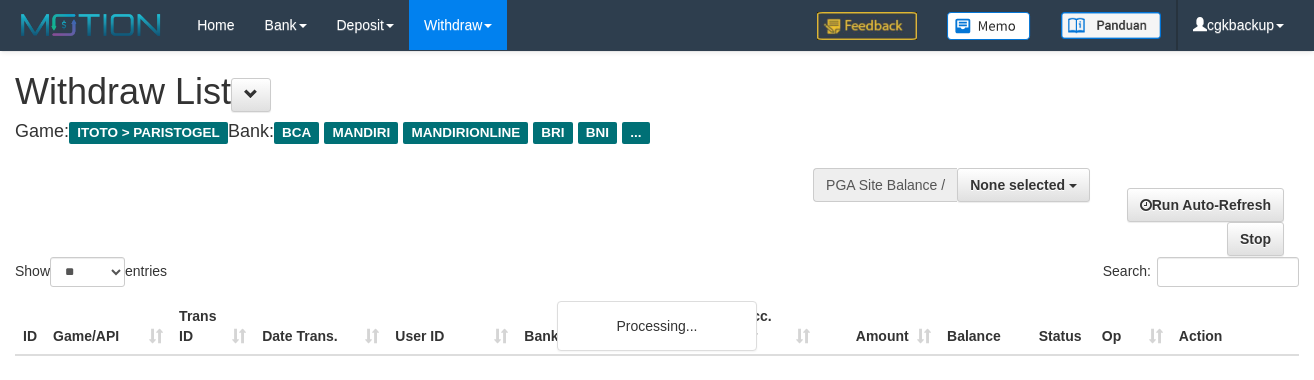 select 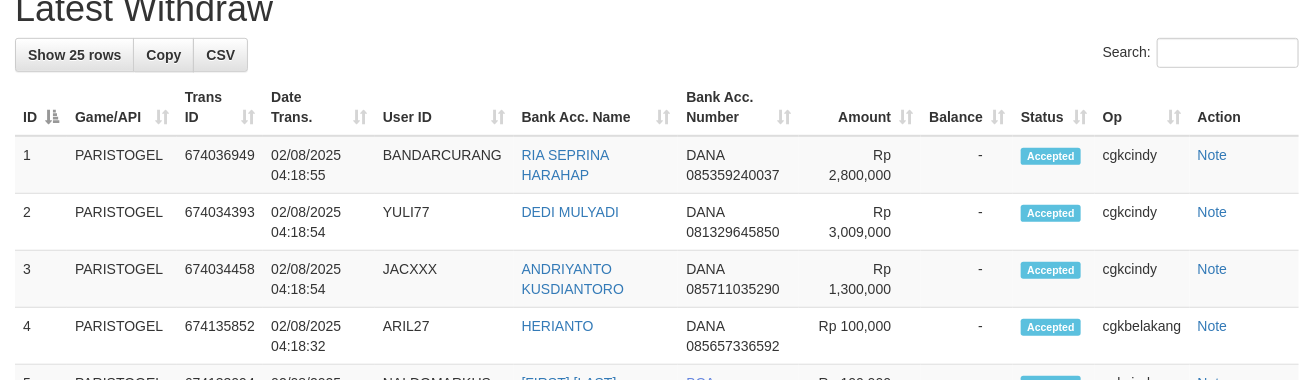 scroll, scrollTop: 457, scrollLeft: 0, axis: vertical 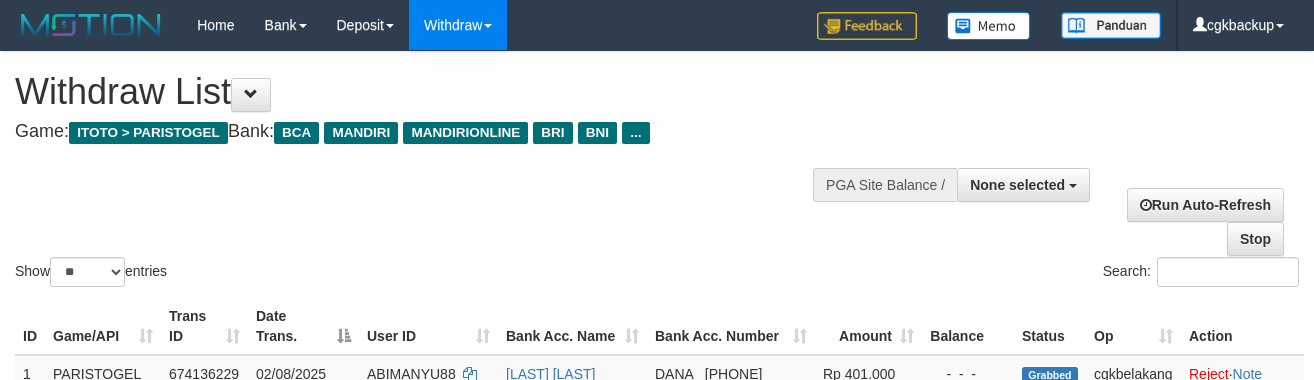 select 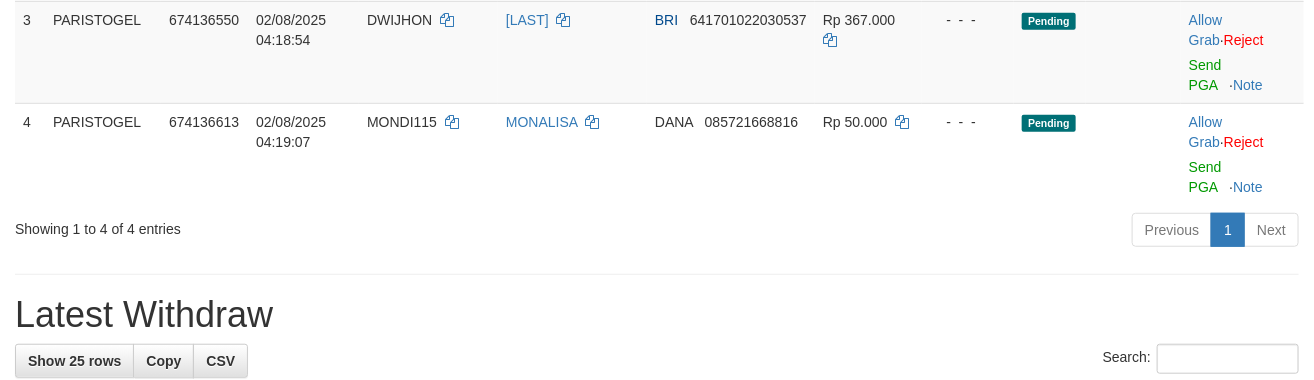 scroll, scrollTop: 457, scrollLeft: 0, axis: vertical 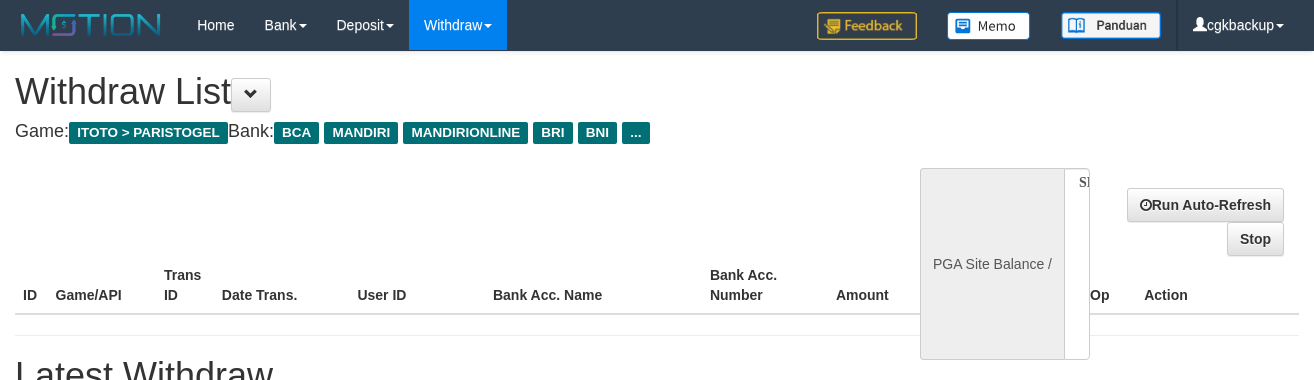 select 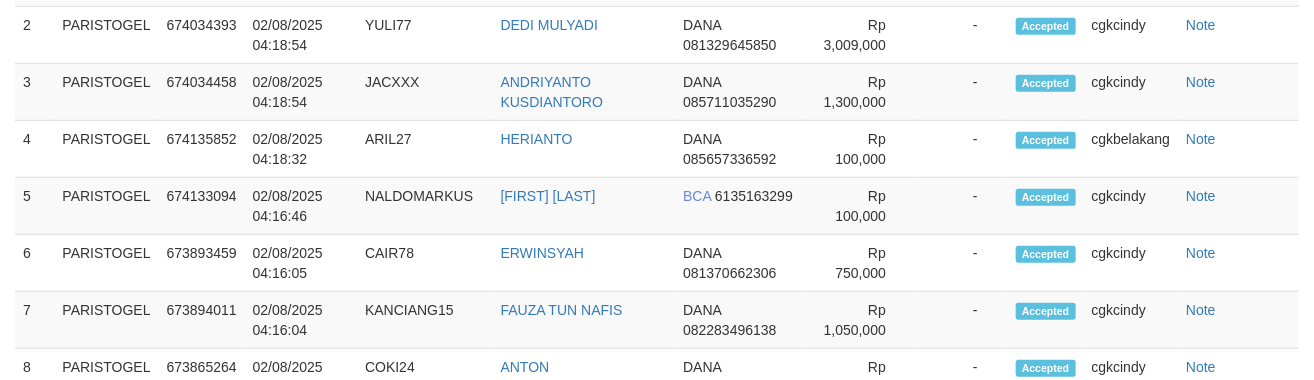 select on "**" 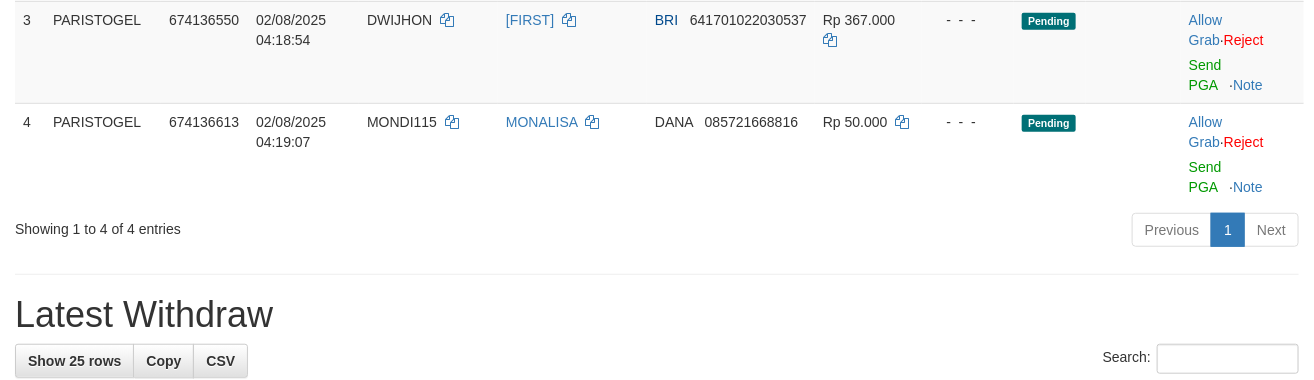 scroll, scrollTop: 457, scrollLeft: 0, axis: vertical 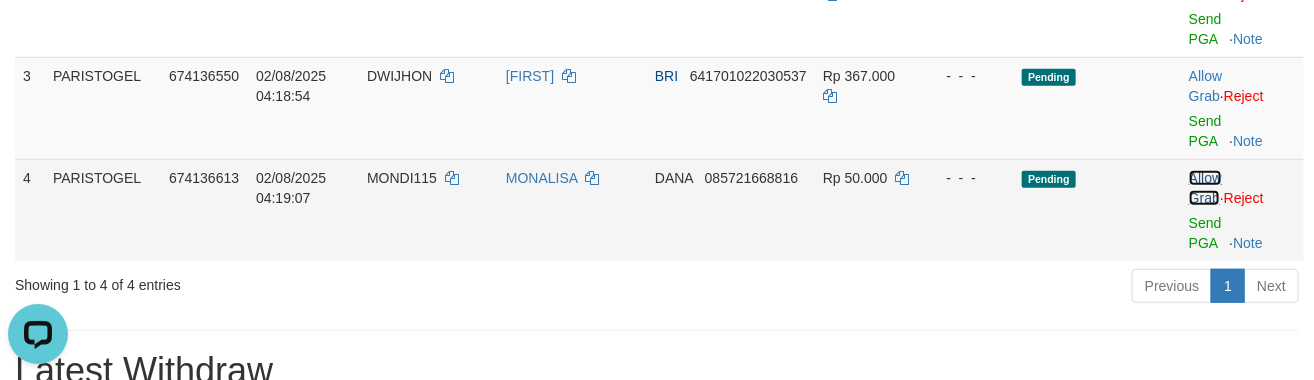 click on "Allow Grab" at bounding box center (1205, 188) 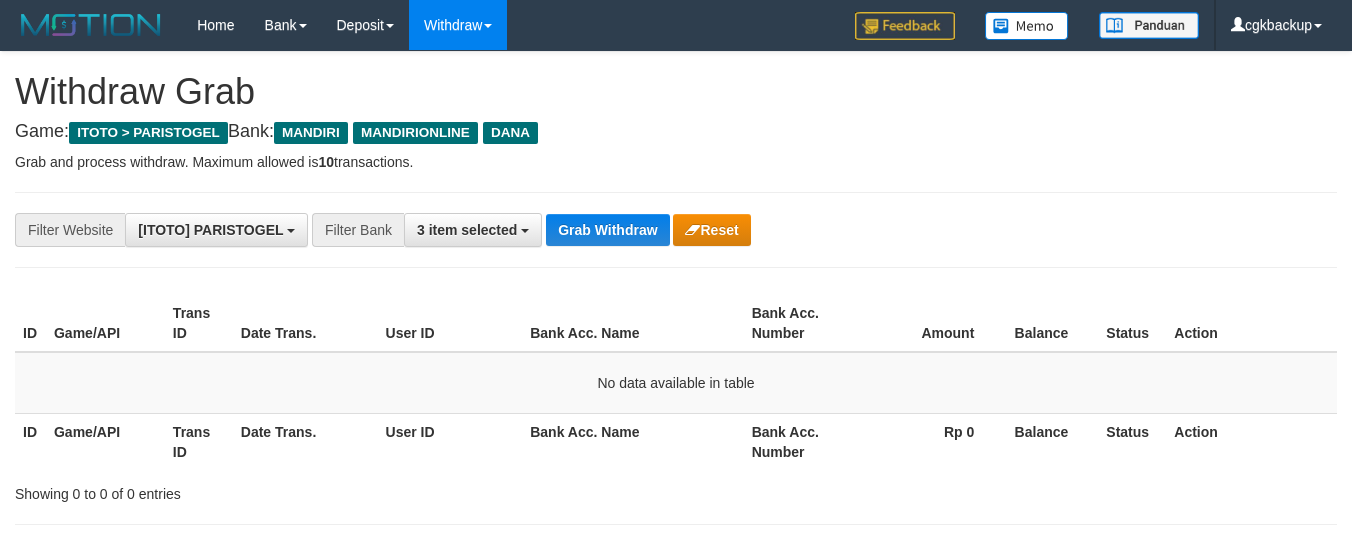 scroll, scrollTop: 0, scrollLeft: 0, axis: both 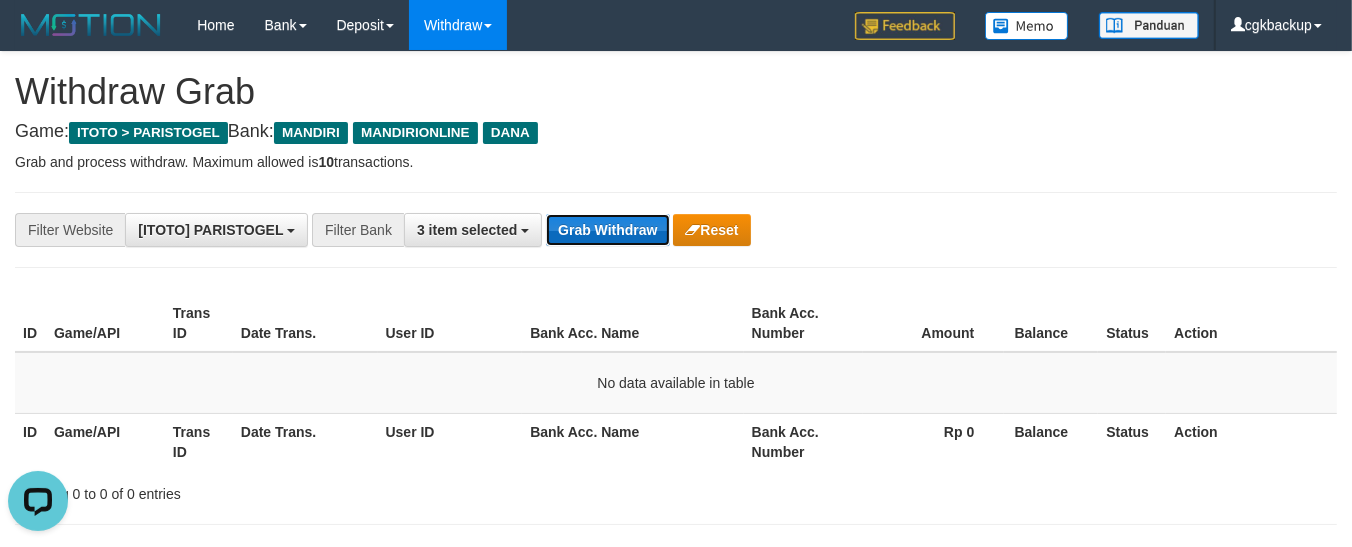 click on "Grab Withdraw" at bounding box center [607, 230] 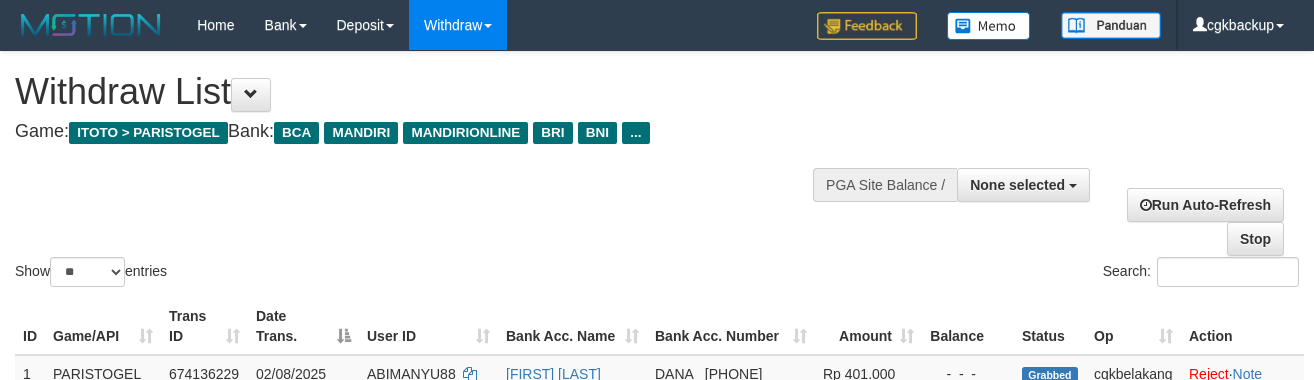 select 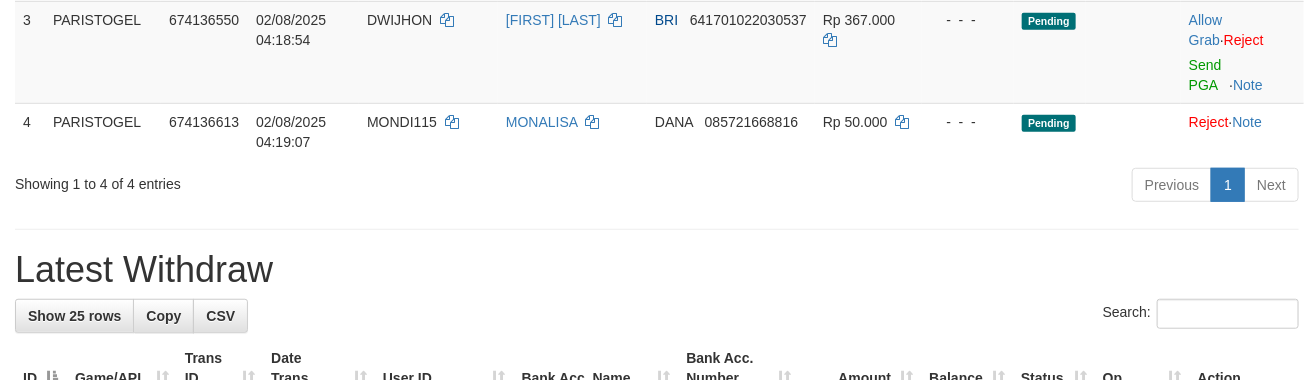 scroll, scrollTop: 457, scrollLeft: 0, axis: vertical 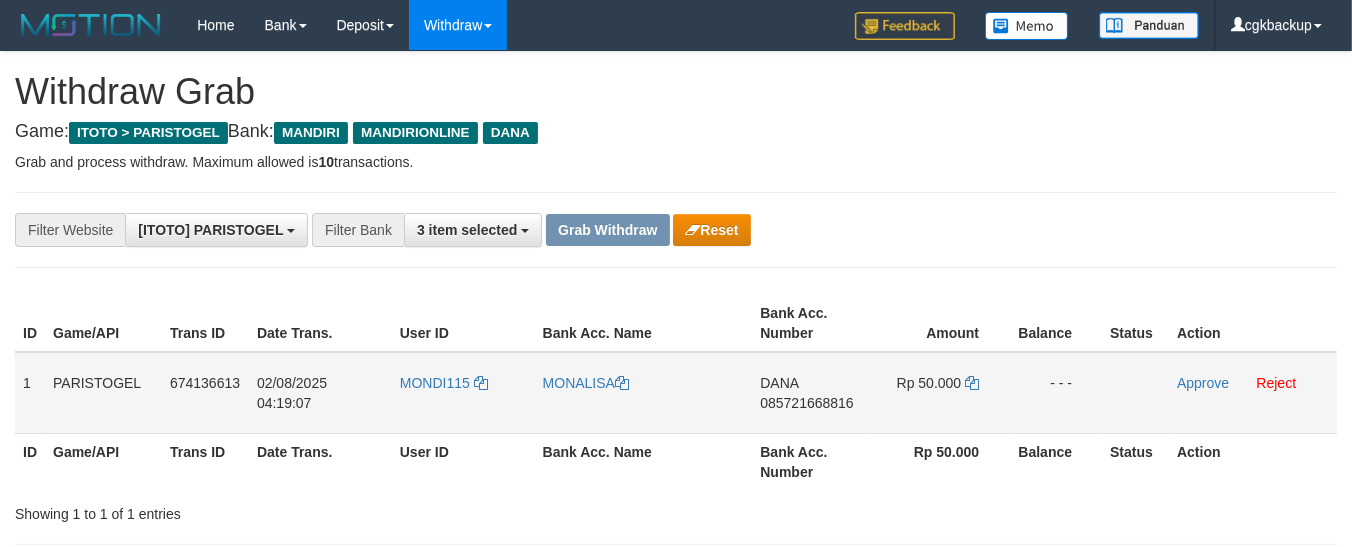 click on "MONDI115" at bounding box center [463, 393] 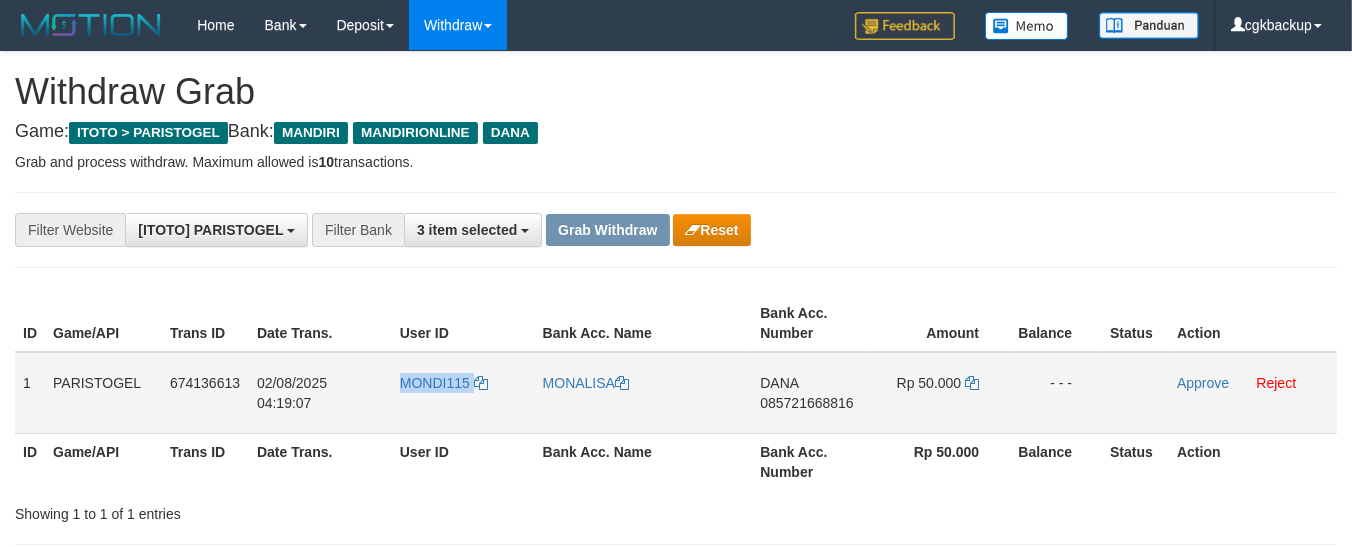 copy on "MONDI115" 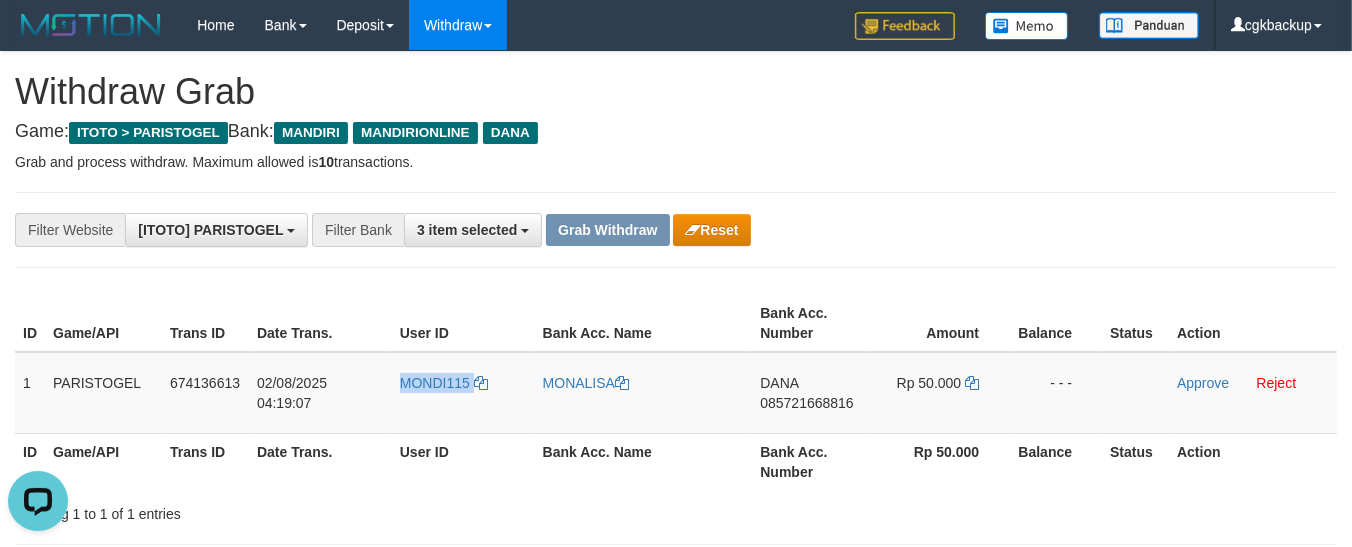 scroll, scrollTop: 0, scrollLeft: 0, axis: both 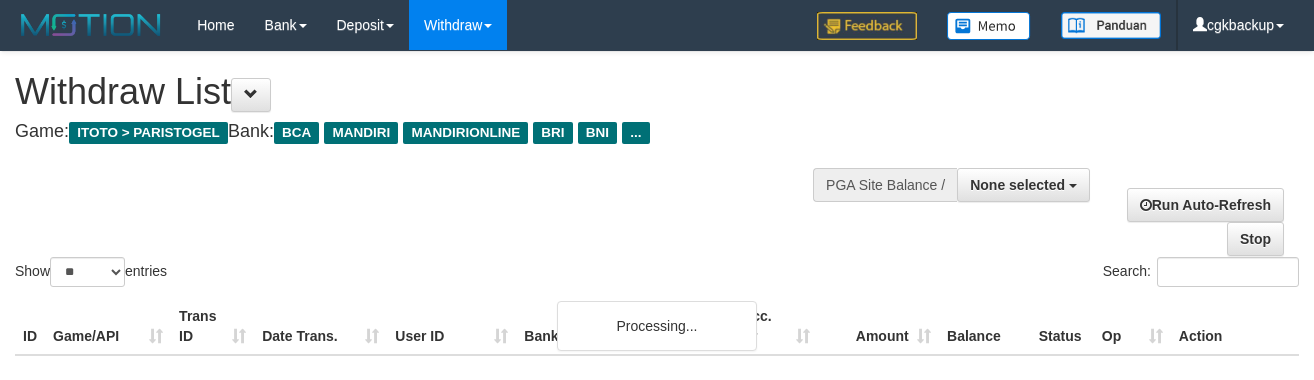 select 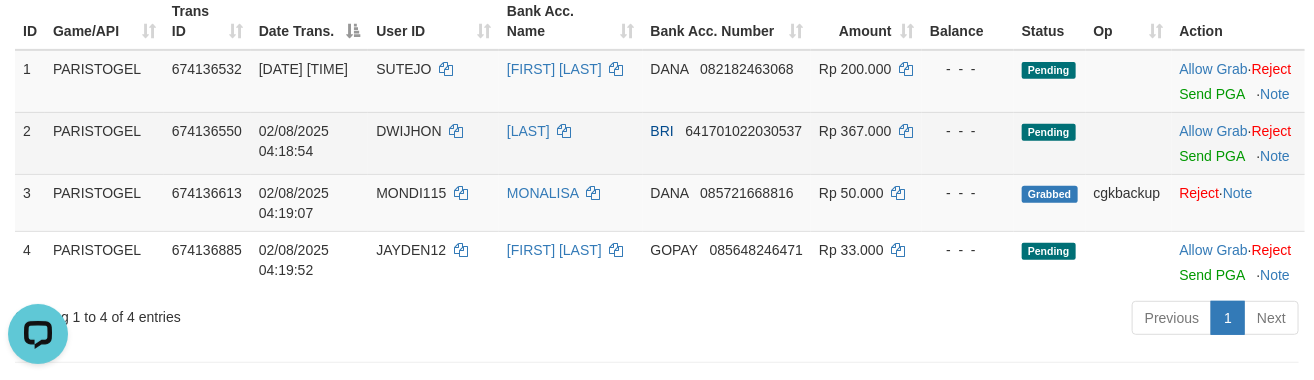 scroll, scrollTop: 0, scrollLeft: 0, axis: both 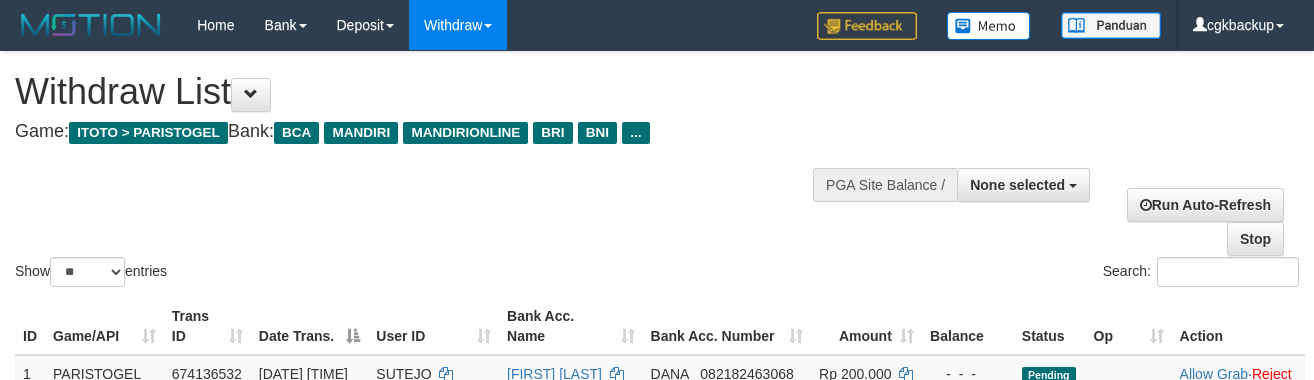 select 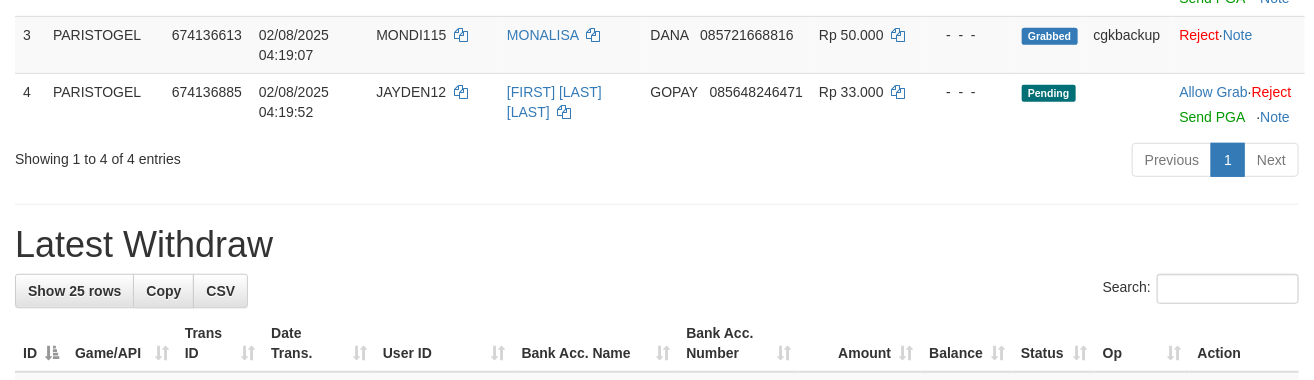 scroll, scrollTop: 305, scrollLeft: 0, axis: vertical 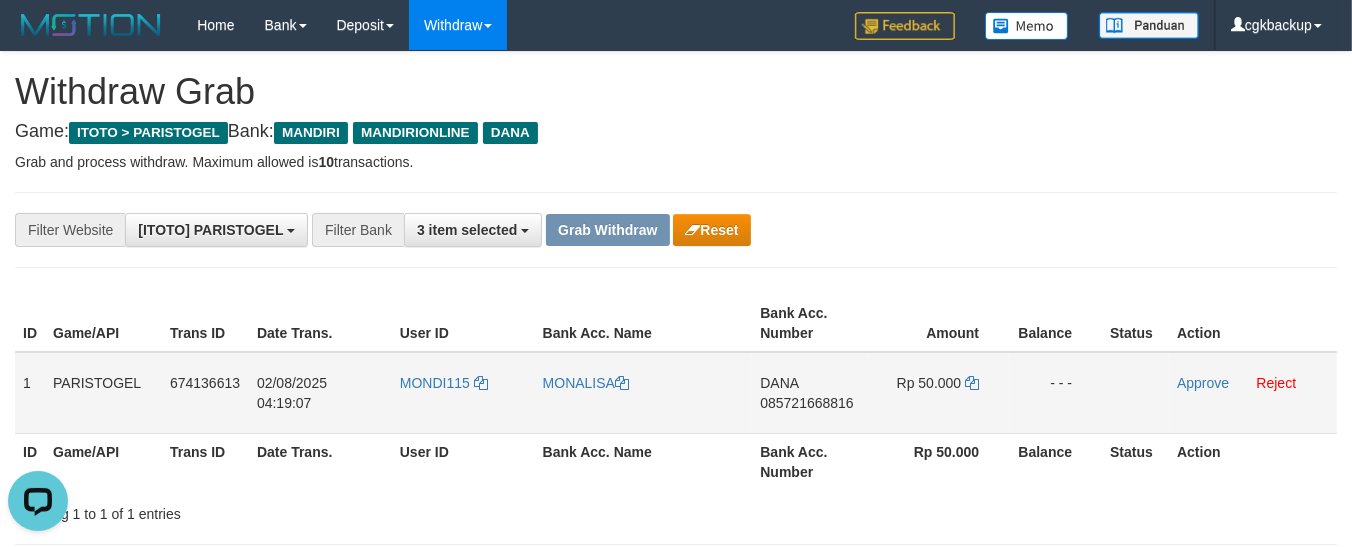 click on "MONDI115" at bounding box center (463, 393) 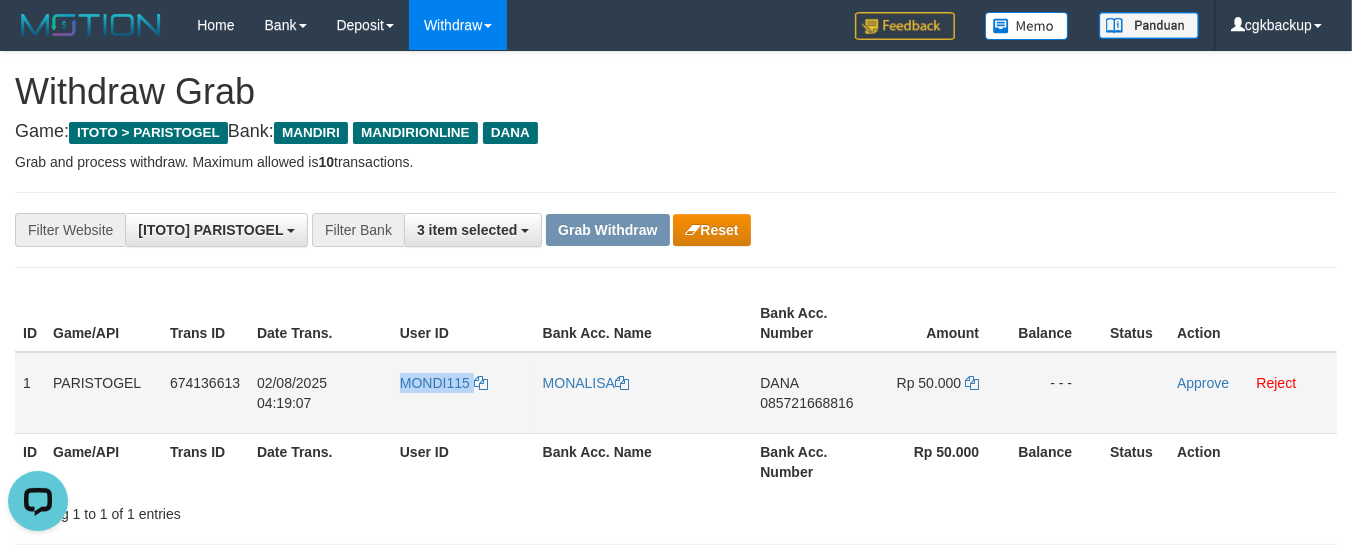 click on "MONDI115" at bounding box center (463, 393) 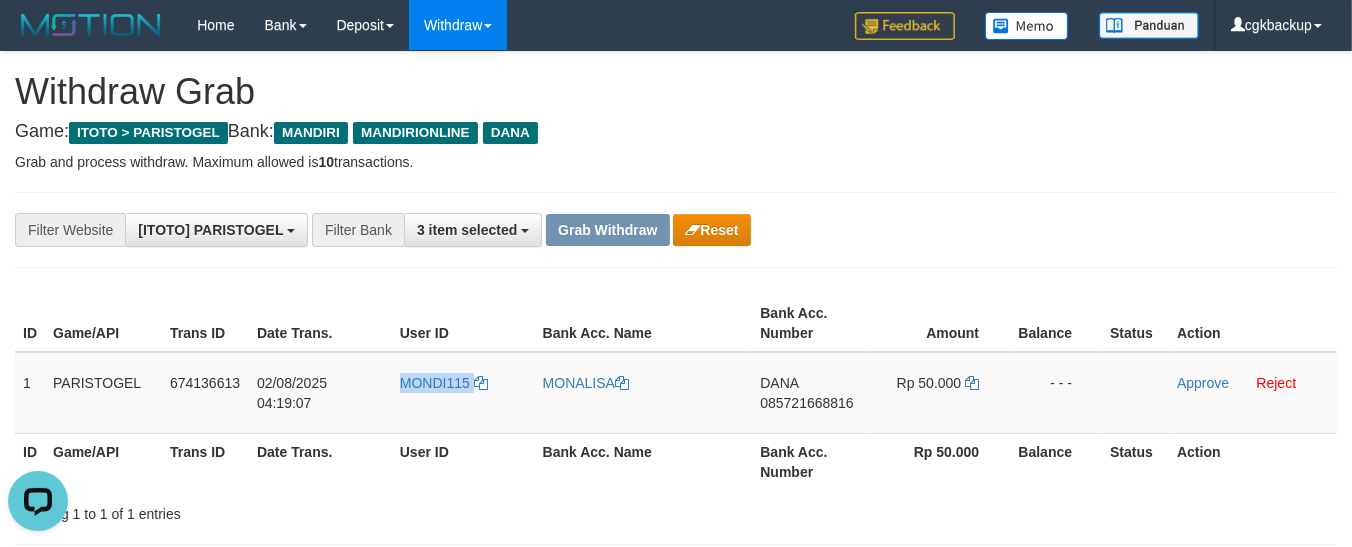 copy on "MONDI115" 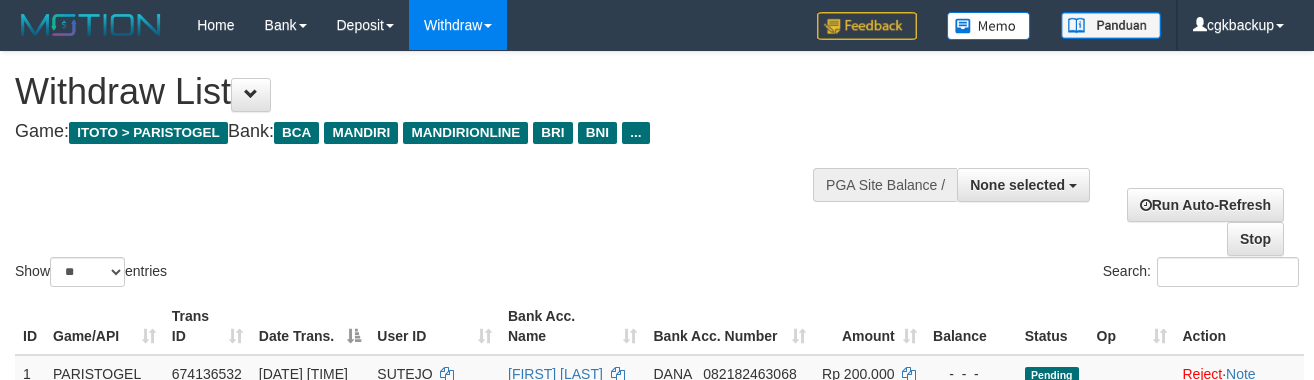 select 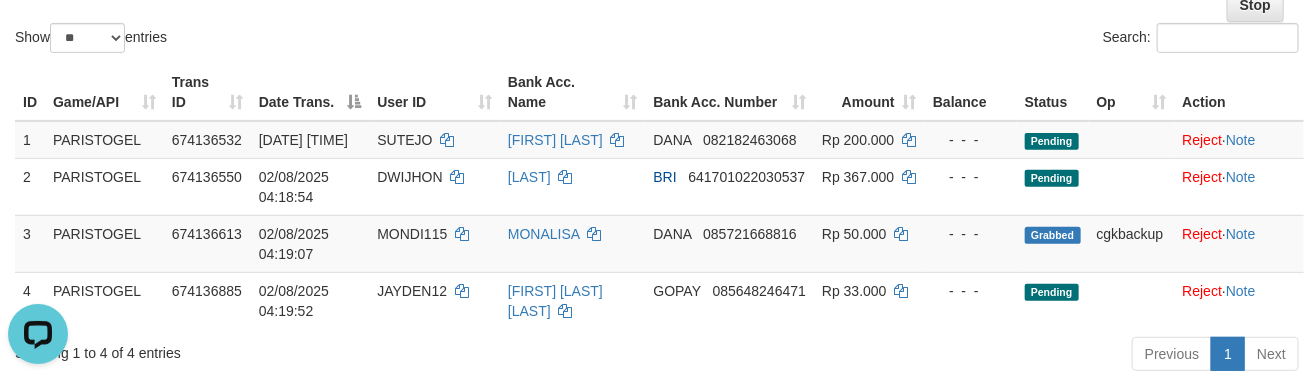 scroll, scrollTop: 0, scrollLeft: 0, axis: both 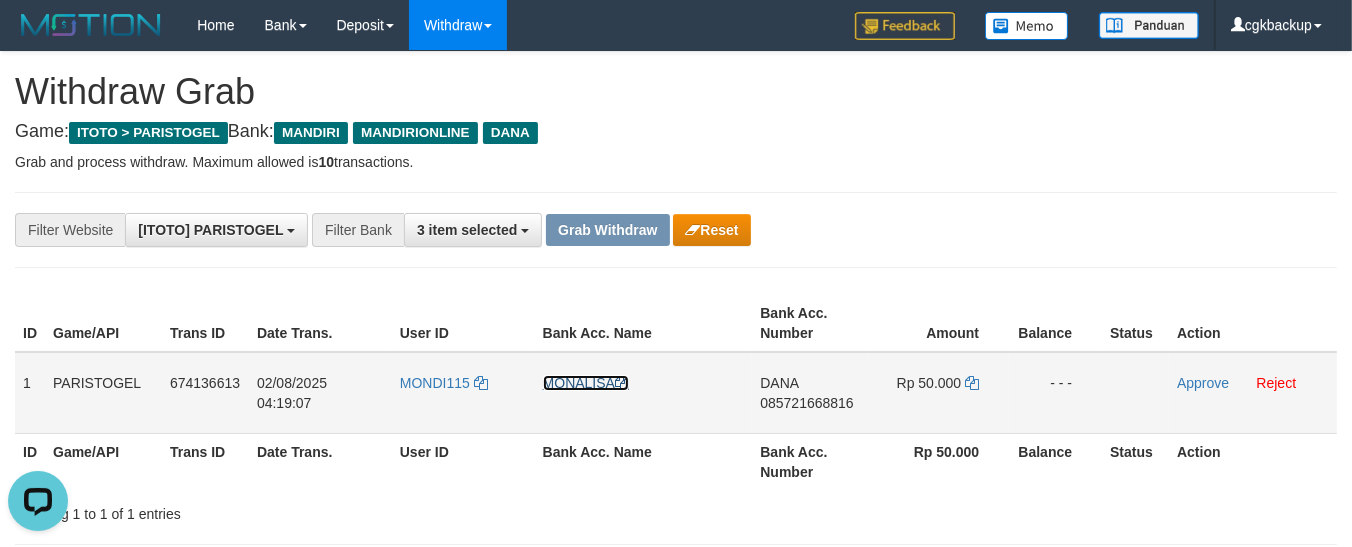 click on "MONALISA" at bounding box center (586, 383) 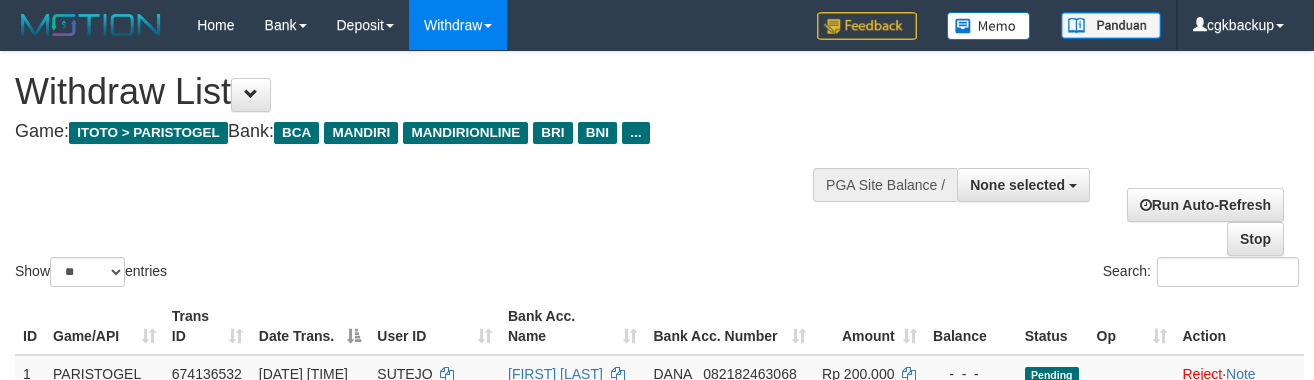select 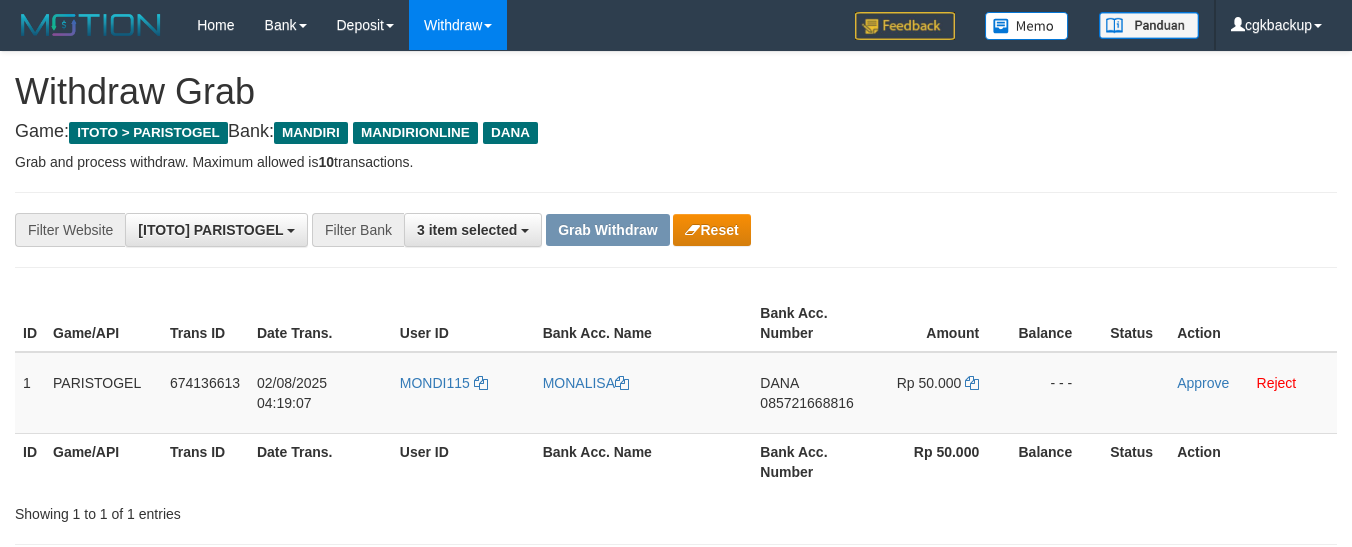 scroll, scrollTop: 0, scrollLeft: 0, axis: both 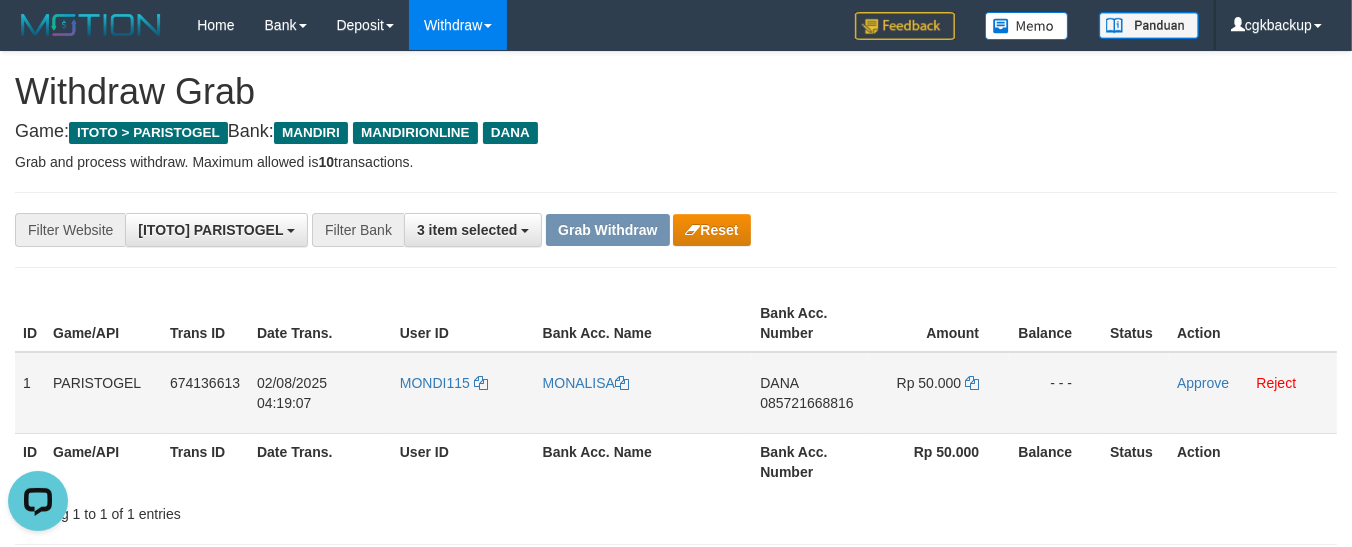 click on "[FIRST]
[PHONE]" at bounding box center (810, 393) 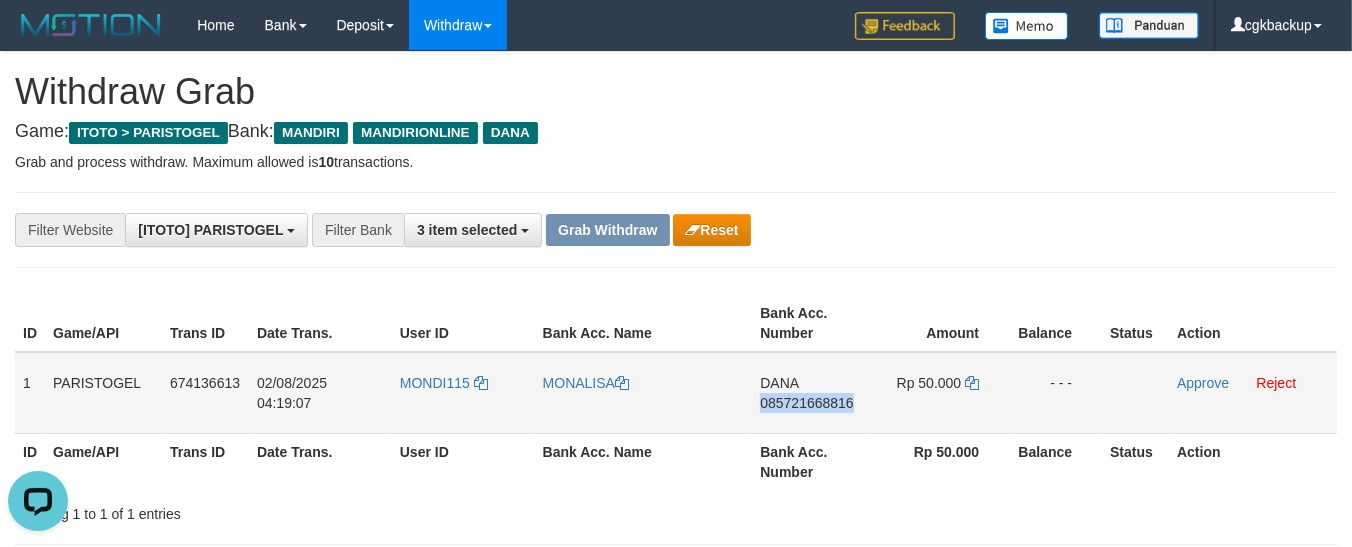click on "[FIRST]
[PHONE]" at bounding box center (810, 393) 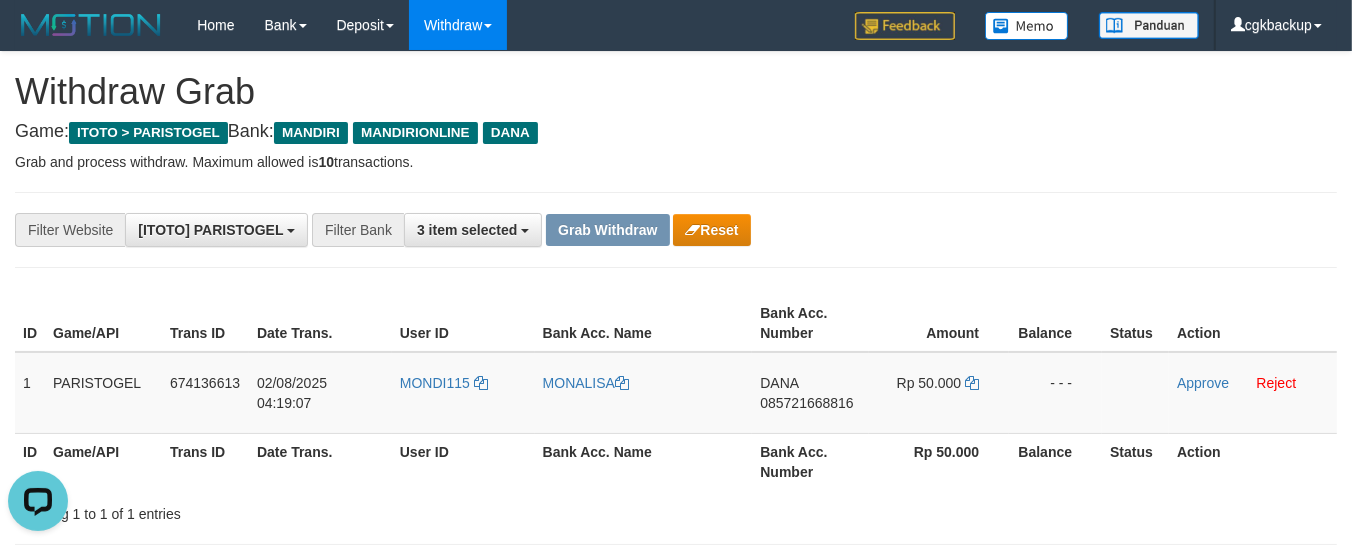 drag, startPoint x: 980, startPoint y: 281, endPoint x: 977, endPoint y: 297, distance: 16.27882 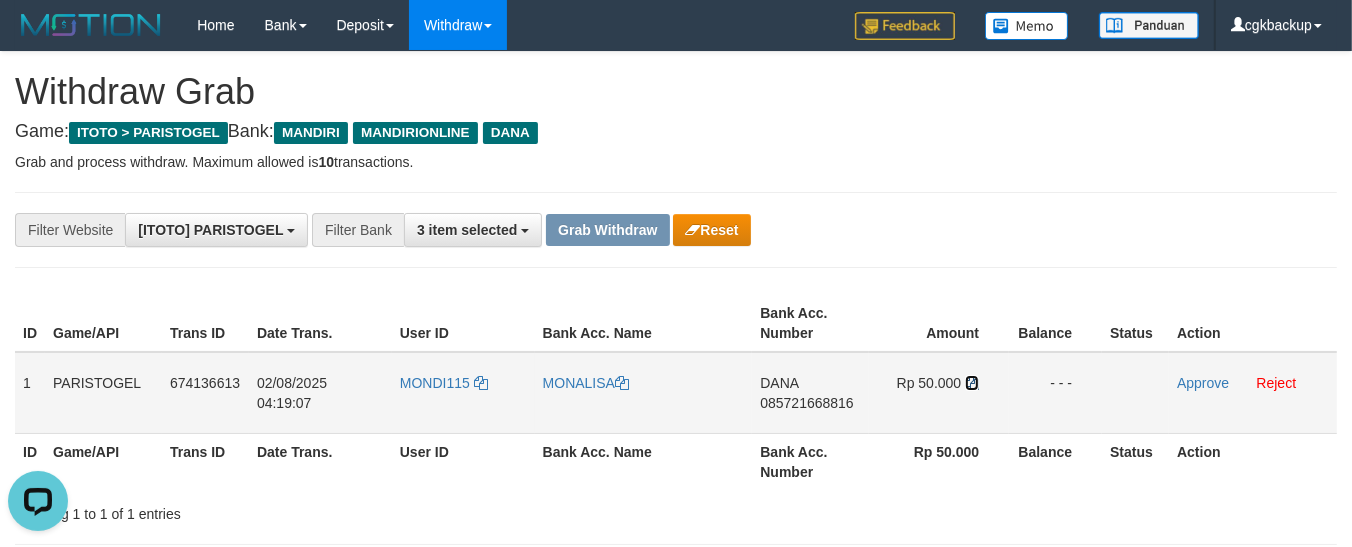 click at bounding box center (972, 383) 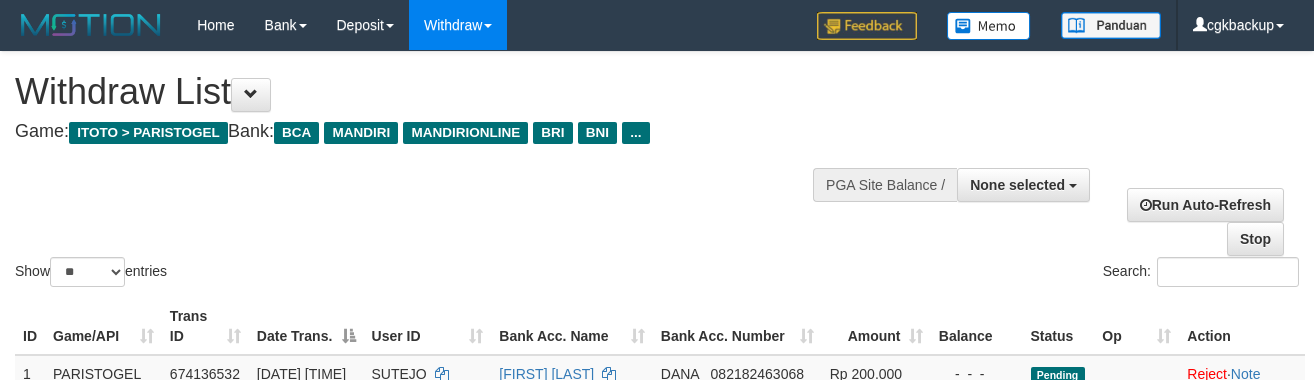 select 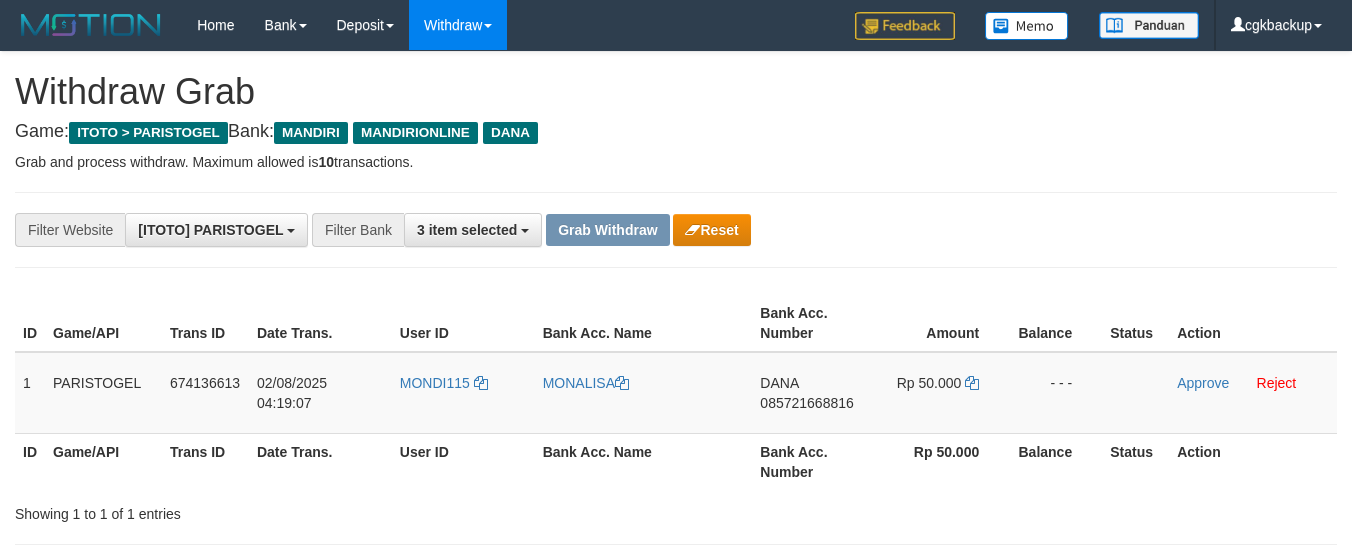 scroll, scrollTop: 0, scrollLeft: 0, axis: both 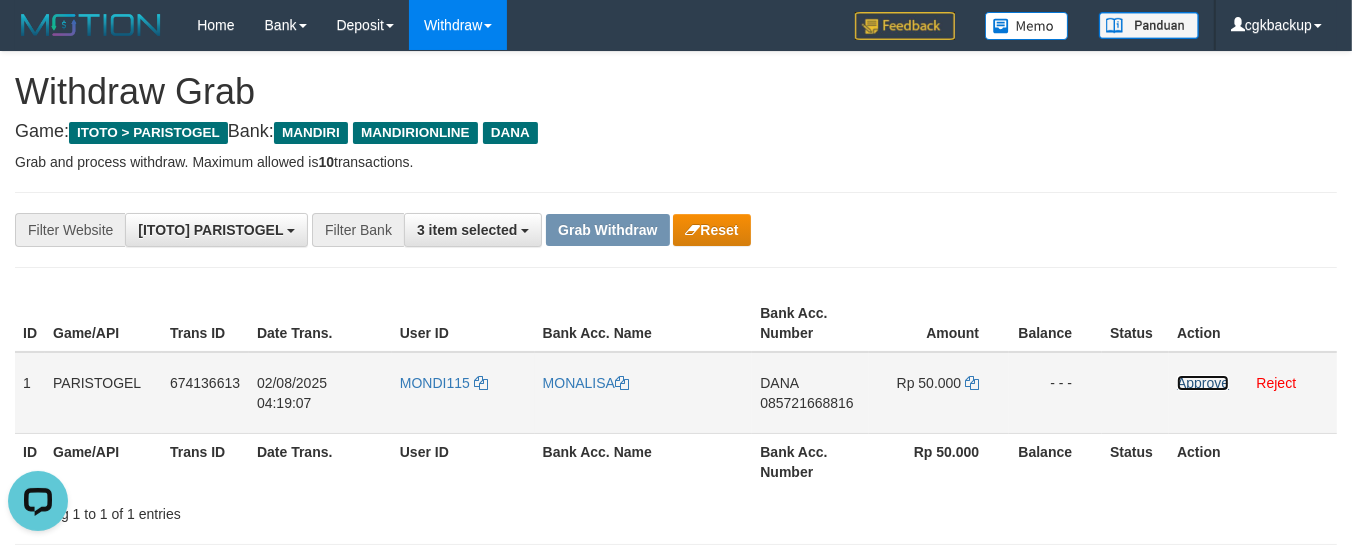 click on "Approve" at bounding box center (1203, 383) 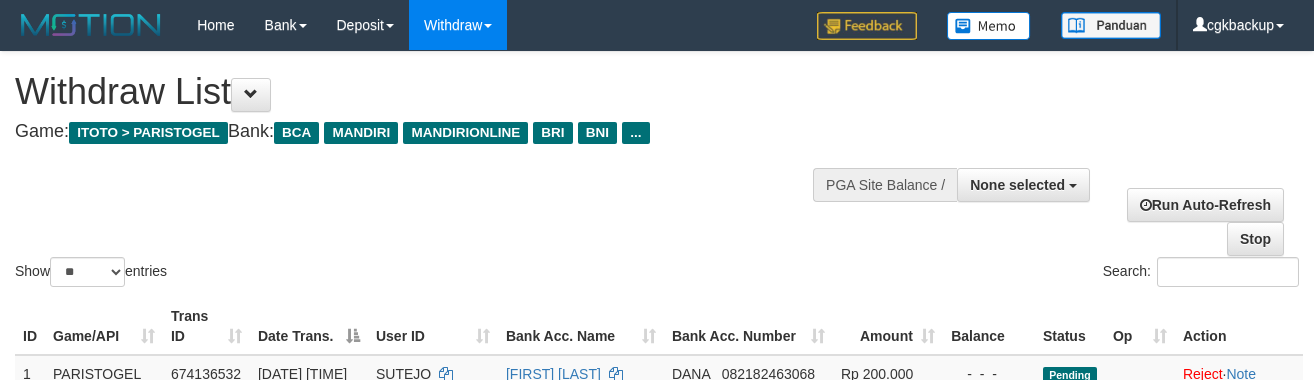 select 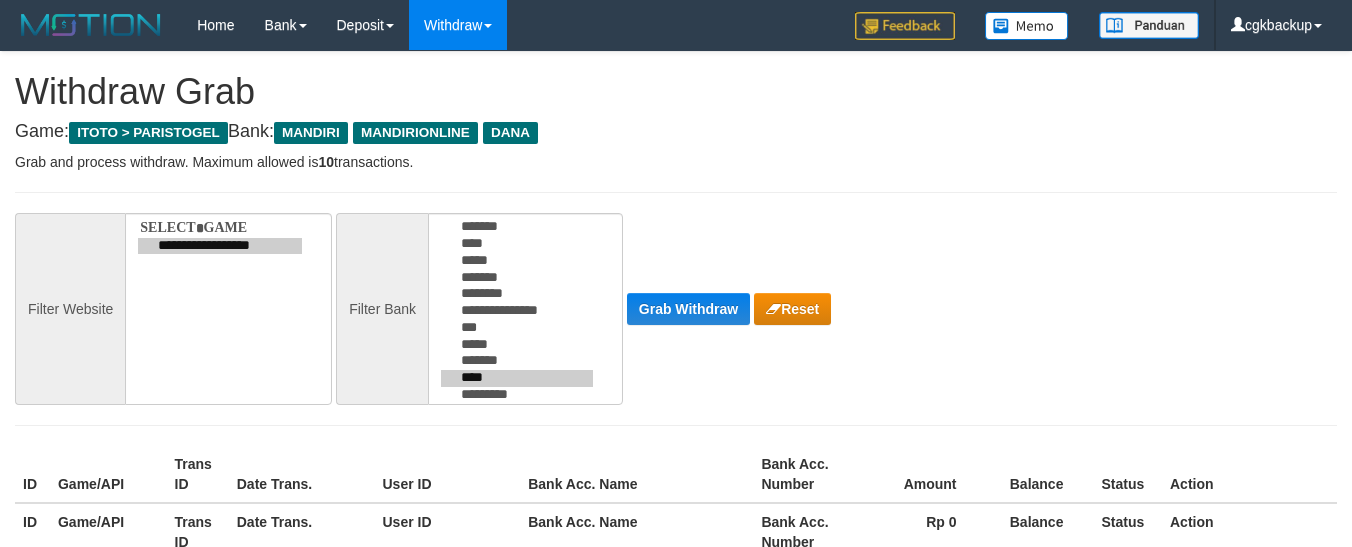 scroll, scrollTop: 0, scrollLeft: 0, axis: both 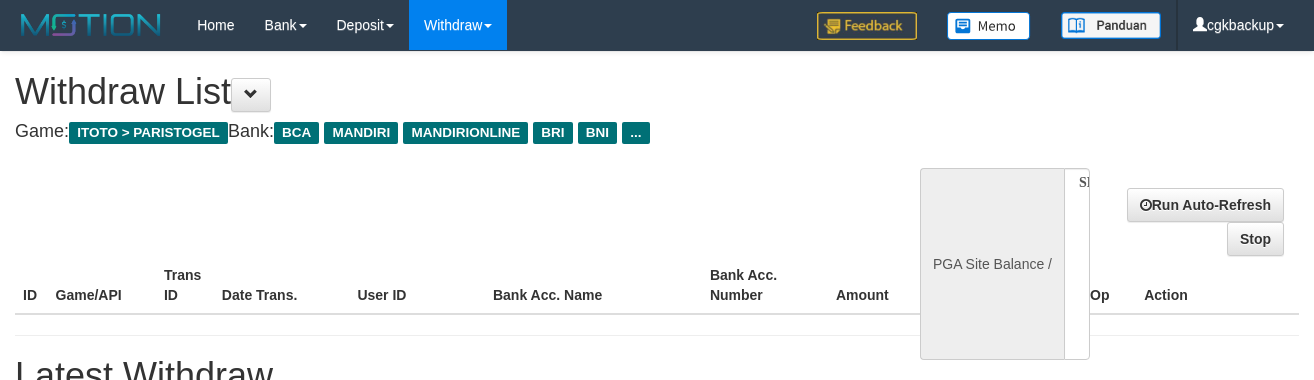 select 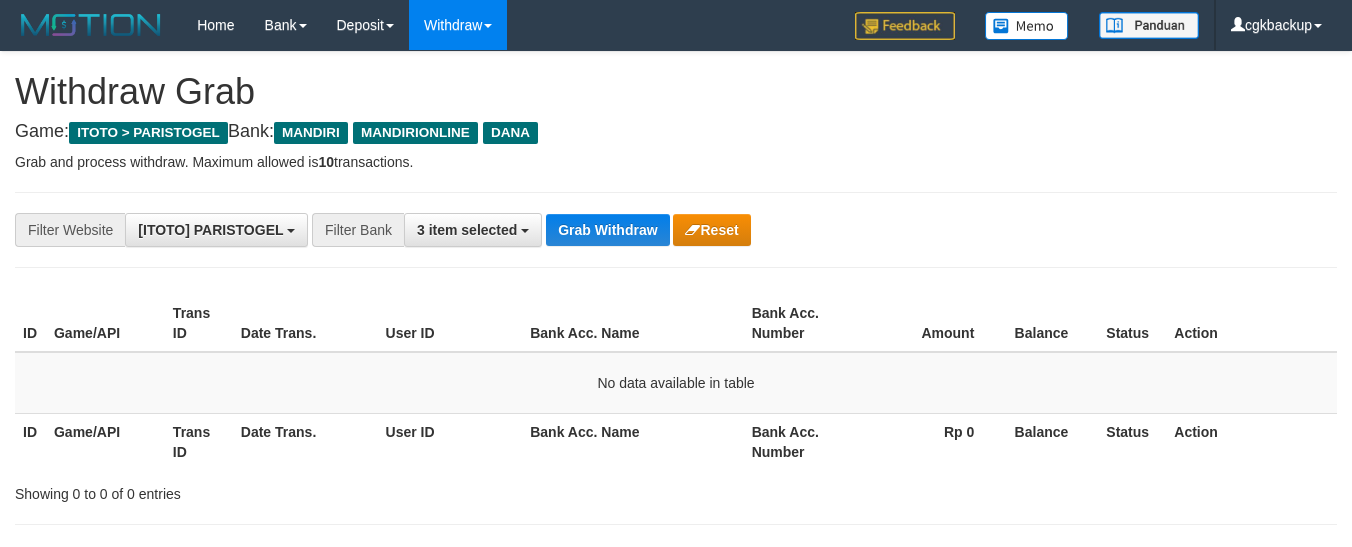 scroll, scrollTop: 0, scrollLeft: 0, axis: both 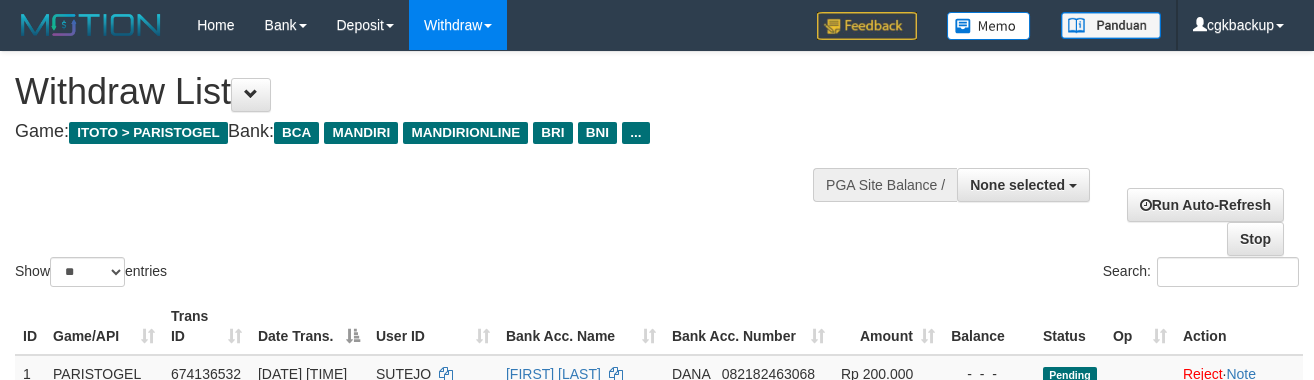 select 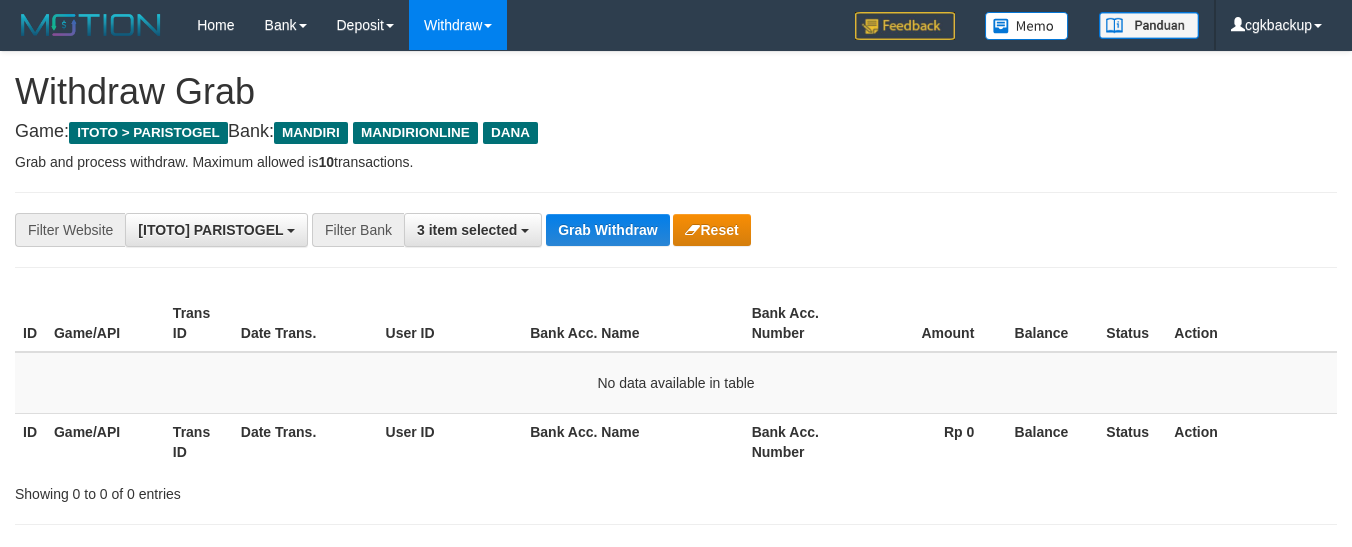 scroll, scrollTop: 0, scrollLeft: 0, axis: both 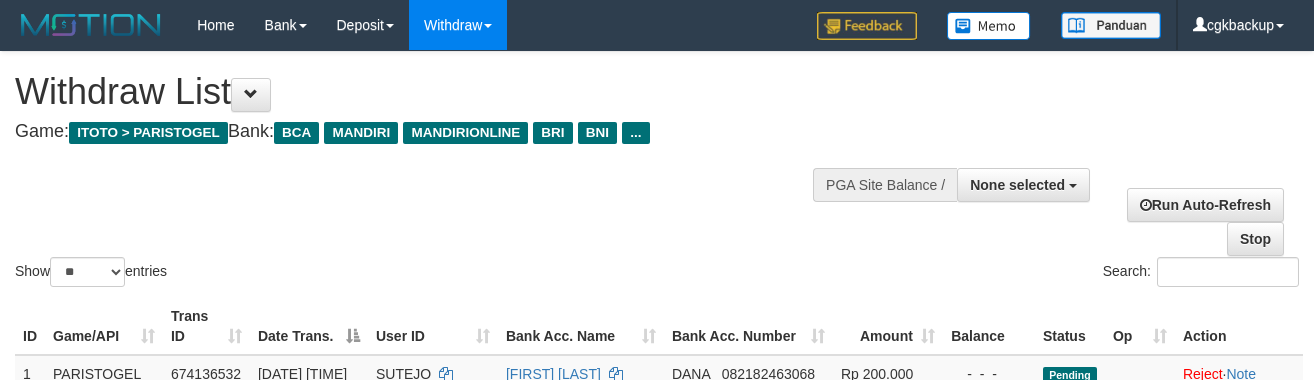 select 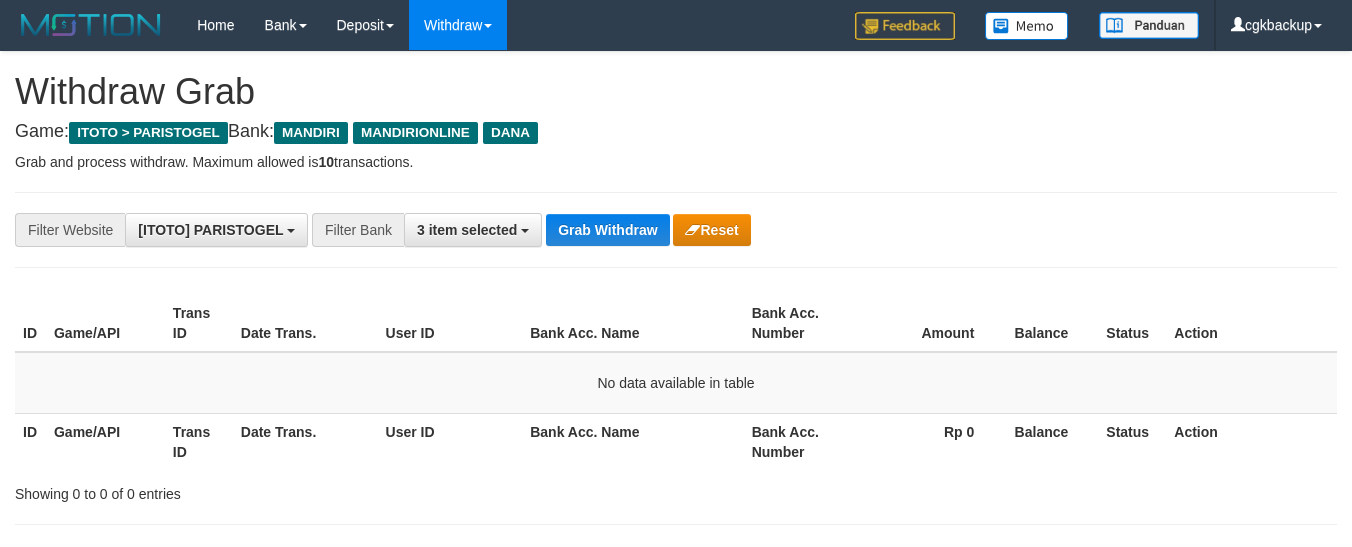 scroll, scrollTop: 0, scrollLeft: 0, axis: both 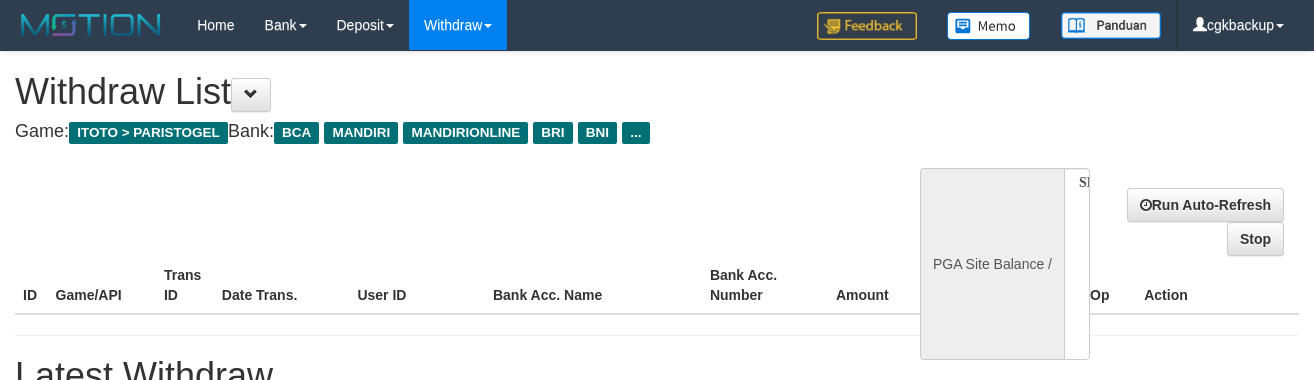 select 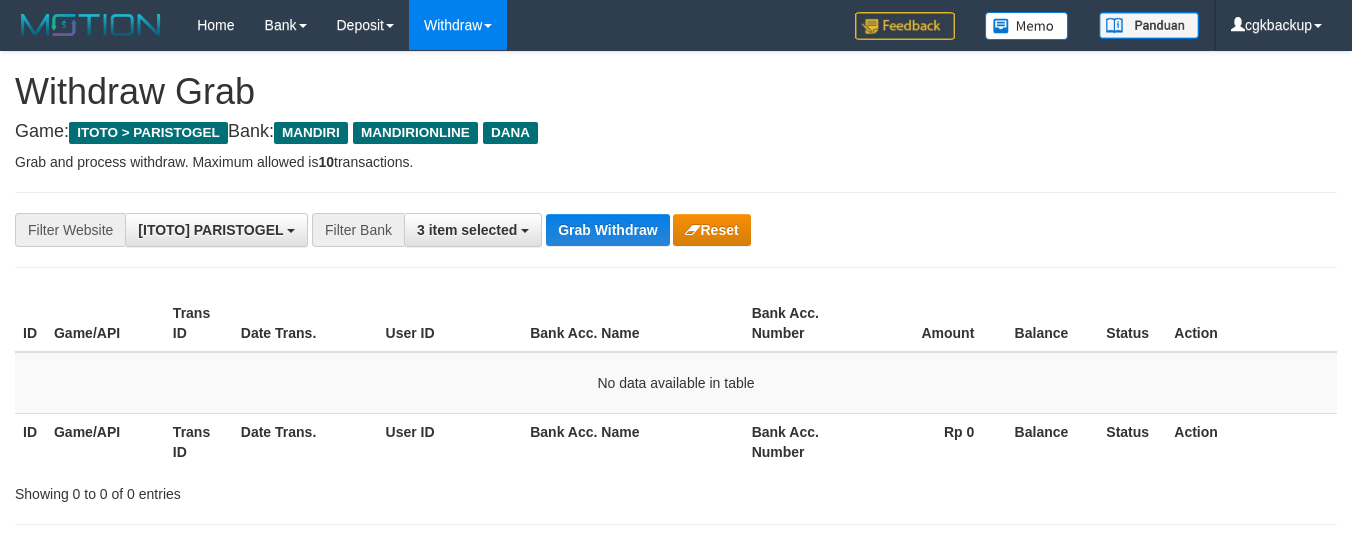 scroll, scrollTop: 0, scrollLeft: 0, axis: both 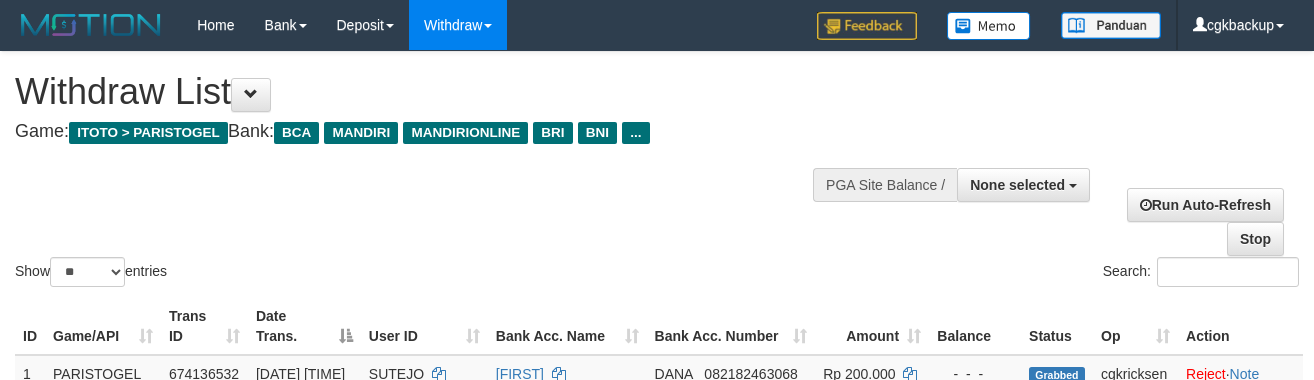 select 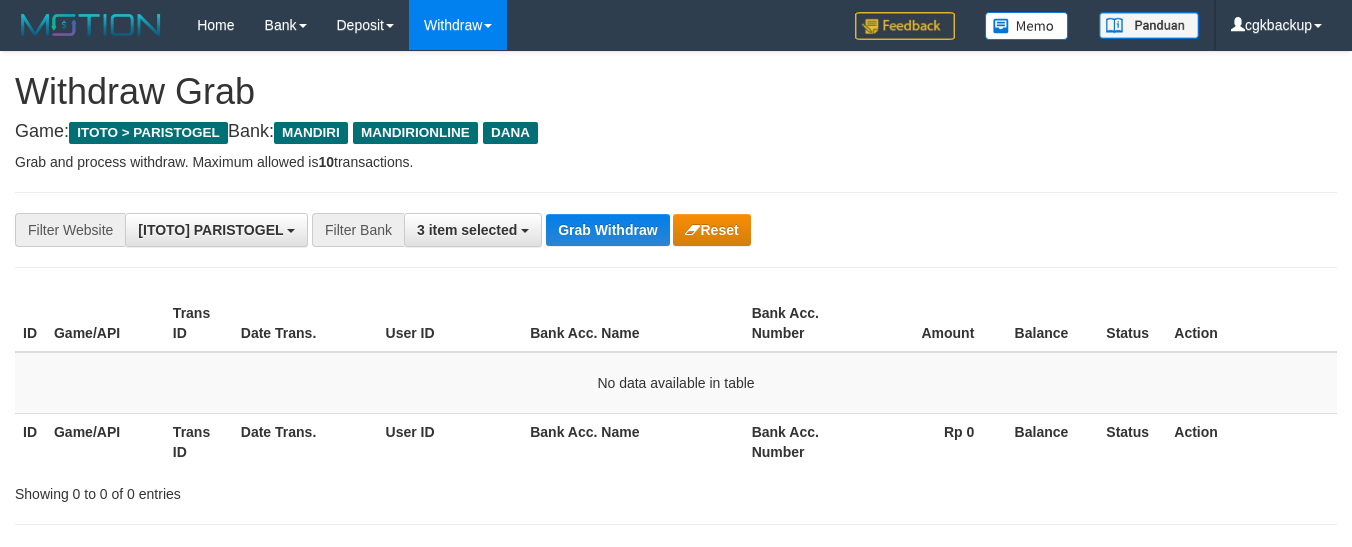 scroll, scrollTop: 0, scrollLeft: 0, axis: both 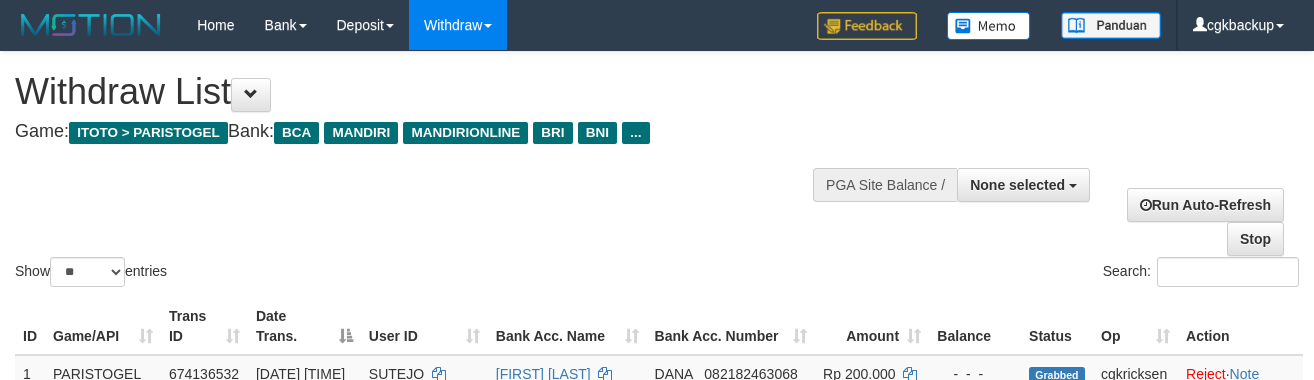 select 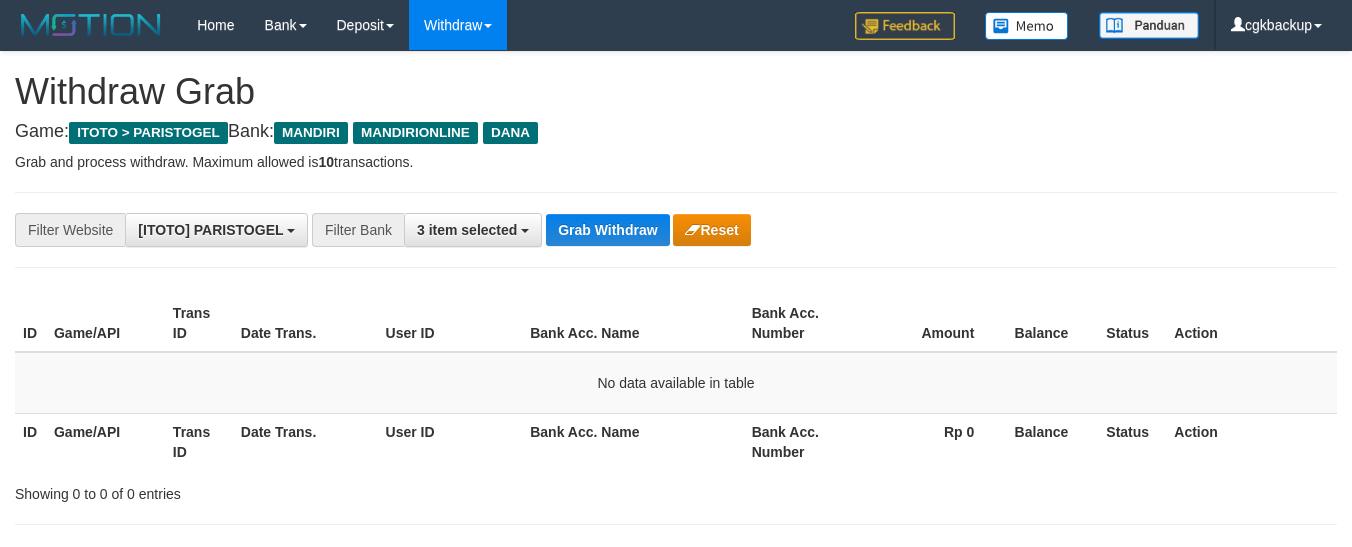 scroll, scrollTop: 0, scrollLeft: 0, axis: both 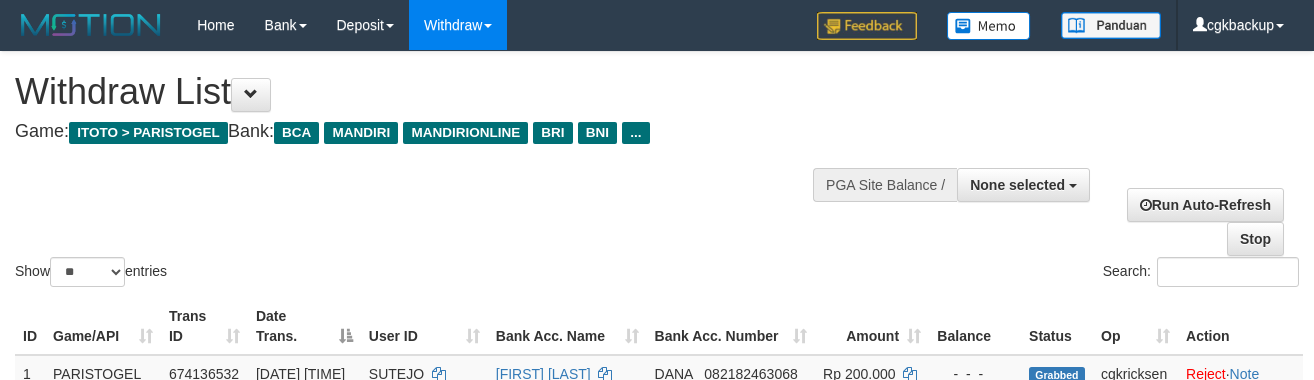 select 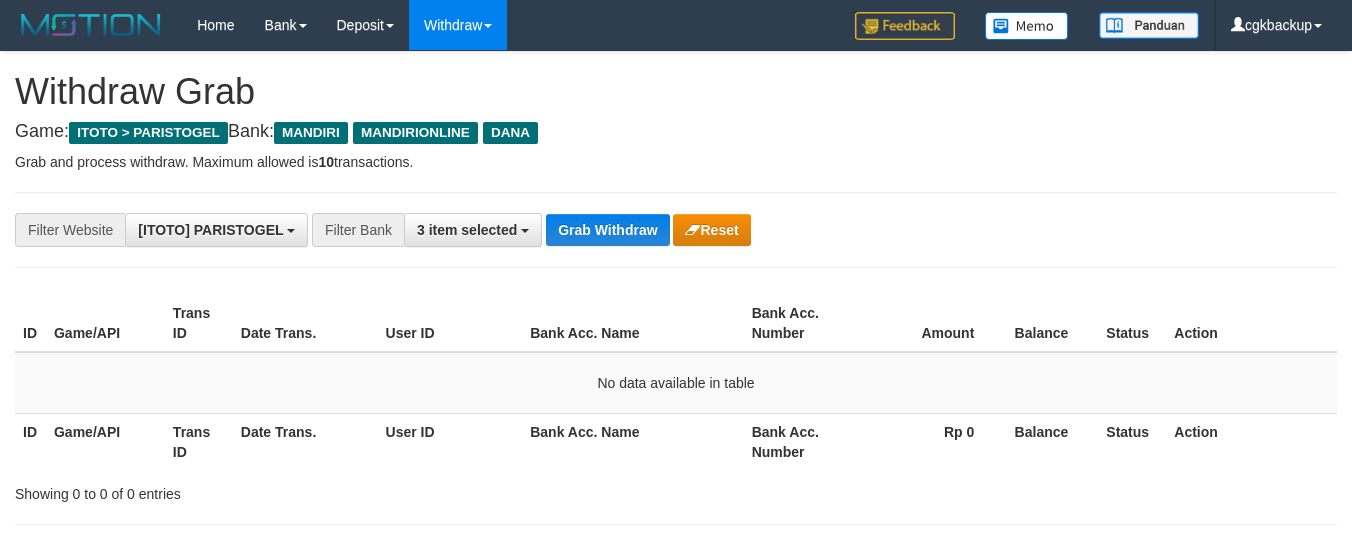 scroll, scrollTop: 0, scrollLeft: 0, axis: both 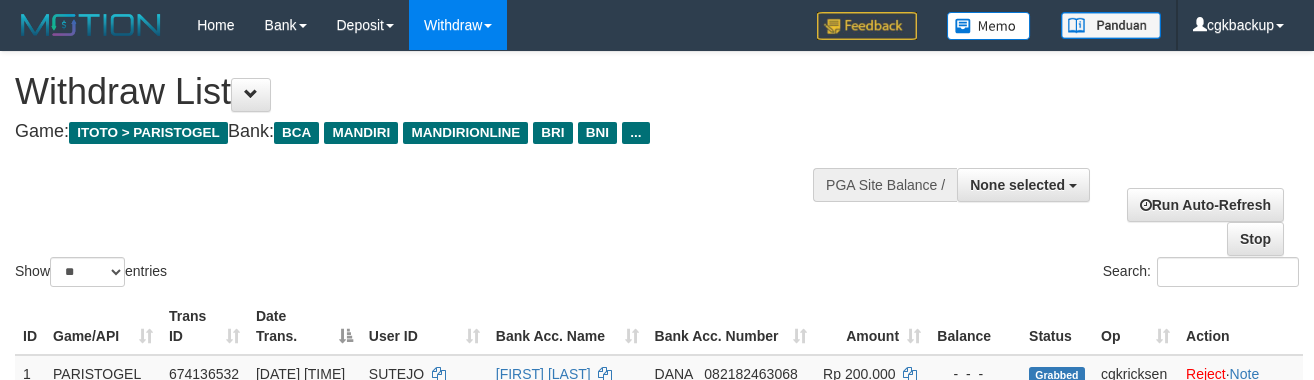 select 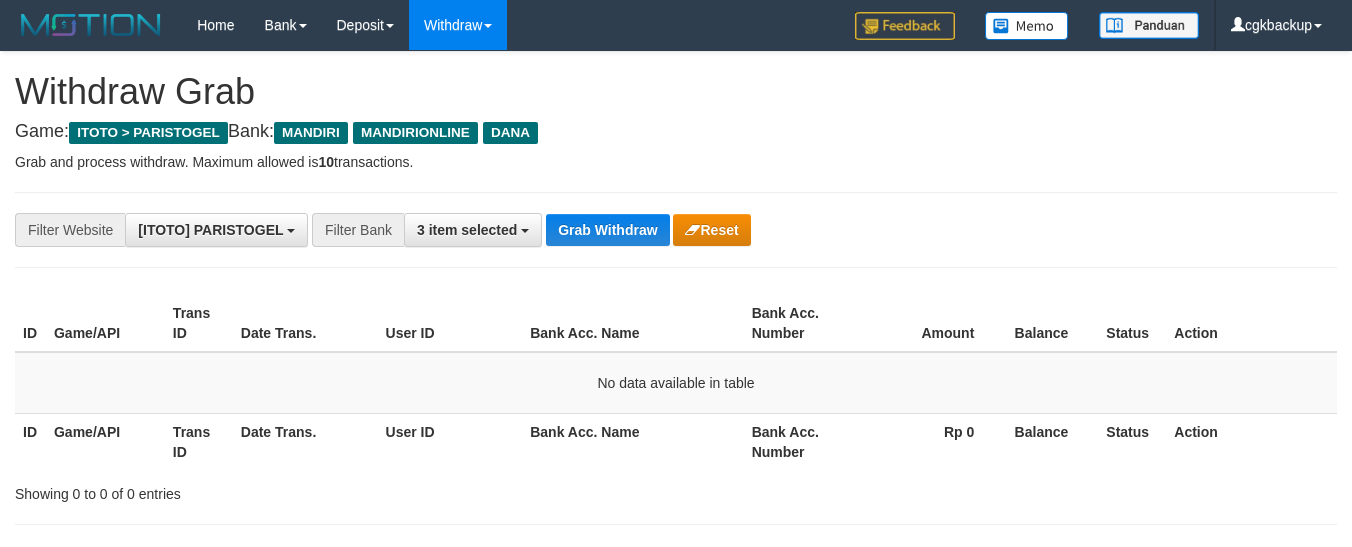 scroll, scrollTop: 0, scrollLeft: 0, axis: both 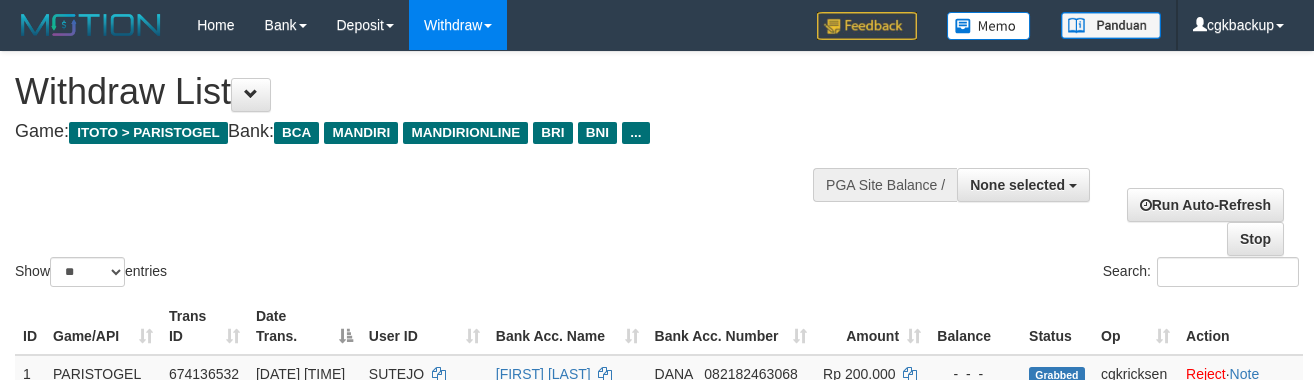 select 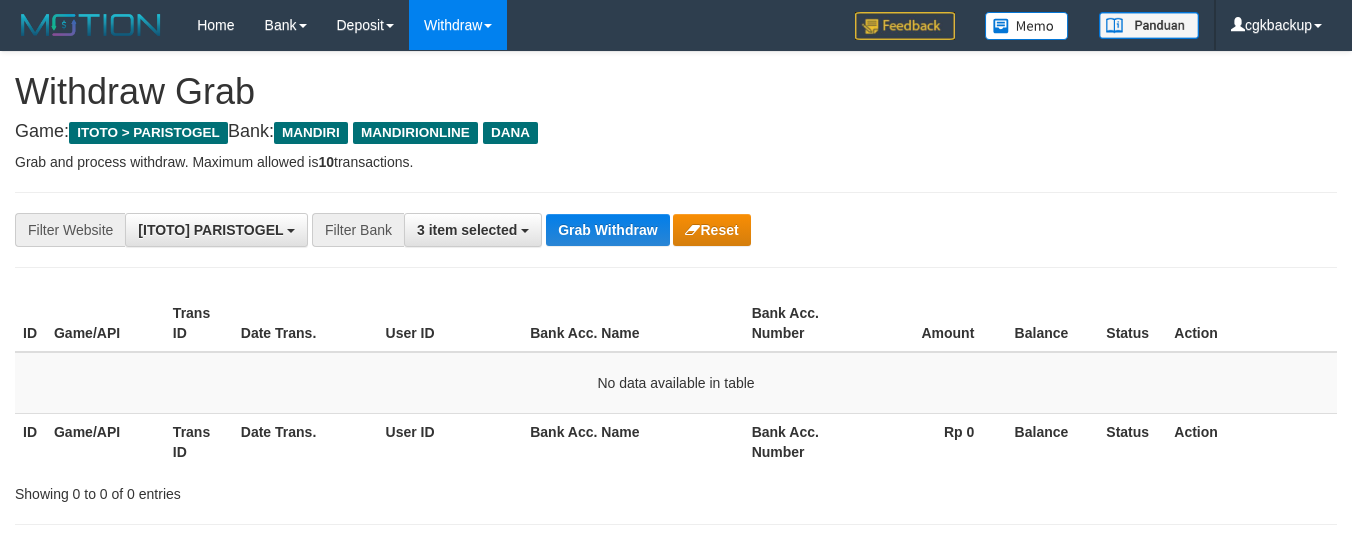 scroll, scrollTop: 0, scrollLeft: 0, axis: both 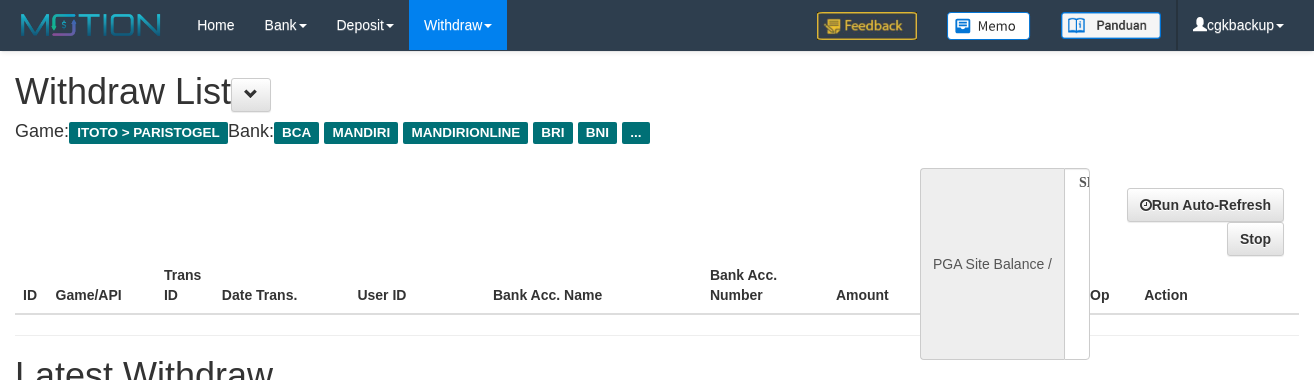 select 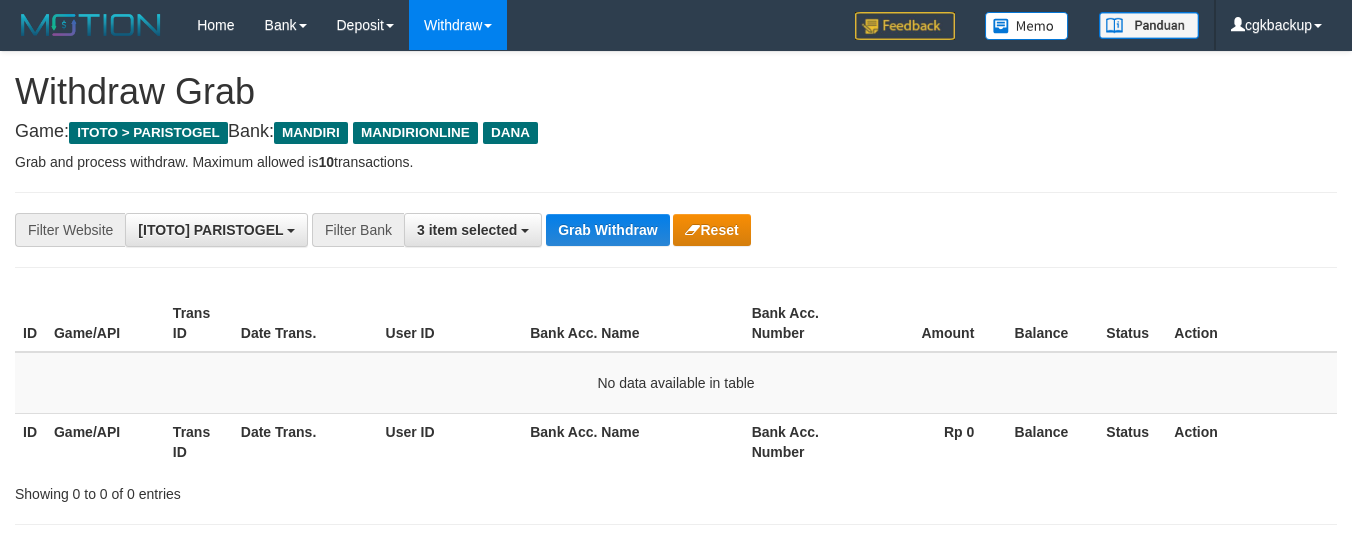 scroll, scrollTop: 0, scrollLeft: 0, axis: both 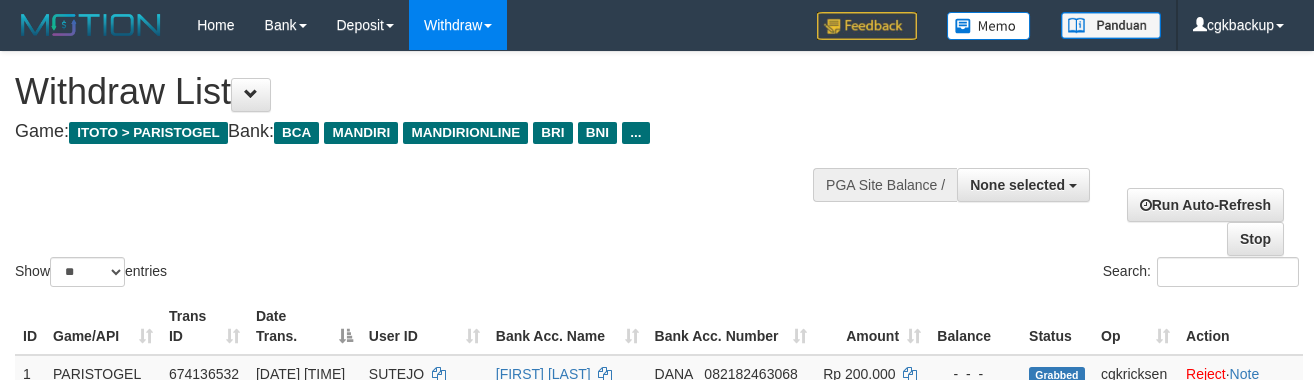 select 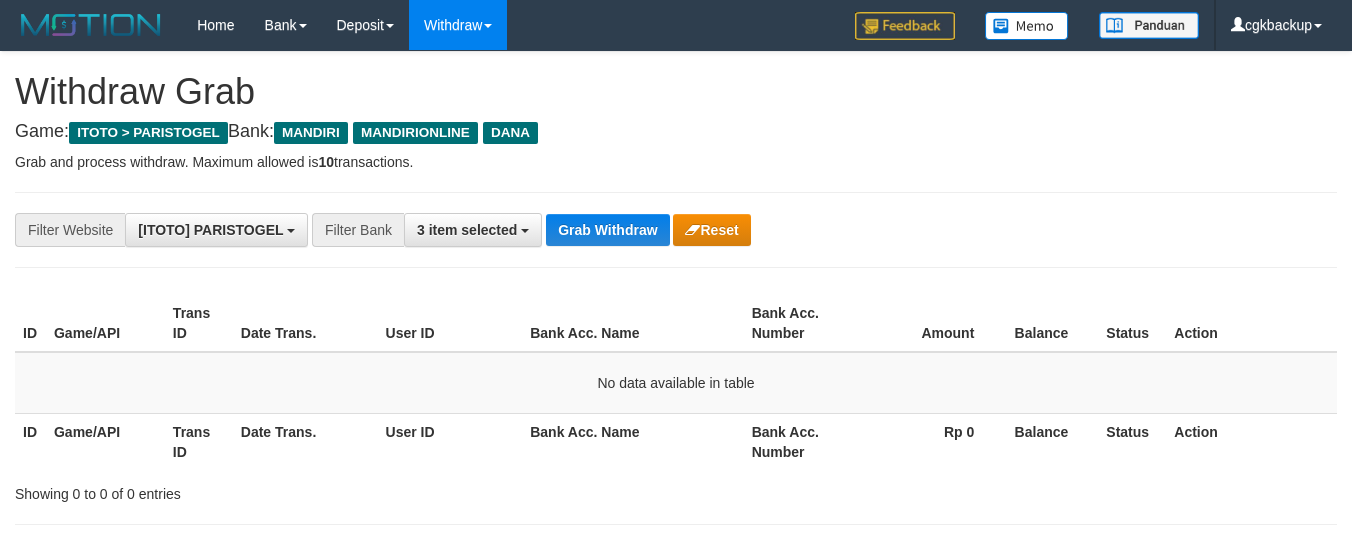 scroll, scrollTop: 0, scrollLeft: 0, axis: both 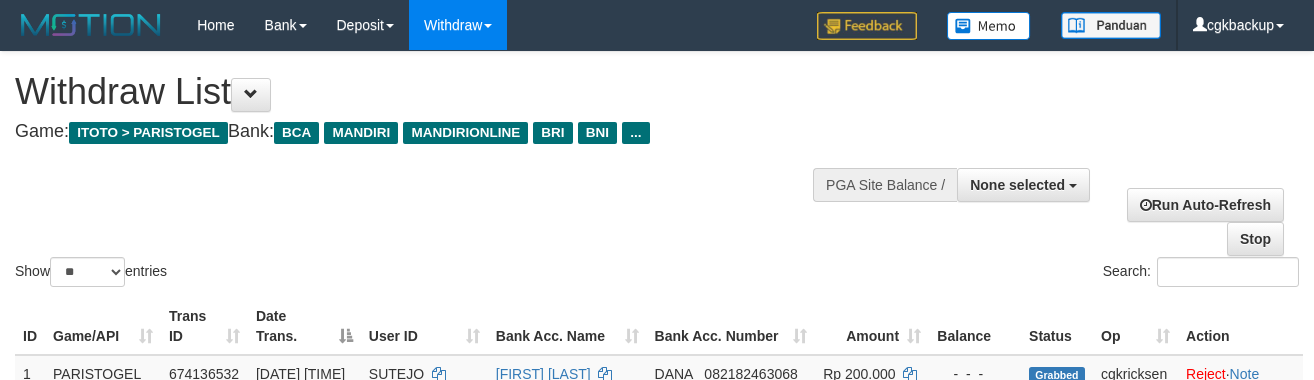 select 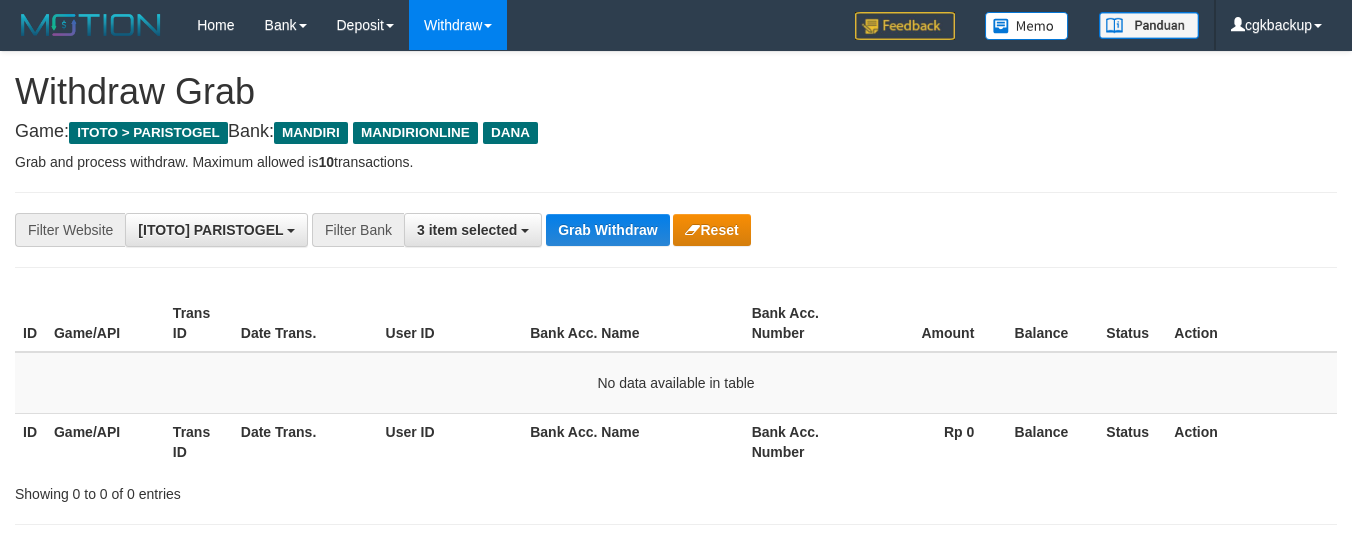 scroll, scrollTop: 0, scrollLeft: 0, axis: both 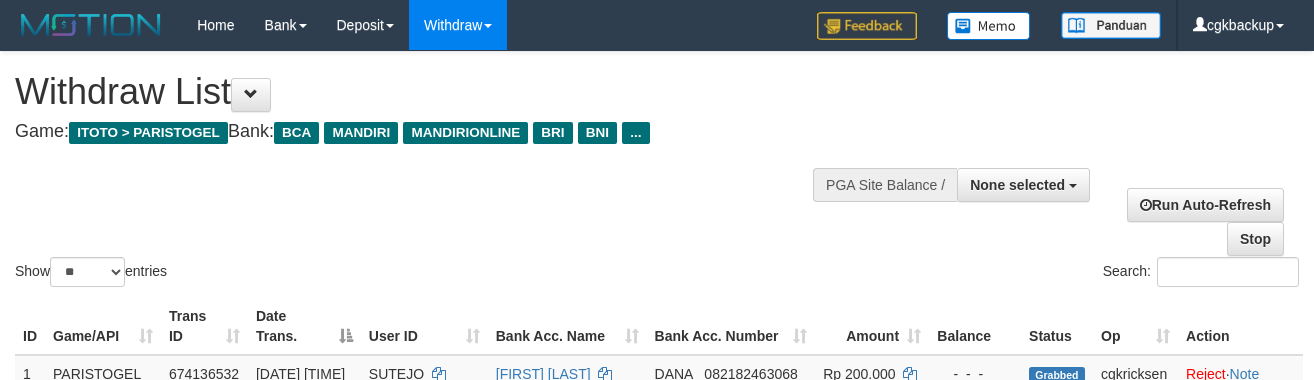 select 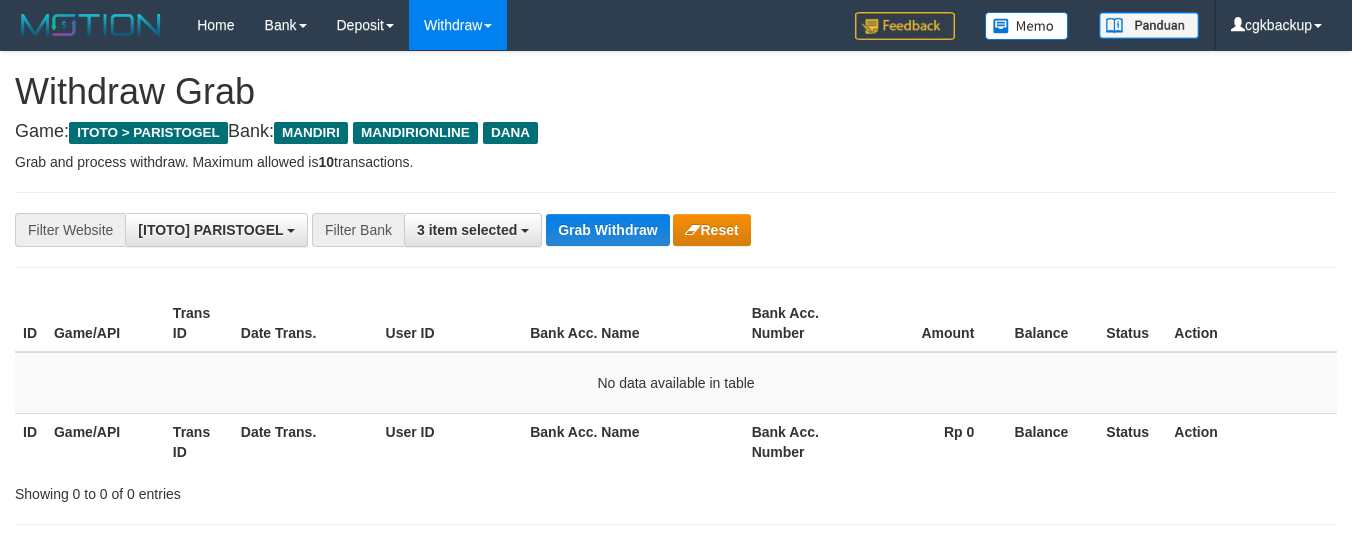 scroll, scrollTop: 0, scrollLeft: 0, axis: both 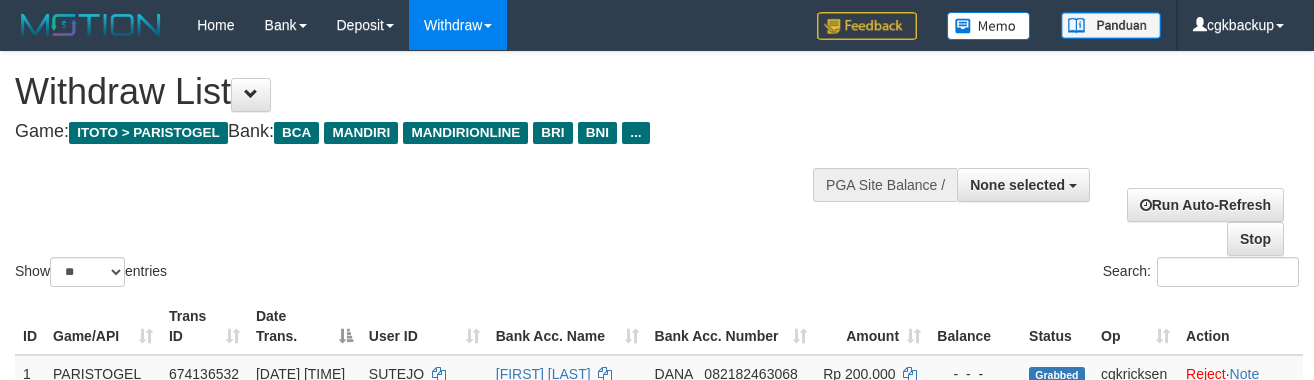 select 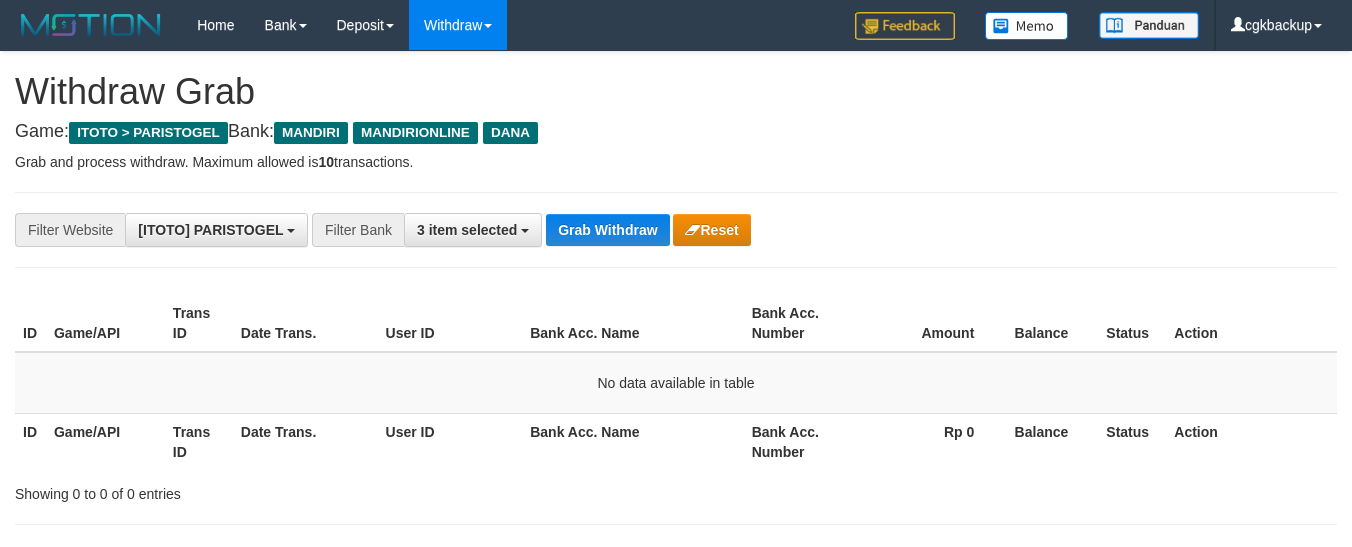 scroll, scrollTop: 0, scrollLeft: 0, axis: both 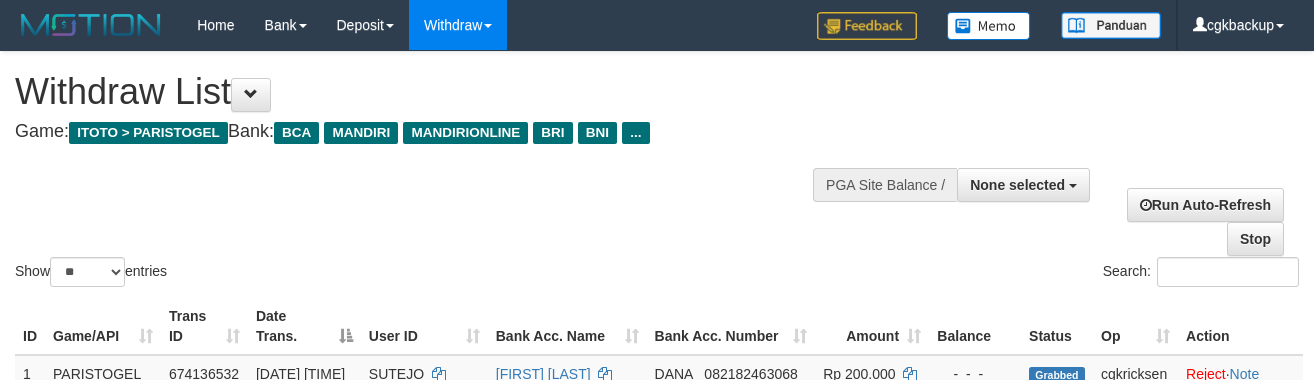 select 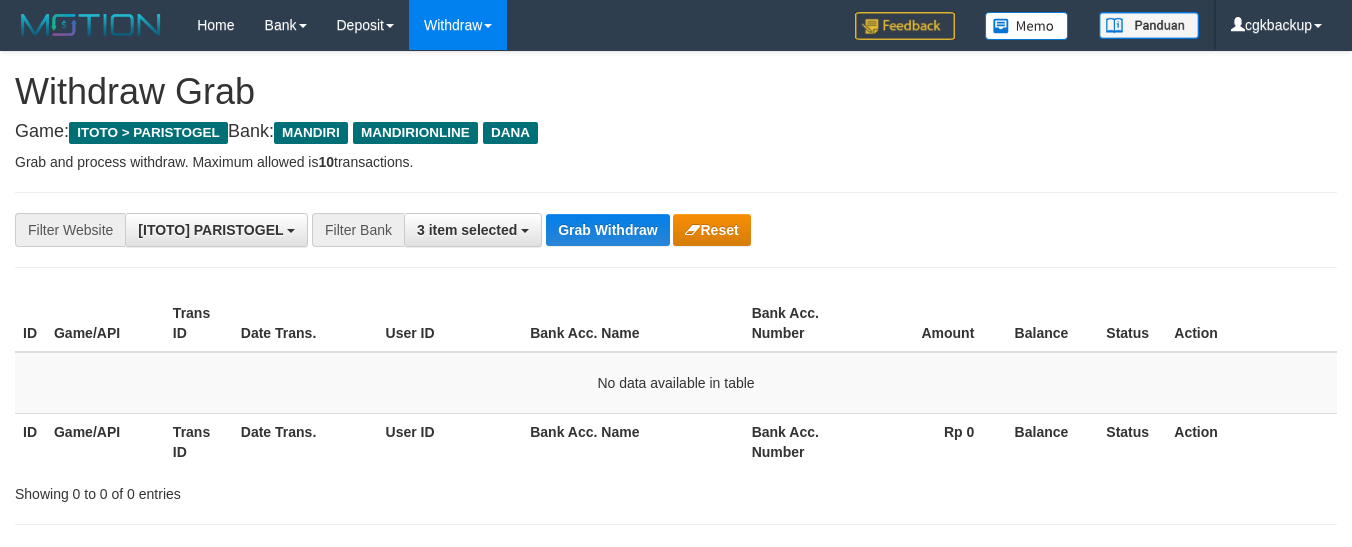 scroll, scrollTop: 0, scrollLeft: 0, axis: both 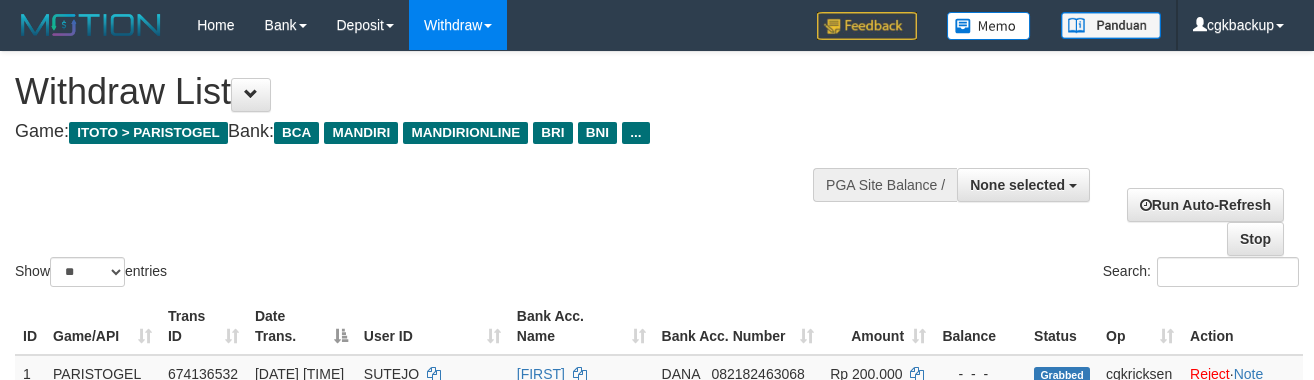 select 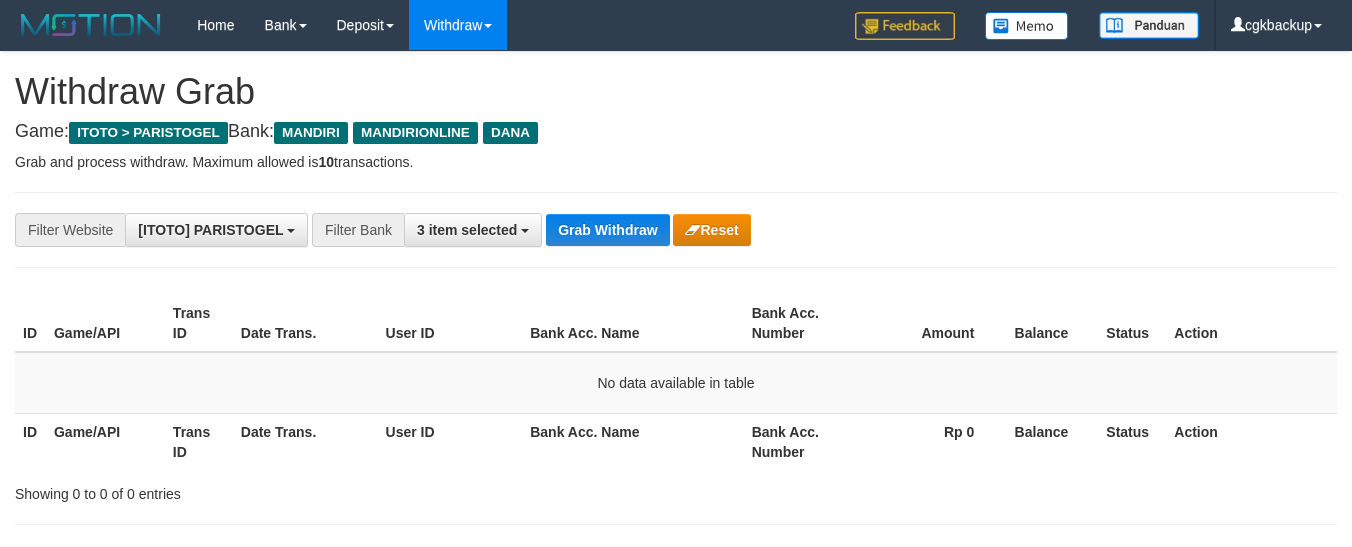 scroll, scrollTop: 0, scrollLeft: 0, axis: both 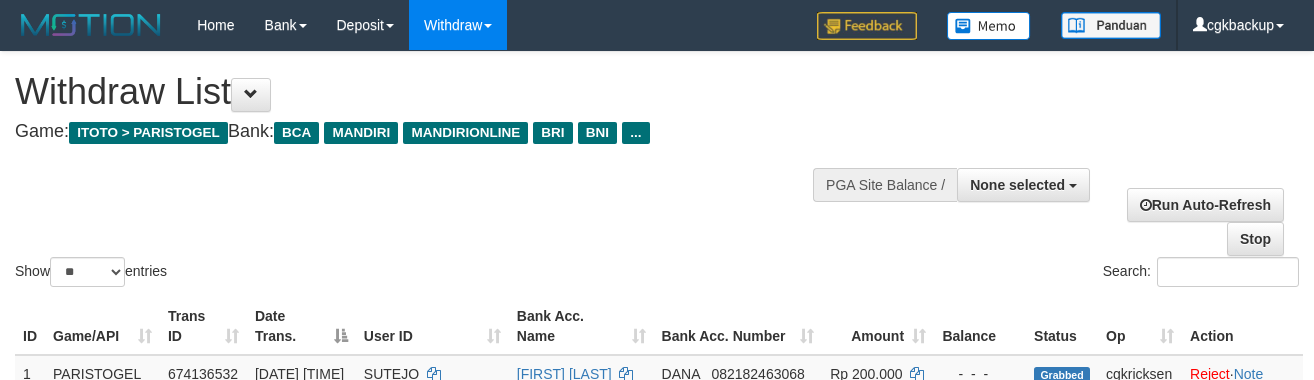 select 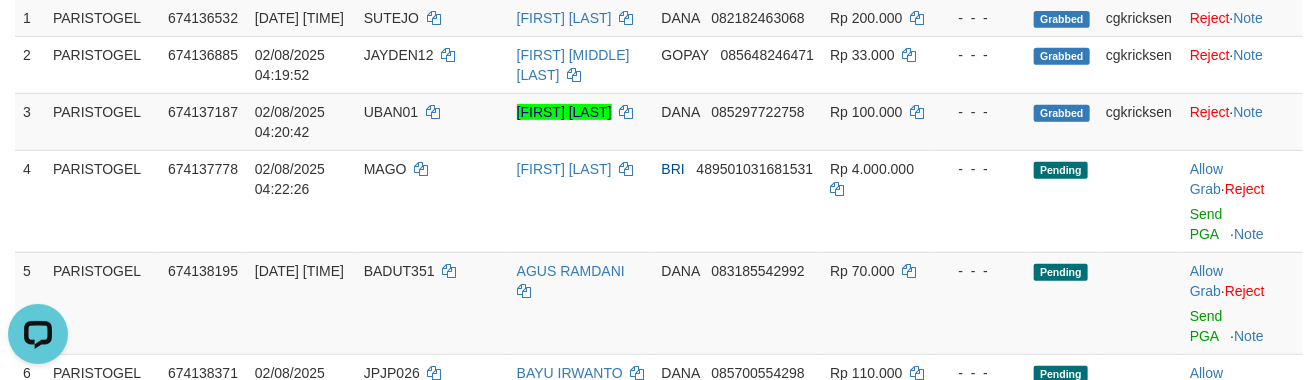 scroll, scrollTop: 356, scrollLeft: 0, axis: vertical 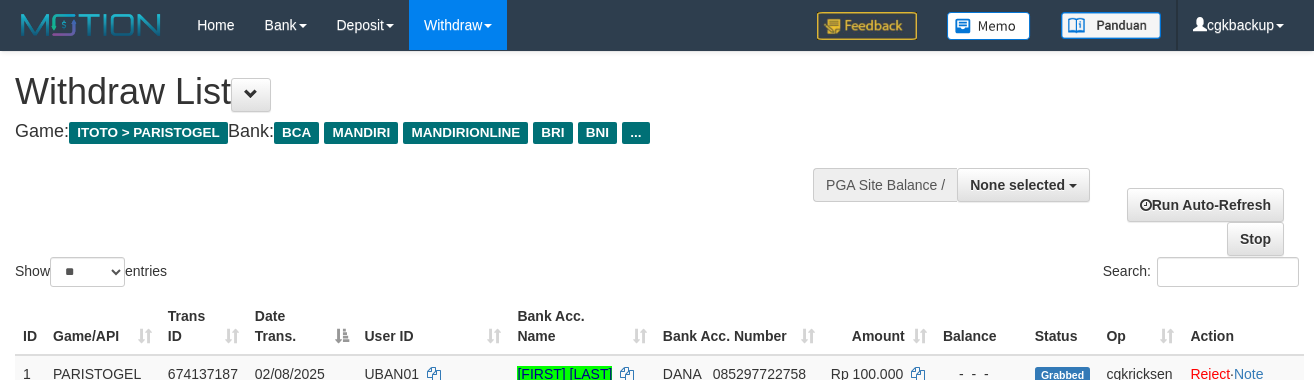 select 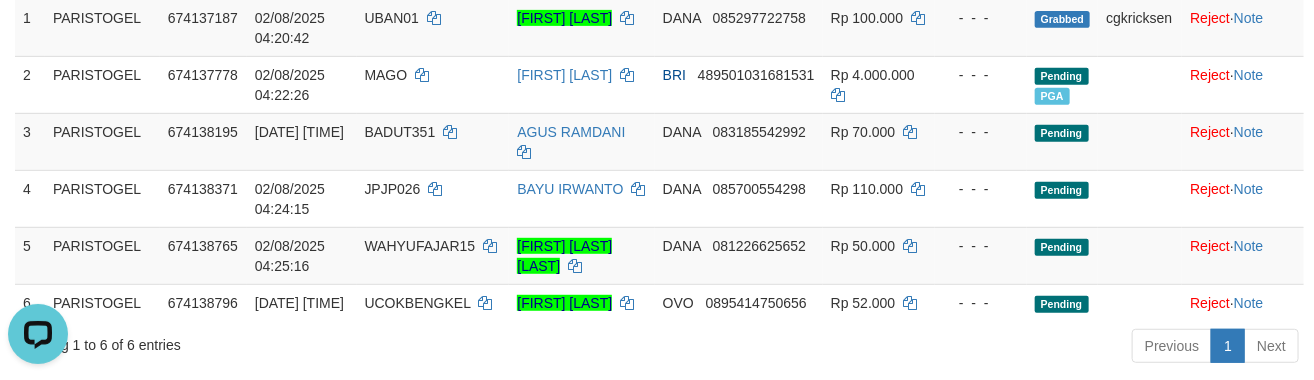 scroll, scrollTop: 0, scrollLeft: 0, axis: both 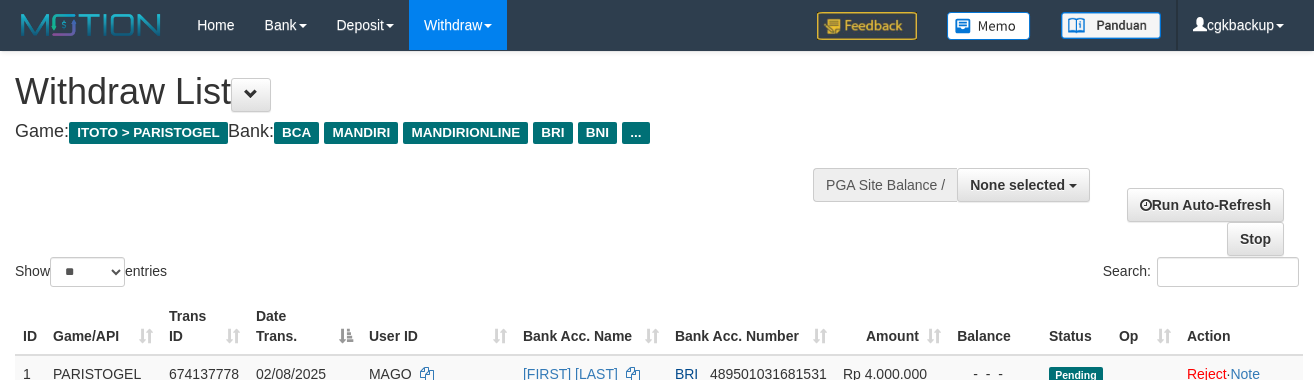 select 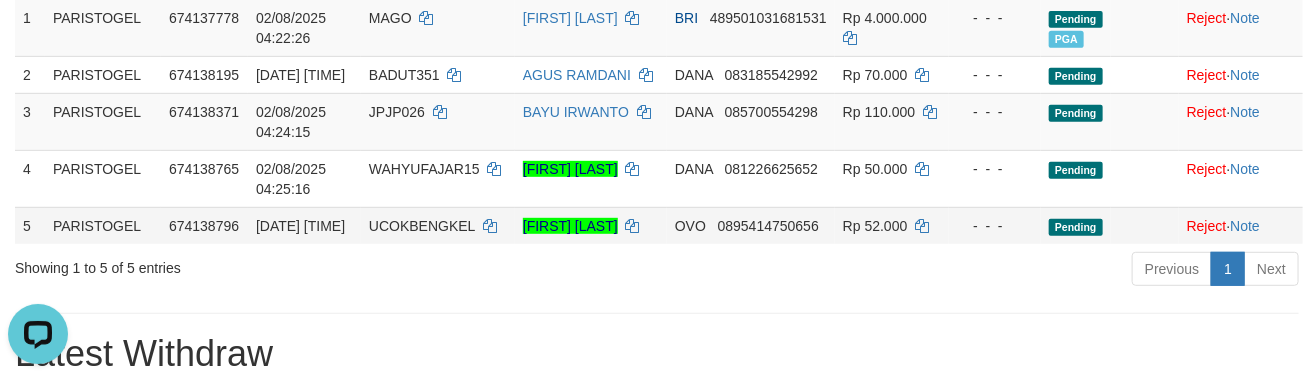 scroll, scrollTop: 0, scrollLeft: 0, axis: both 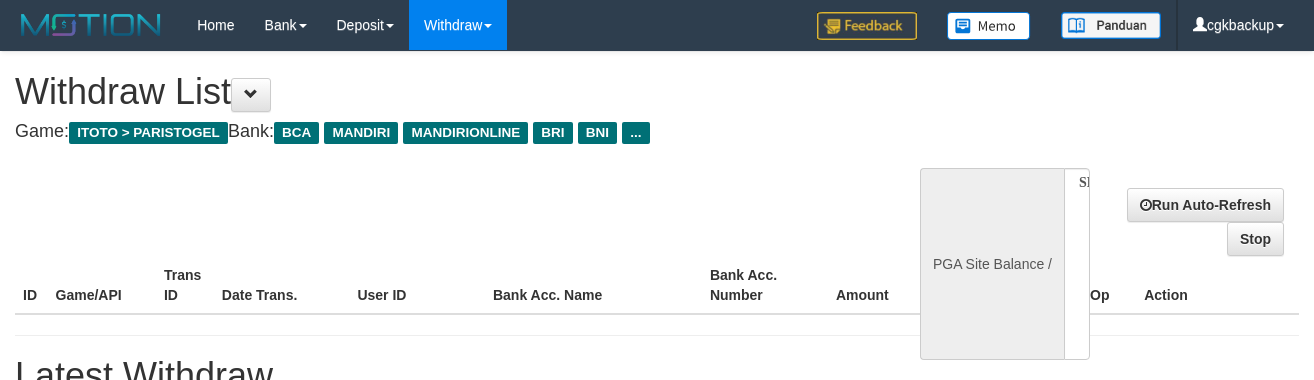 select 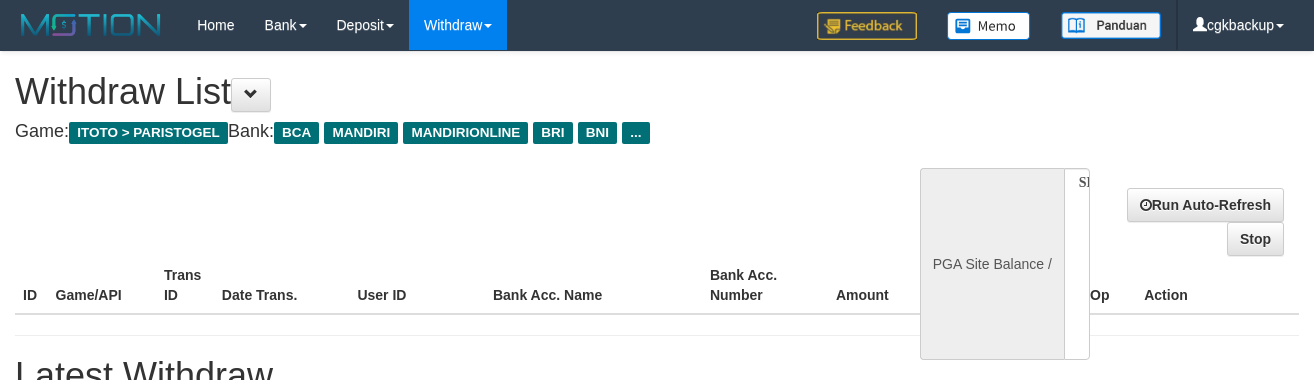 scroll, scrollTop: 356, scrollLeft: 0, axis: vertical 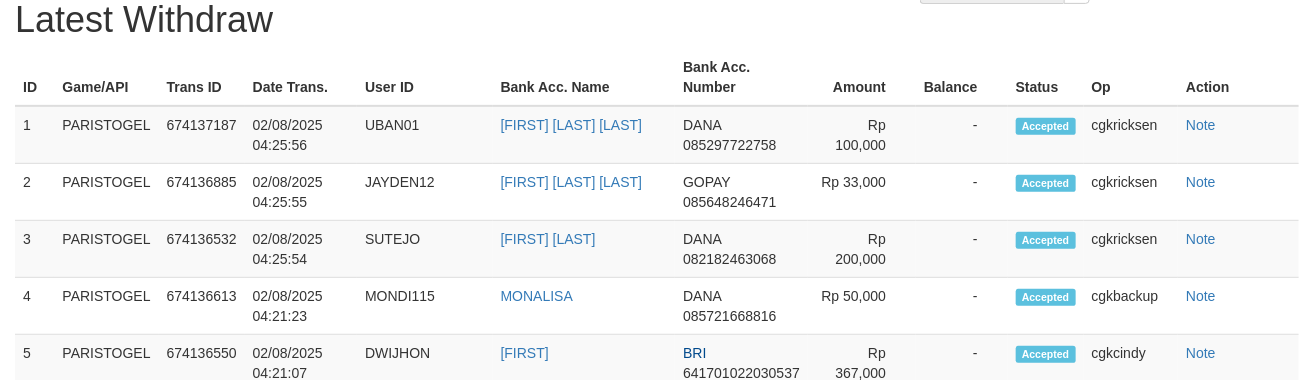 select on "**" 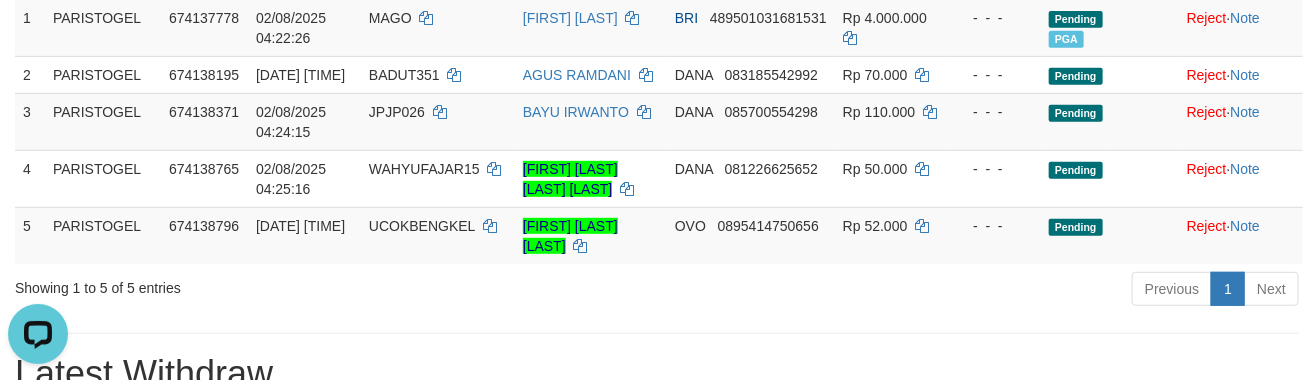 scroll, scrollTop: 0, scrollLeft: 0, axis: both 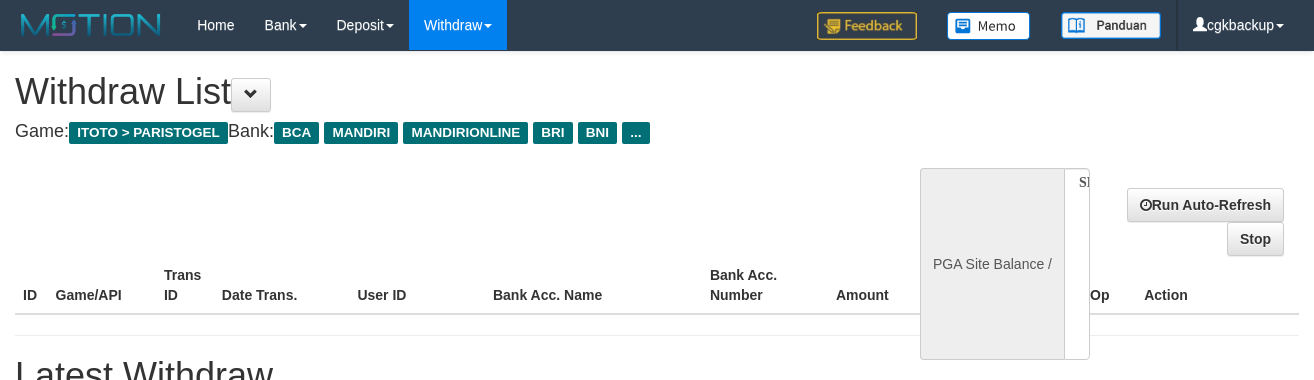 select 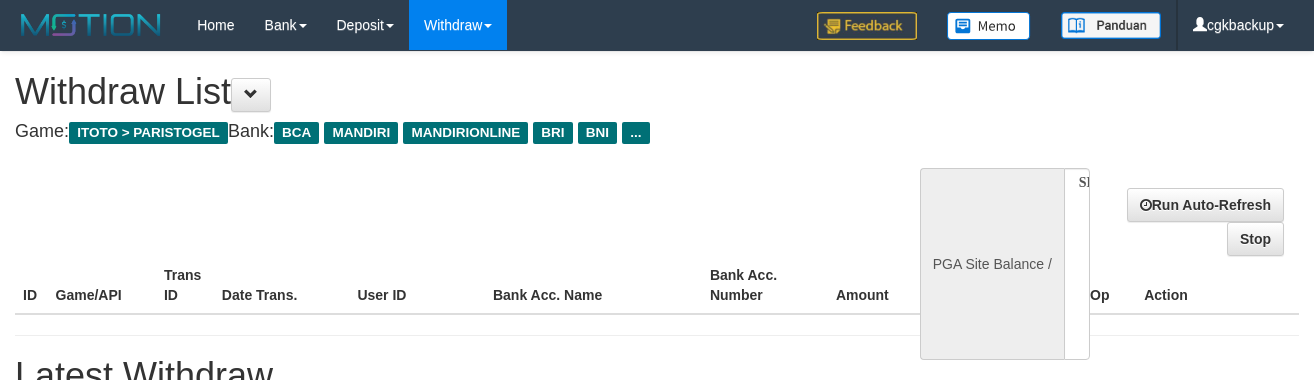 scroll, scrollTop: 356, scrollLeft: 0, axis: vertical 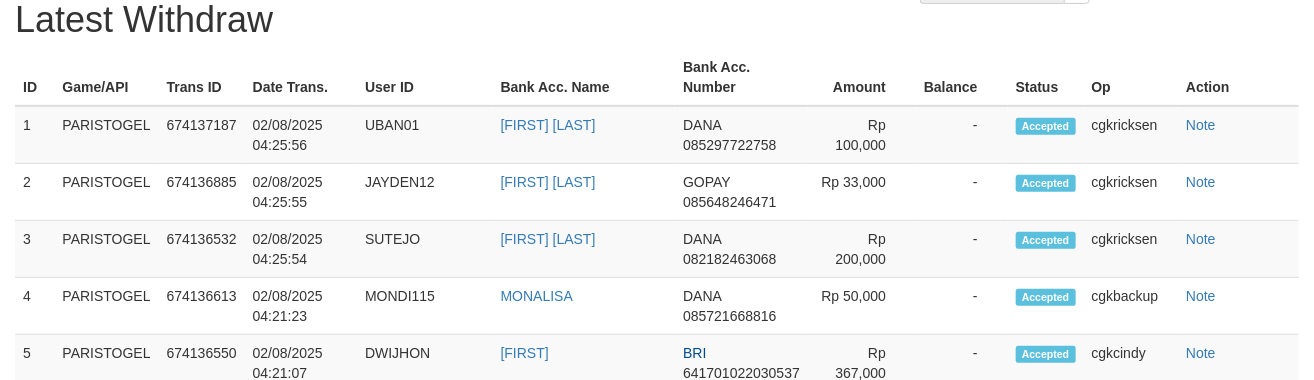 select on "**" 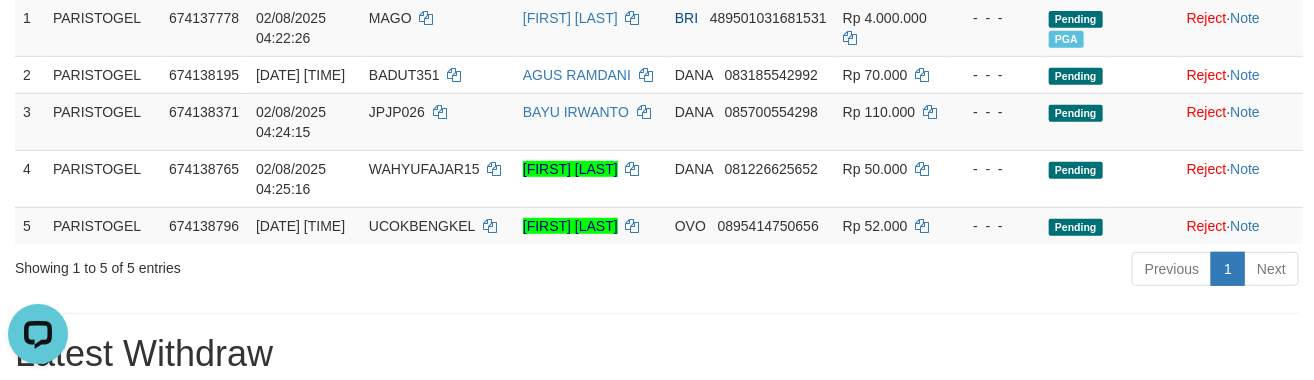 scroll, scrollTop: 0, scrollLeft: 0, axis: both 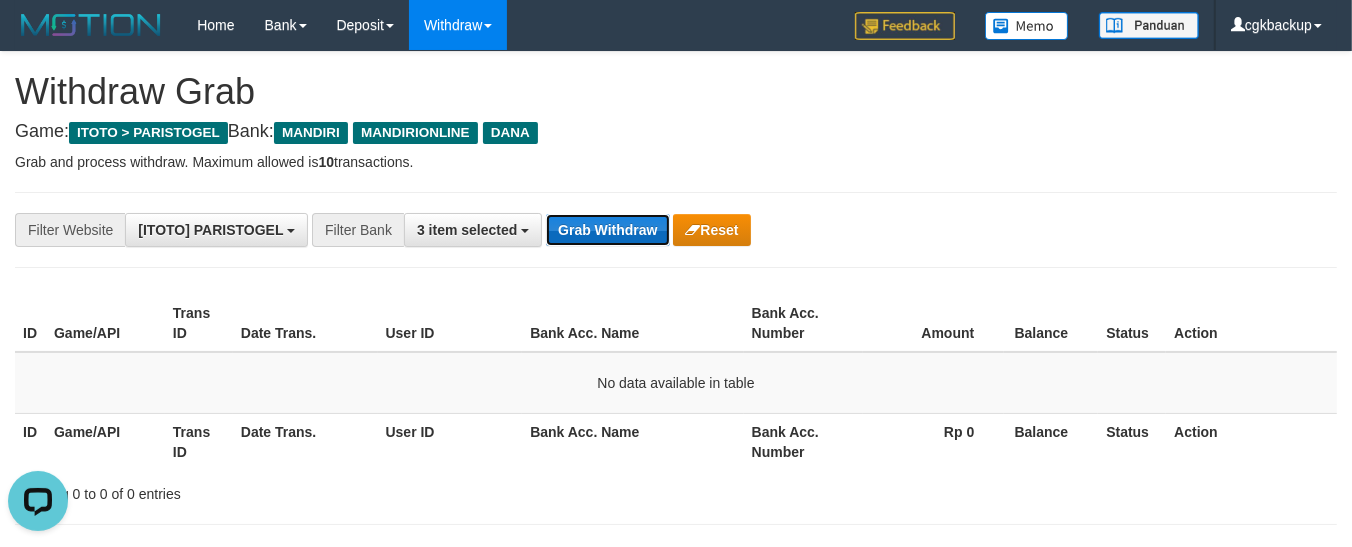 click on "Grab Withdraw" at bounding box center (607, 230) 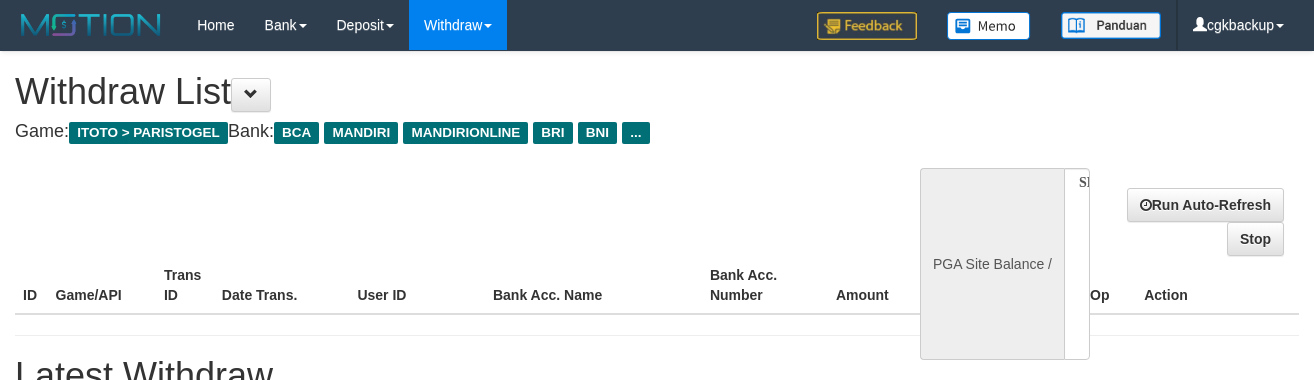 select 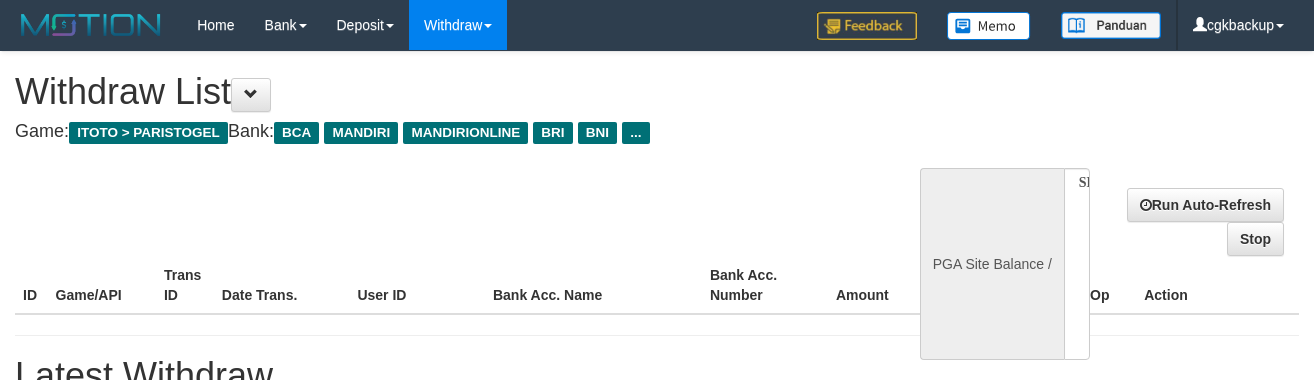 scroll, scrollTop: 356, scrollLeft: 0, axis: vertical 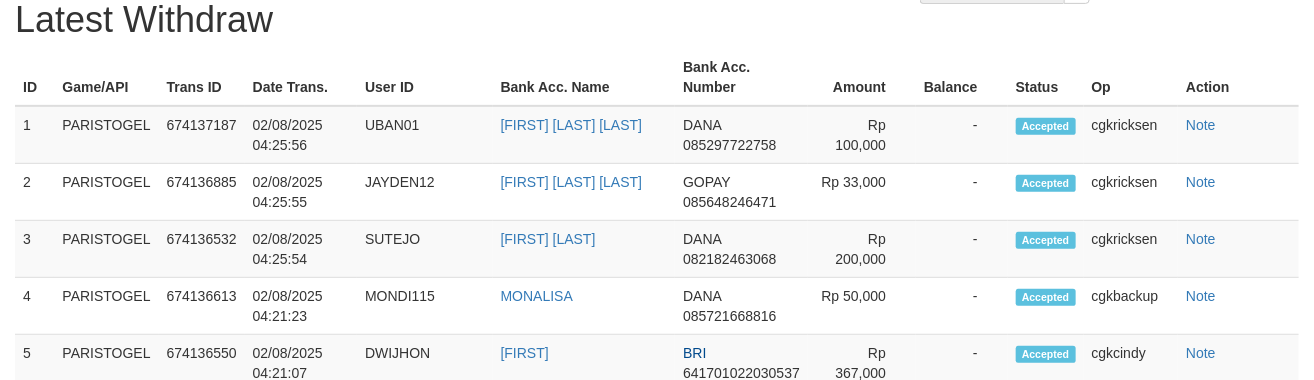 select on "**" 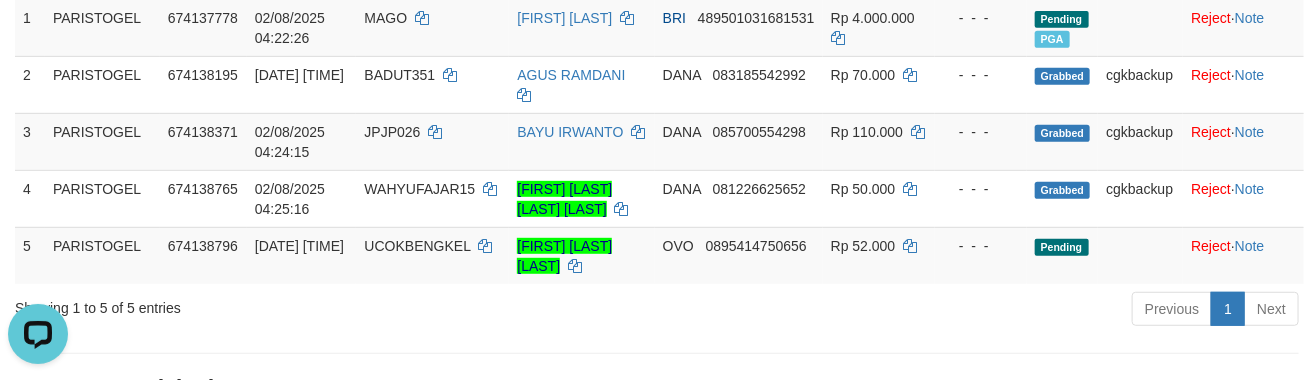 scroll, scrollTop: 0, scrollLeft: 0, axis: both 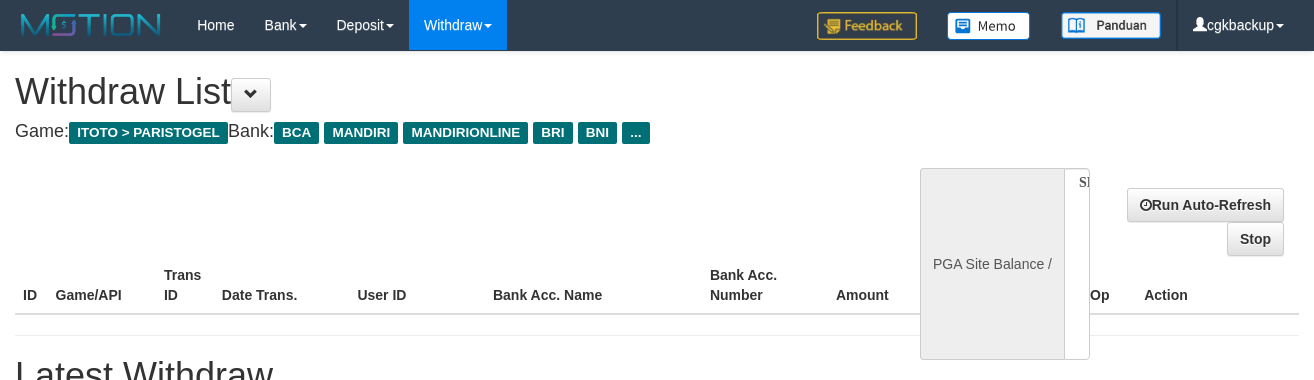 select 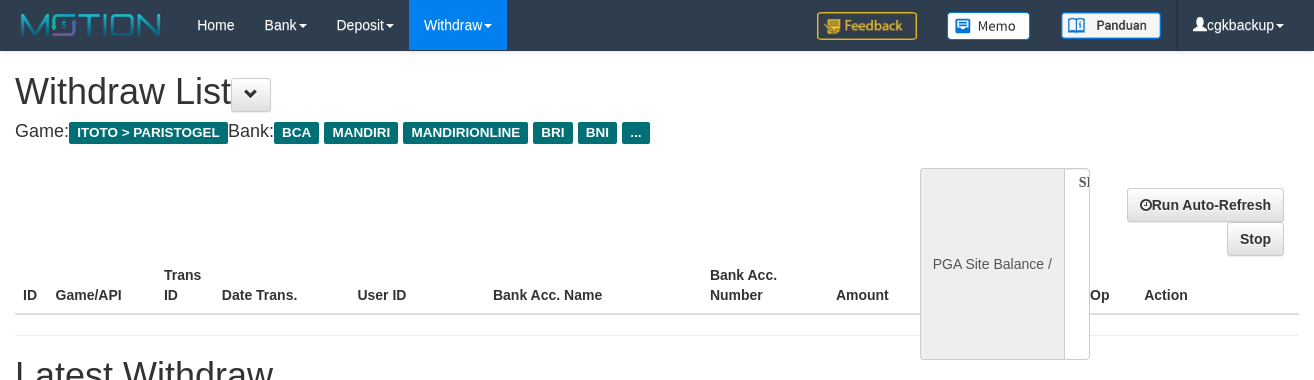 scroll, scrollTop: 356, scrollLeft: 0, axis: vertical 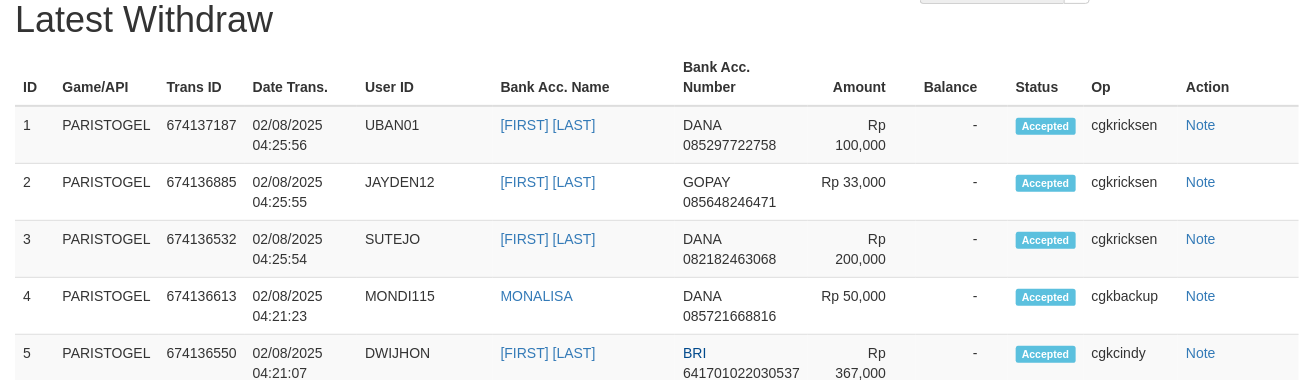 select on "**" 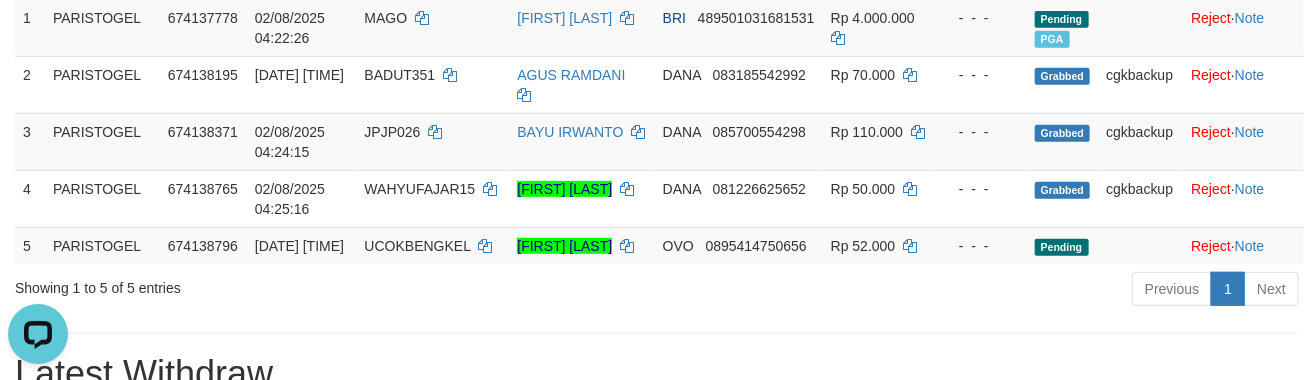 scroll, scrollTop: 0, scrollLeft: 0, axis: both 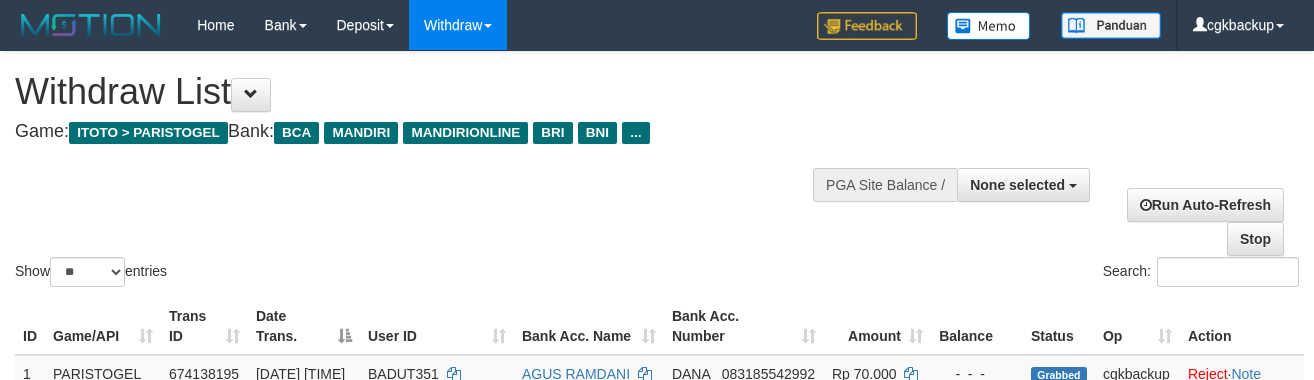 select 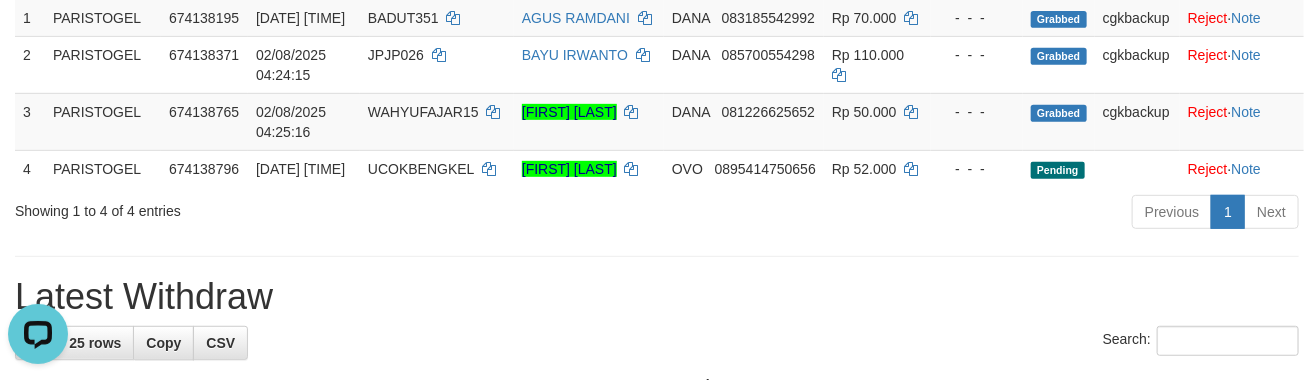 scroll, scrollTop: 0, scrollLeft: 0, axis: both 